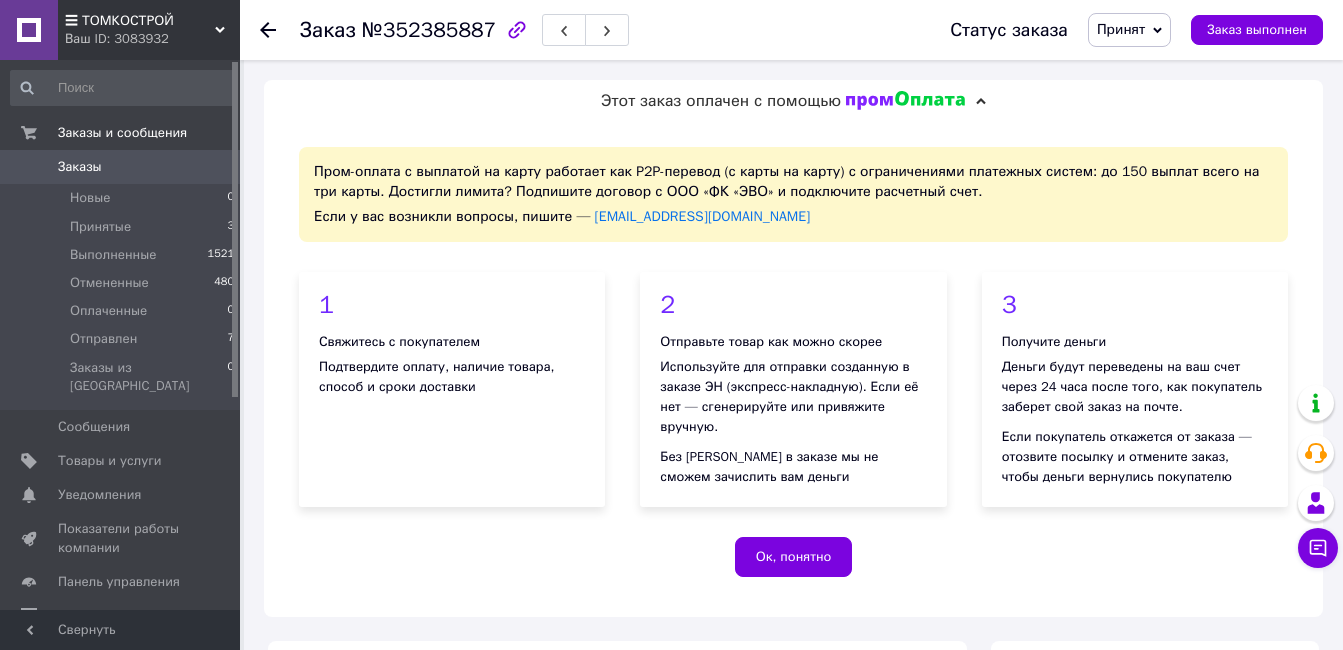 scroll, scrollTop: 500, scrollLeft: 0, axis: vertical 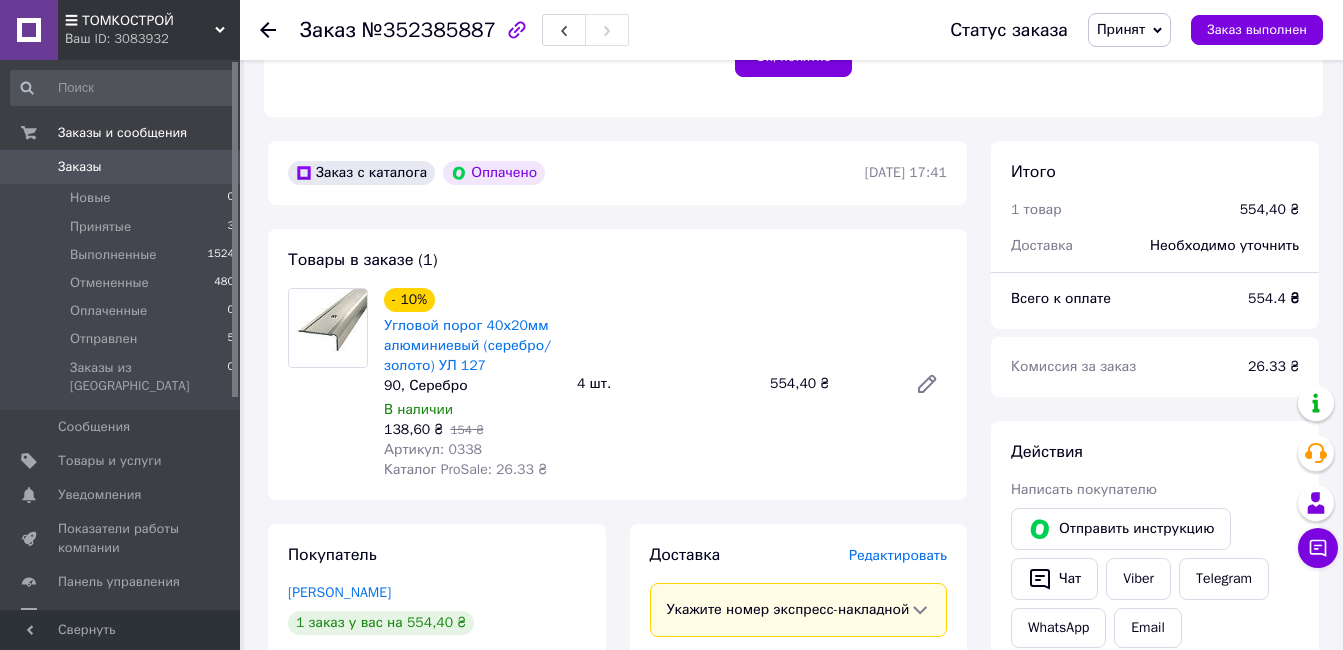 click on "Заказы" at bounding box center (121, 167) 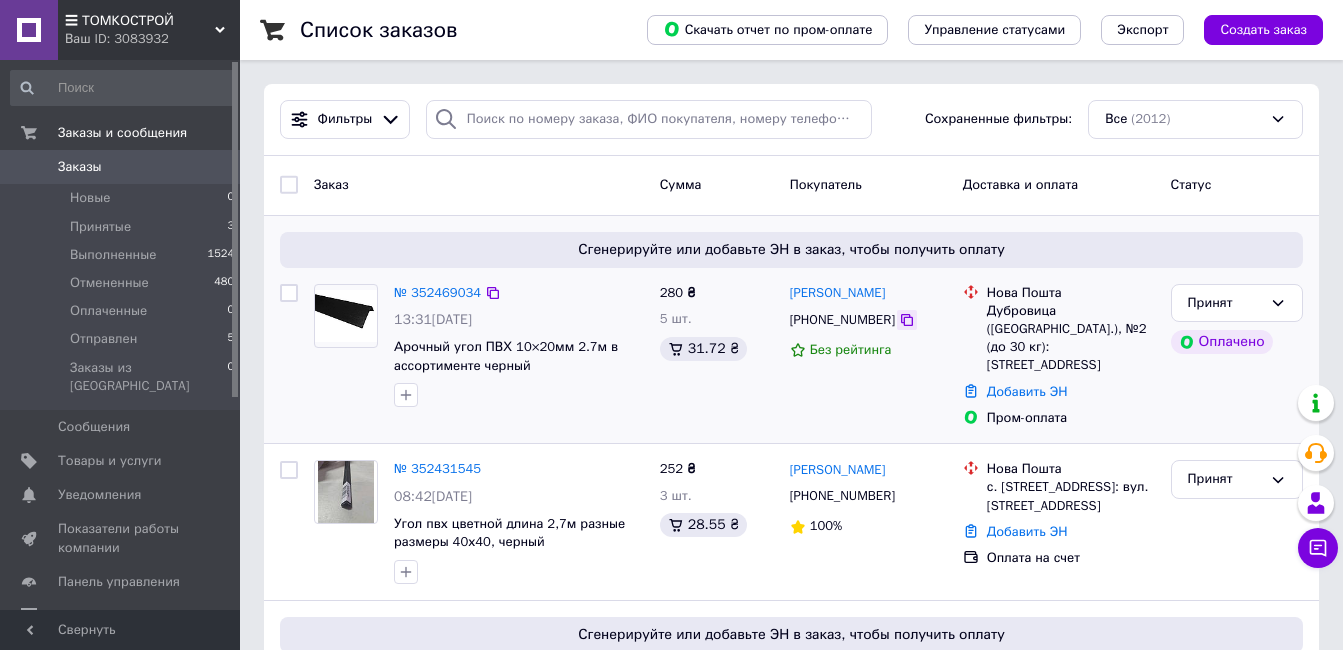 click 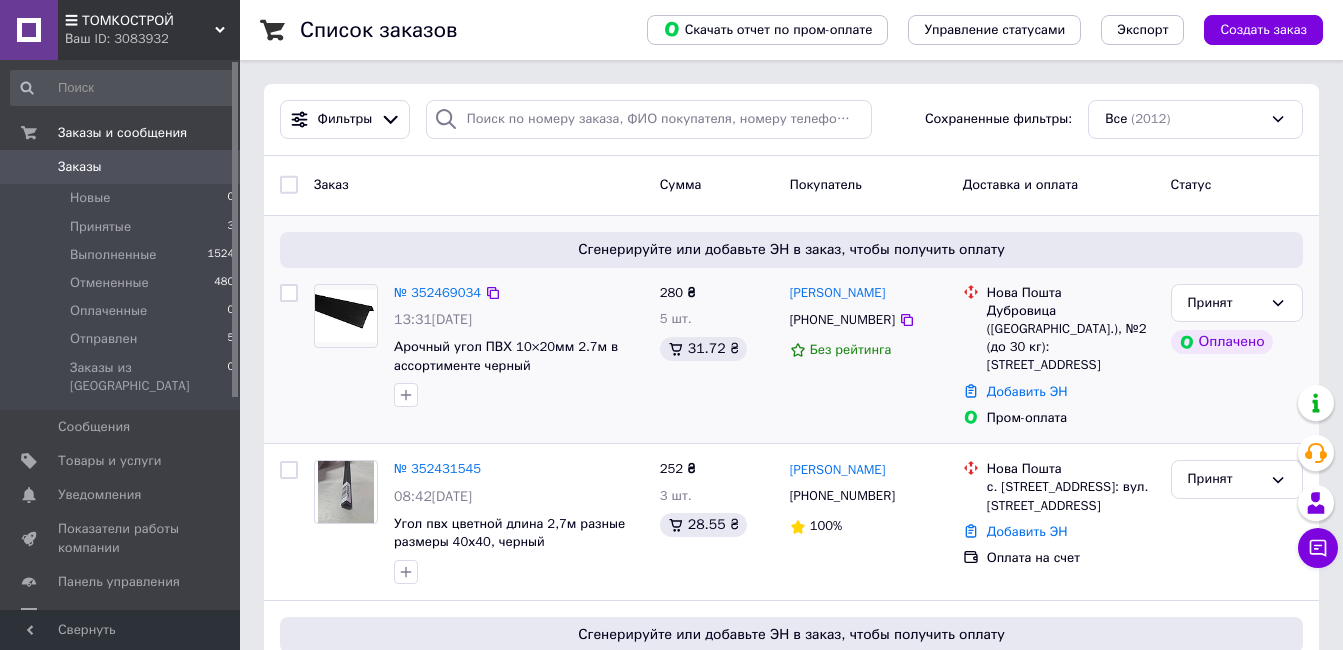 drag, startPoint x: 901, startPoint y: 294, endPoint x: 782, endPoint y: 291, distance: 119.03781 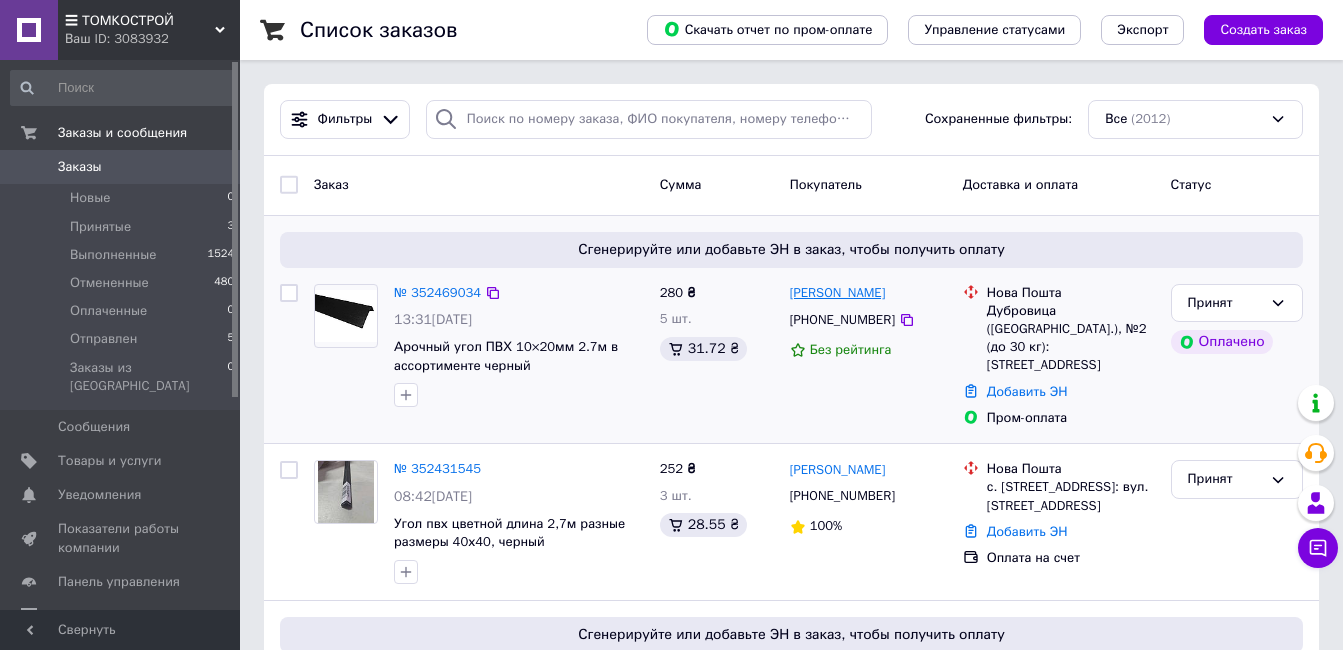 drag, startPoint x: 782, startPoint y: 291, endPoint x: 801, endPoint y: 301, distance: 21.470911 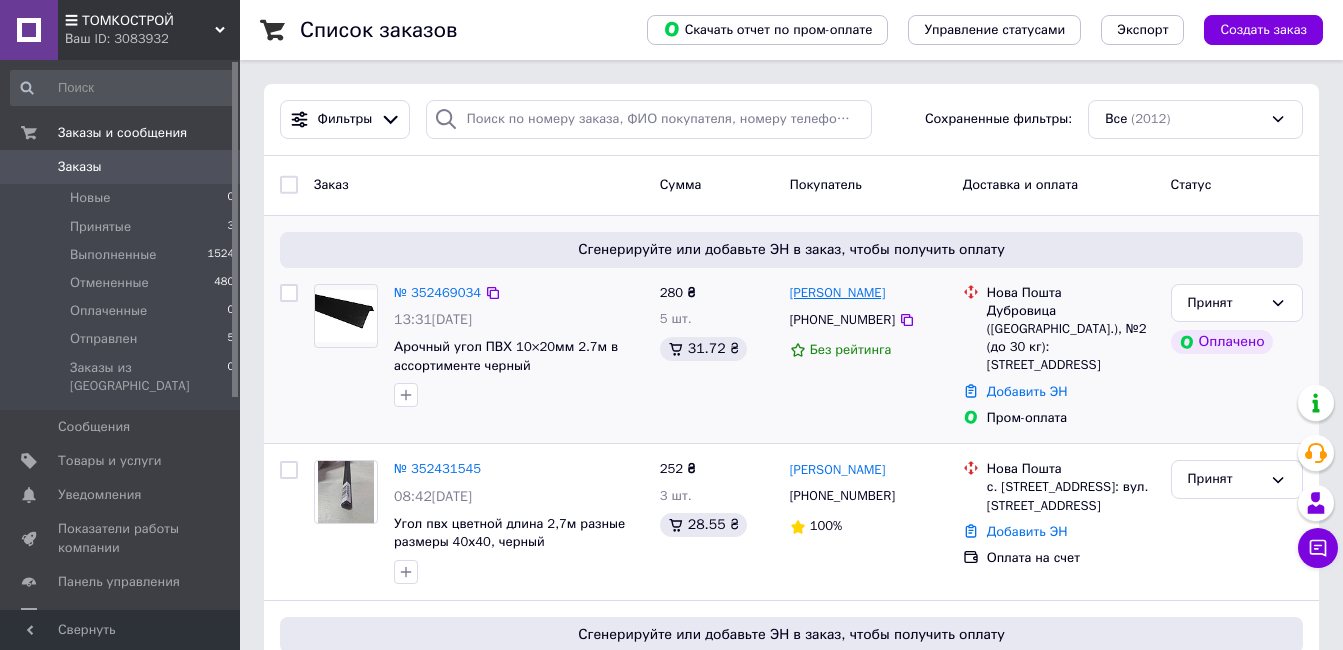 copy on "[PERSON_NAME]" 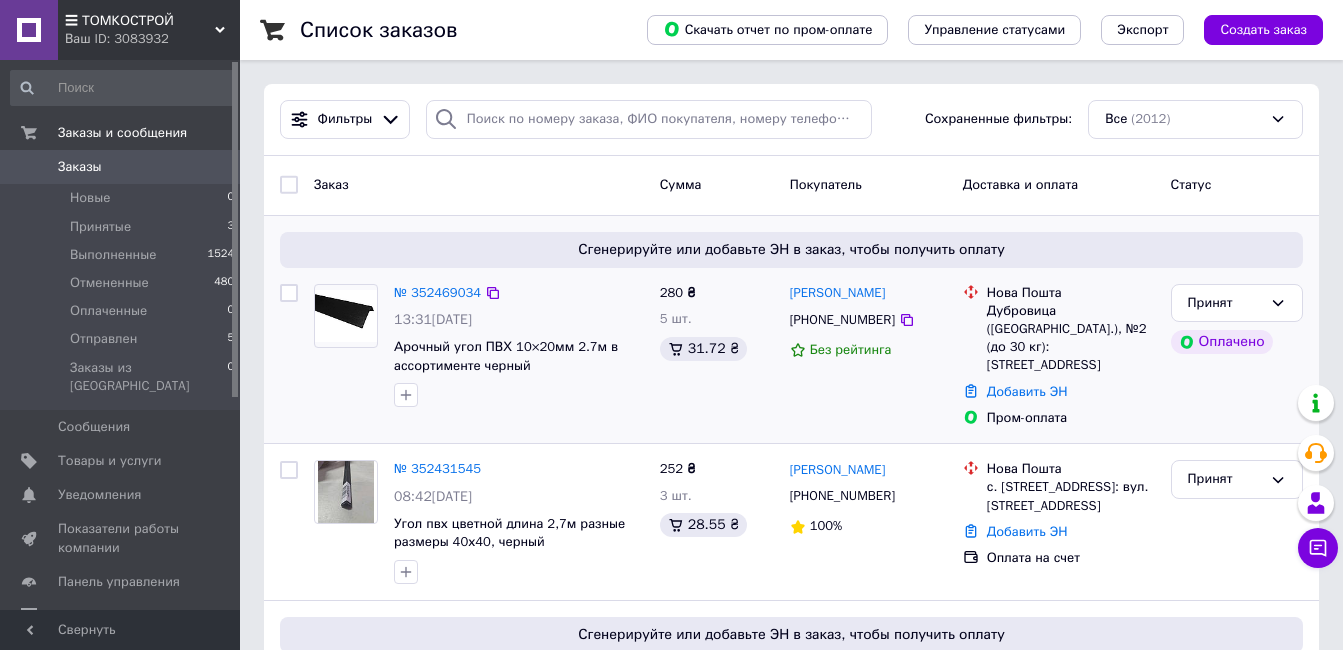 click on "[PERSON_NAME] [PHONE_NUMBER] Без рейтинга" at bounding box center [868, 356] 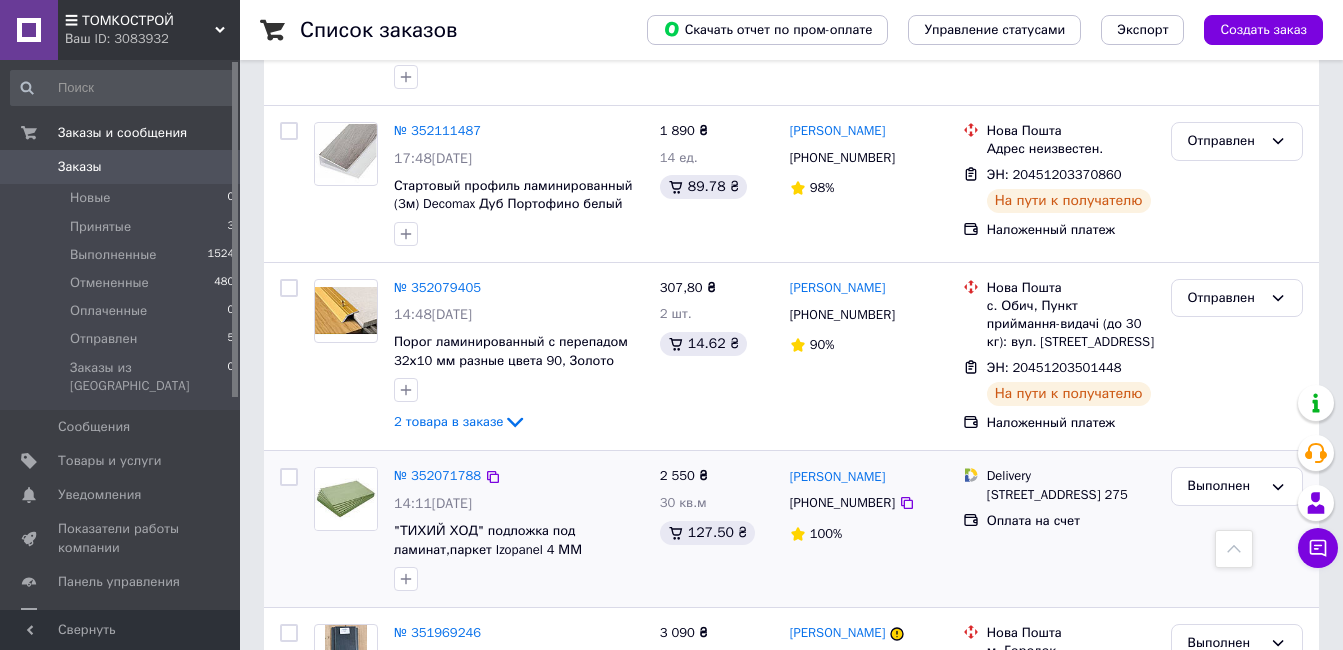 scroll, scrollTop: 1500, scrollLeft: 0, axis: vertical 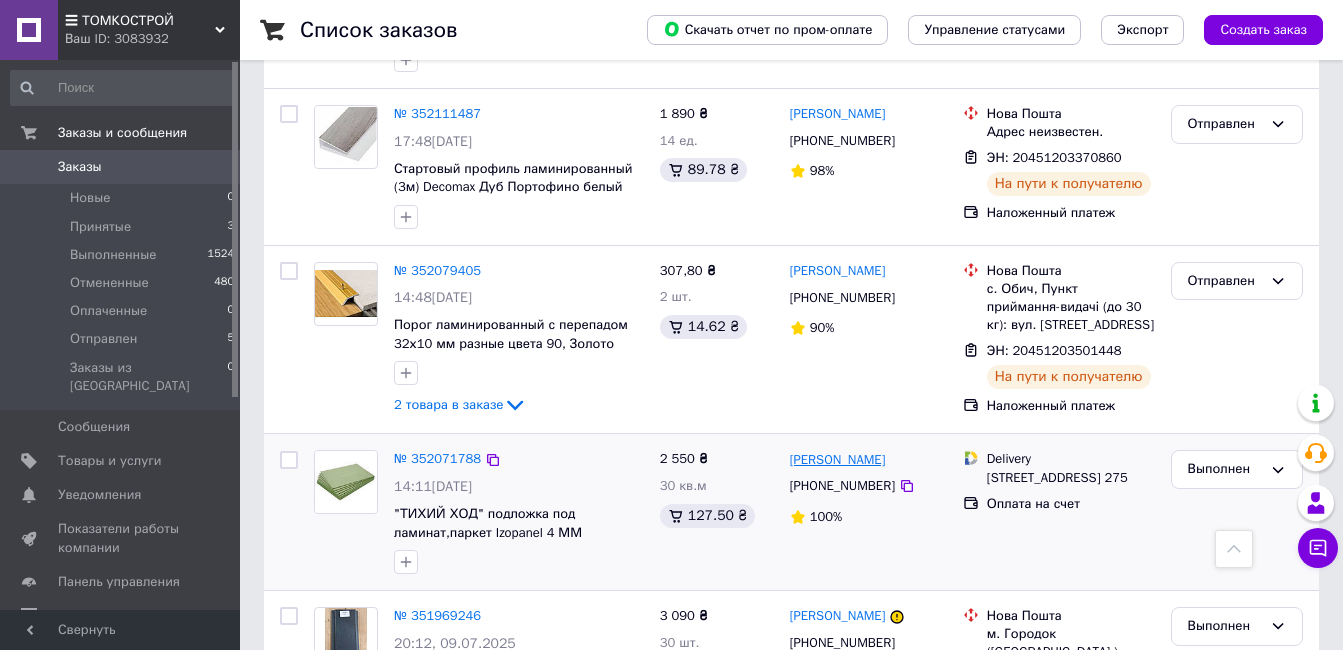 click on "[PERSON_NAME]" at bounding box center [838, 460] 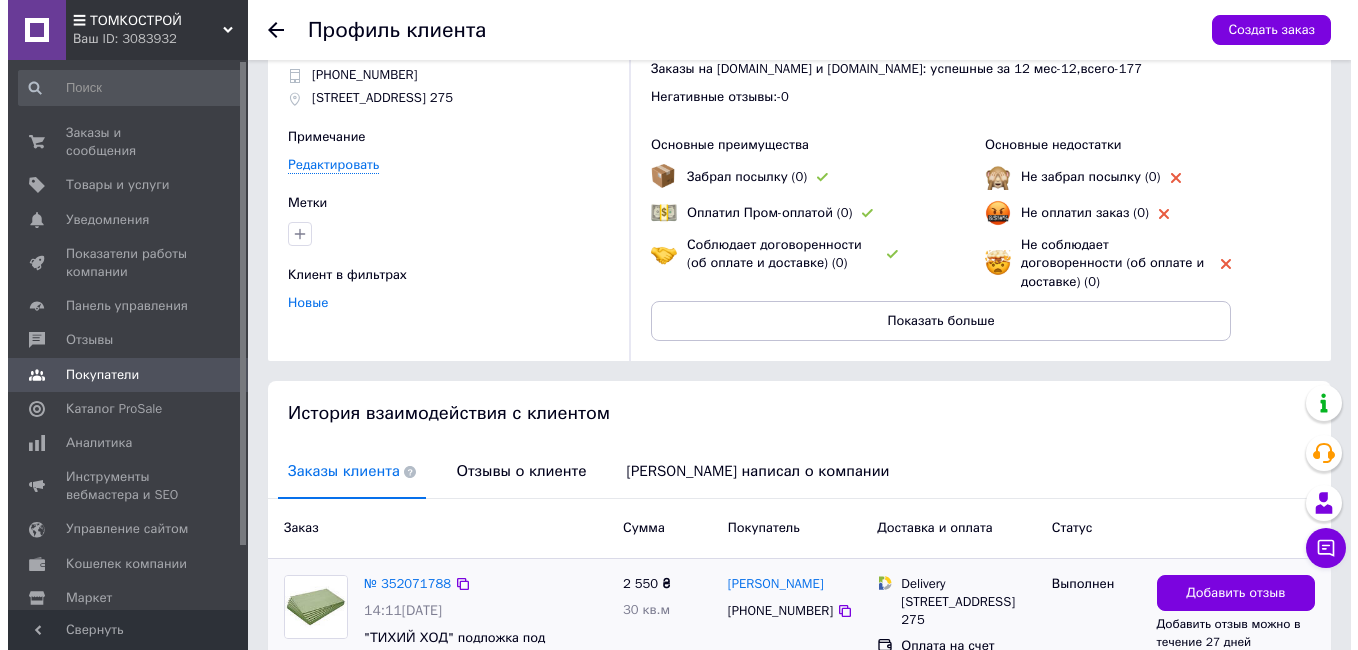 scroll, scrollTop: 200, scrollLeft: 0, axis: vertical 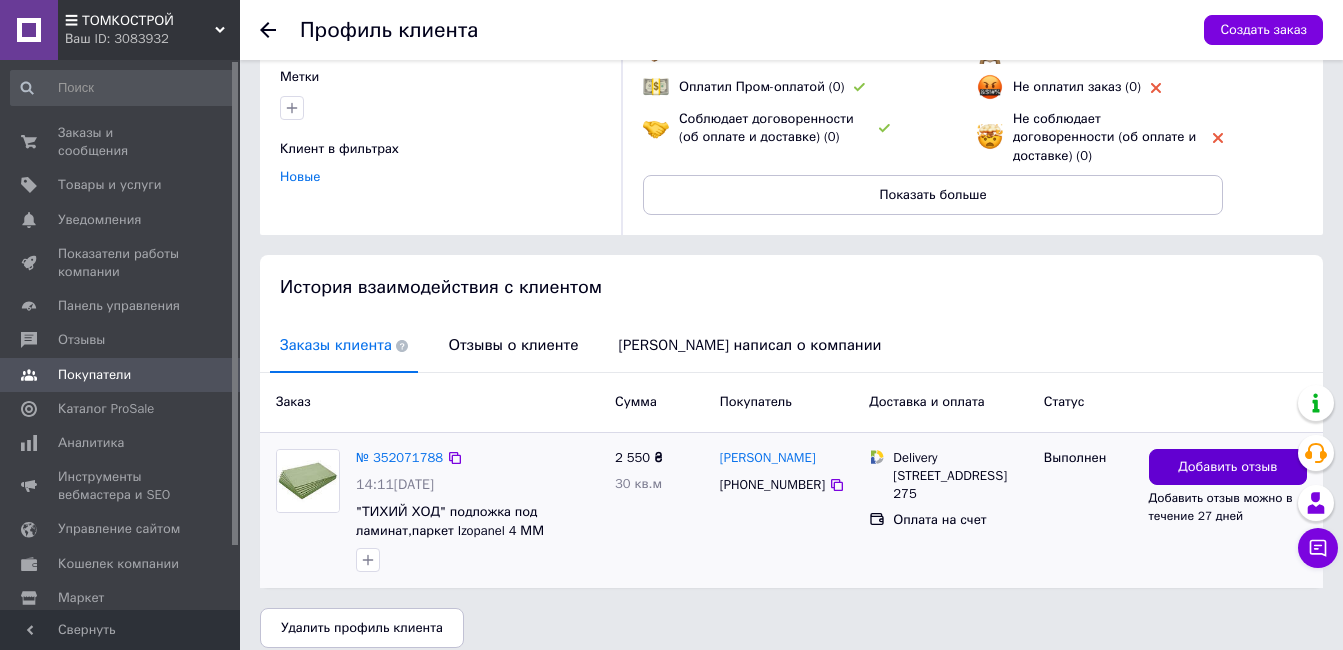 click on "Добавить отзыв" at bounding box center (1228, 467) 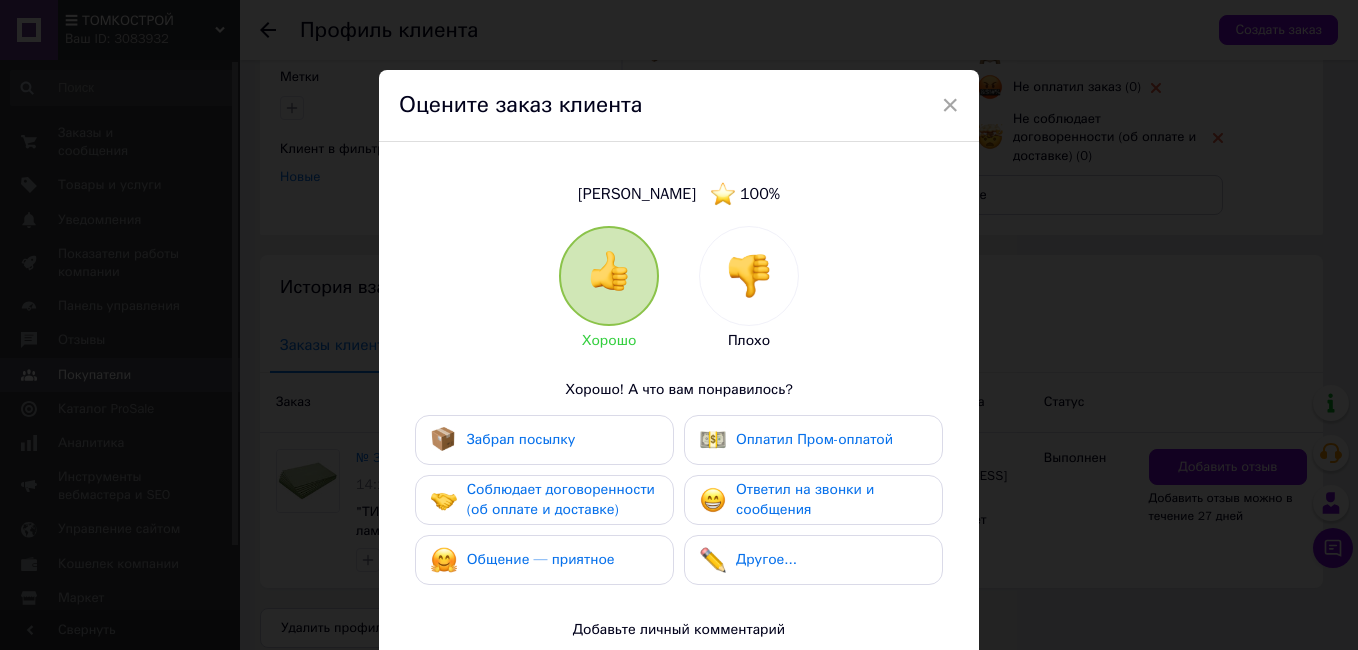 click on "Забрал посылку" at bounding box center [544, 440] 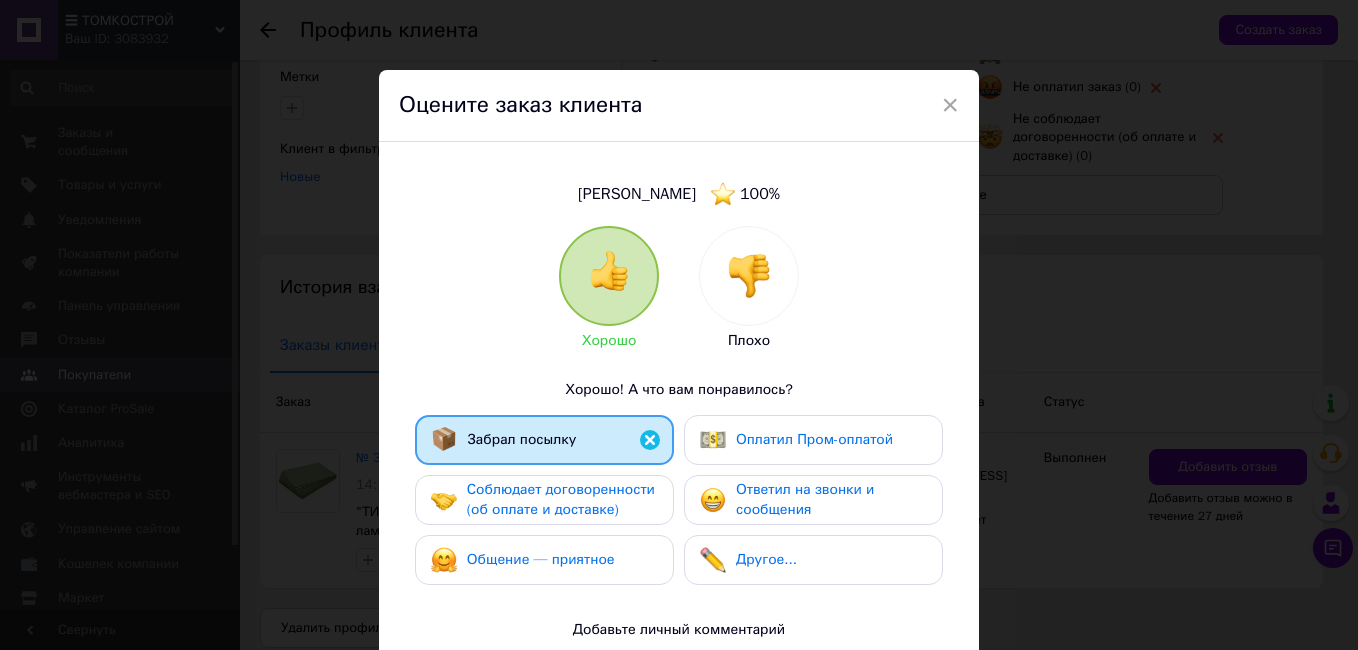 click on "Соблюдает договоренности (об оплате и доставке)" at bounding box center (561, 499) 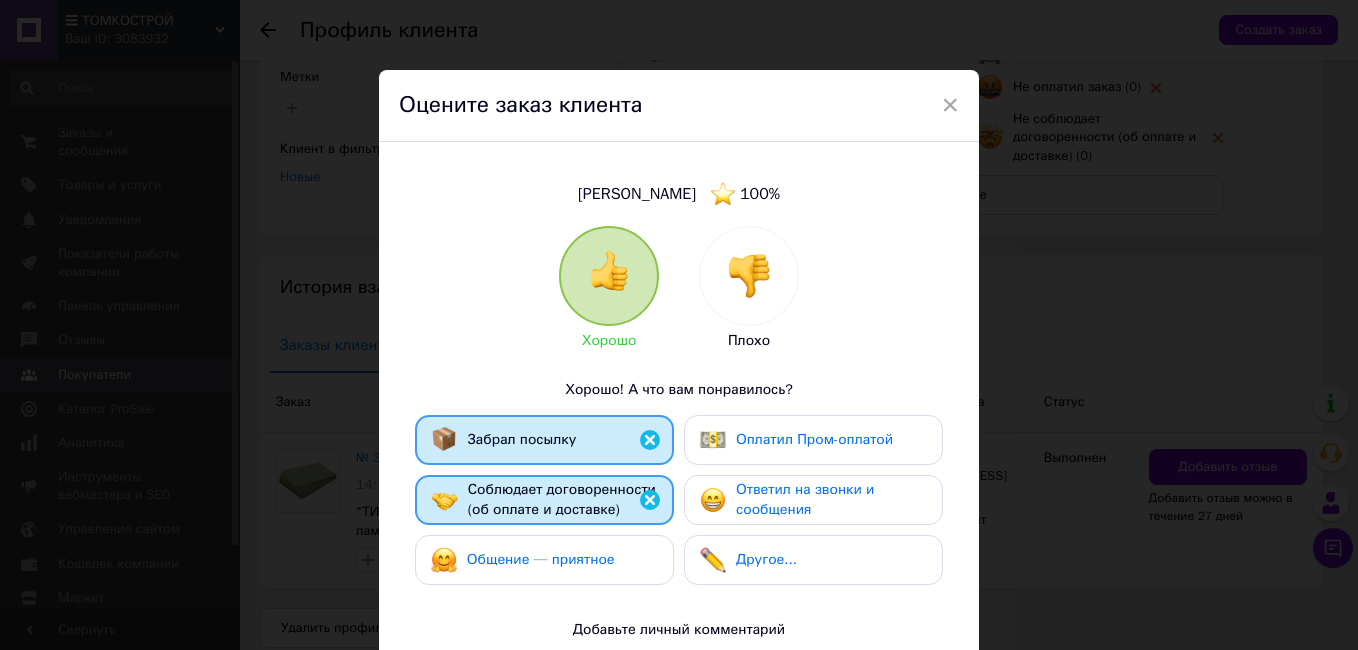 drag, startPoint x: 586, startPoint y: 562, endPoint x: 782, endPoint y: 498, distance: 206.18439 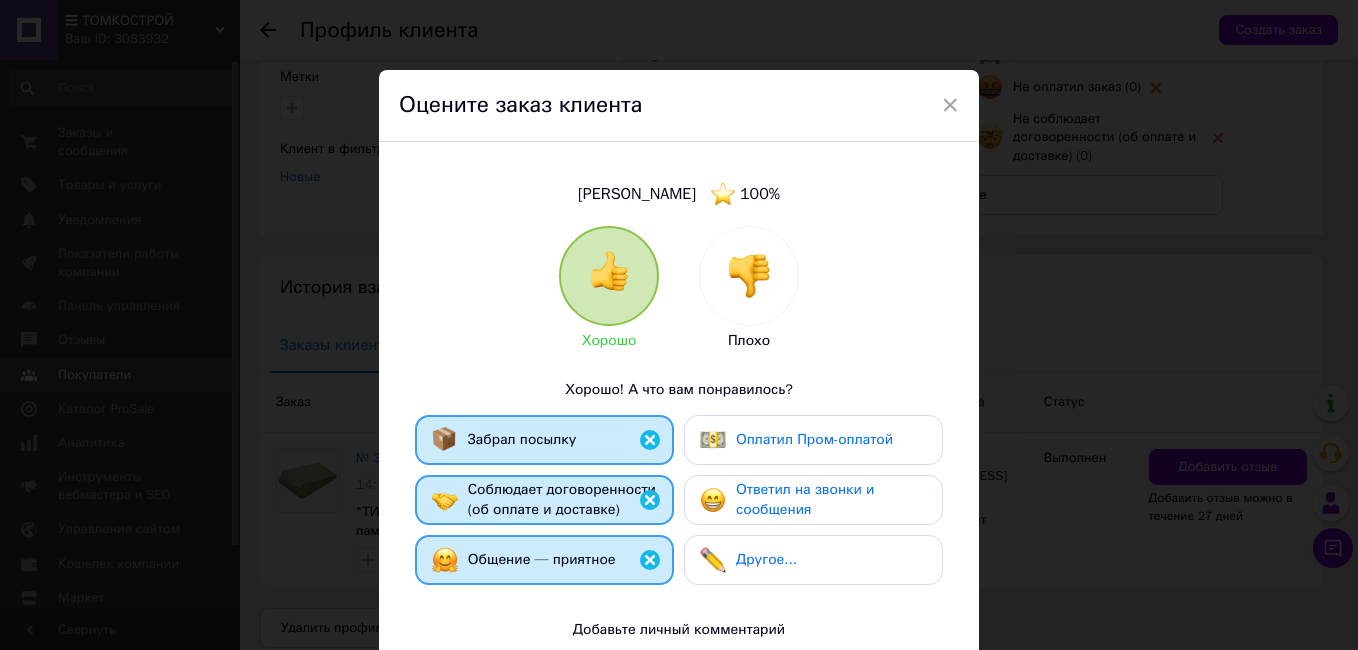 click on "Ответил на звонки и сообщения" at bounding box center [805, 499] 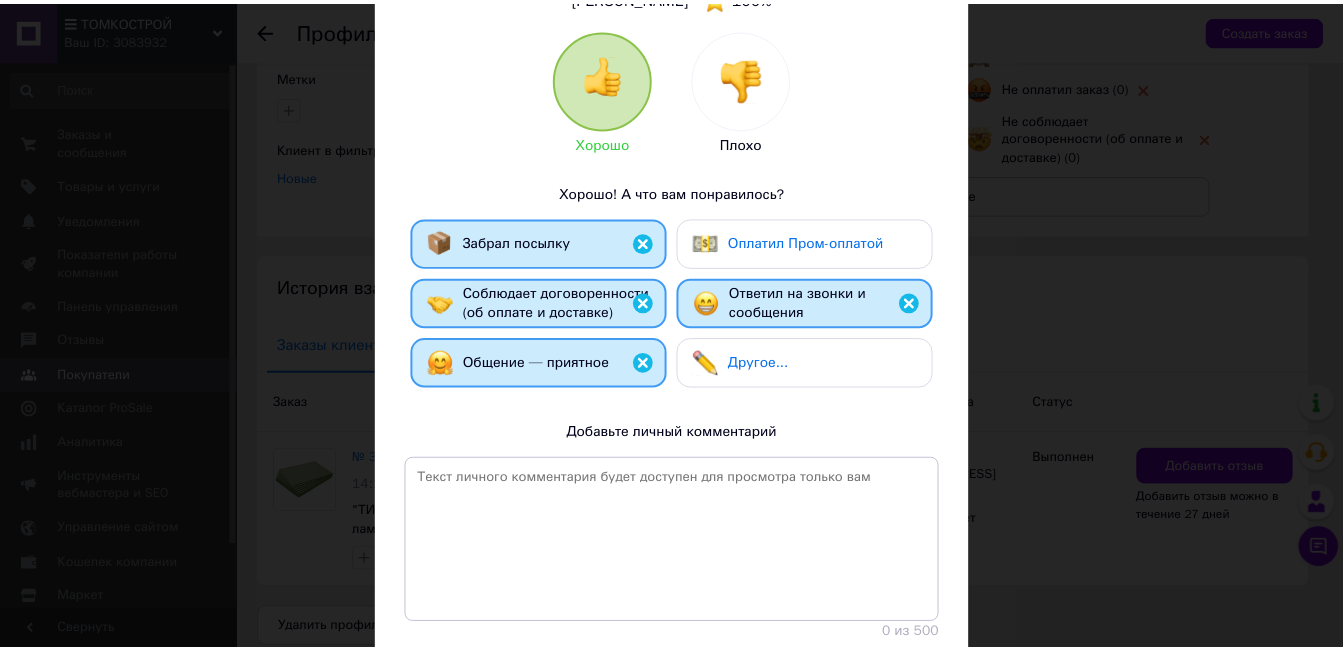 scroll, scrollTop: 332, scrollLeft: 0, axis: vertical 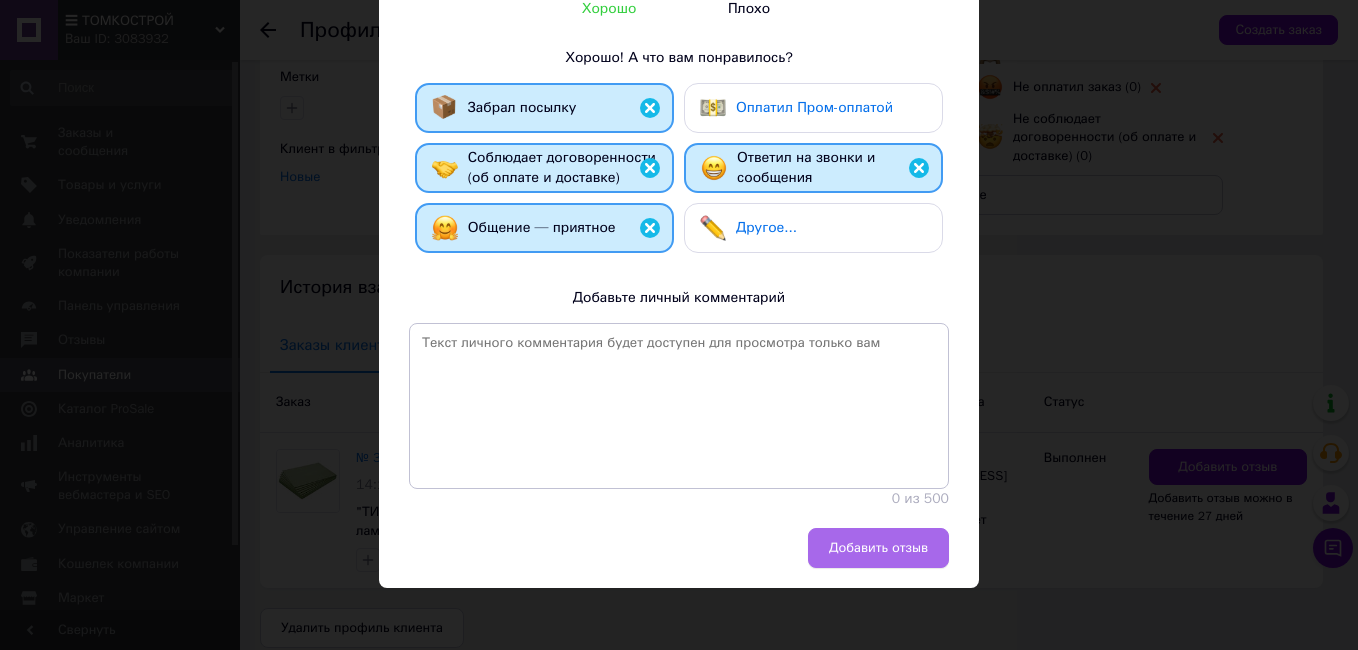 click on "Добавить отзыв" at bounding box center (878, 548) 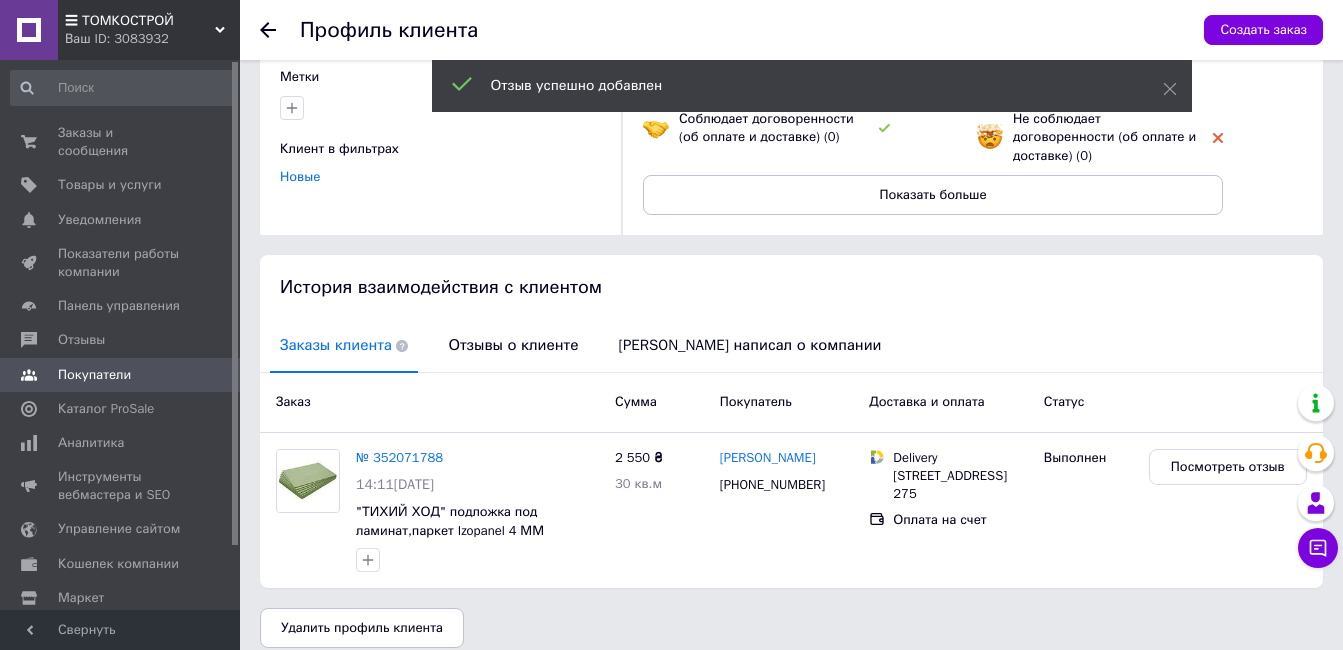 click 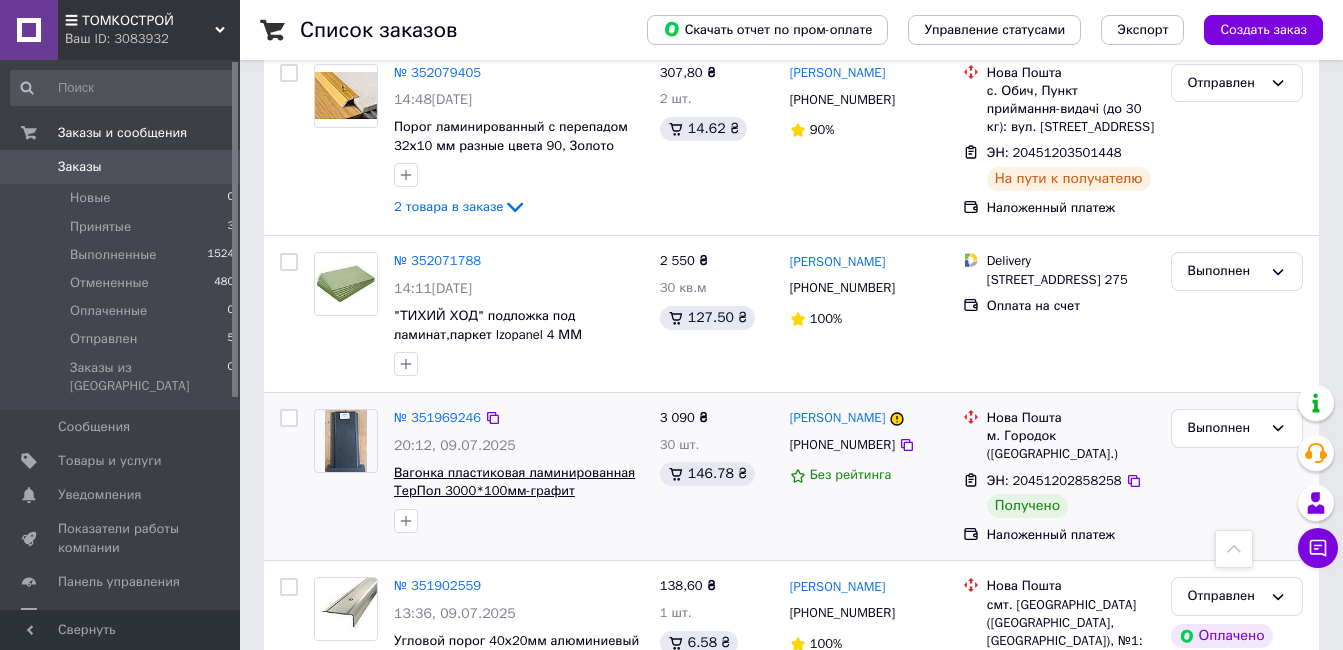 scroll, scrollTop: 1700, scrollLeft: 0, axis: vertical 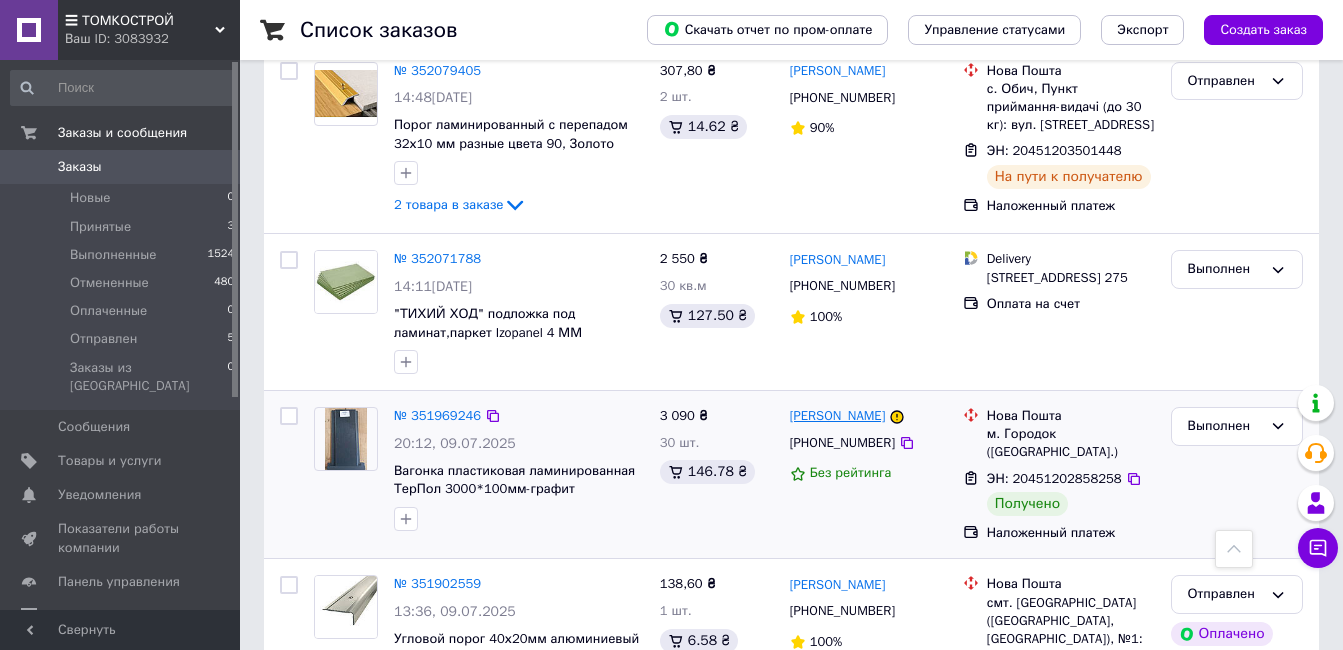 click on "[PERSON_NAME]" at bounding box center [838, 416] 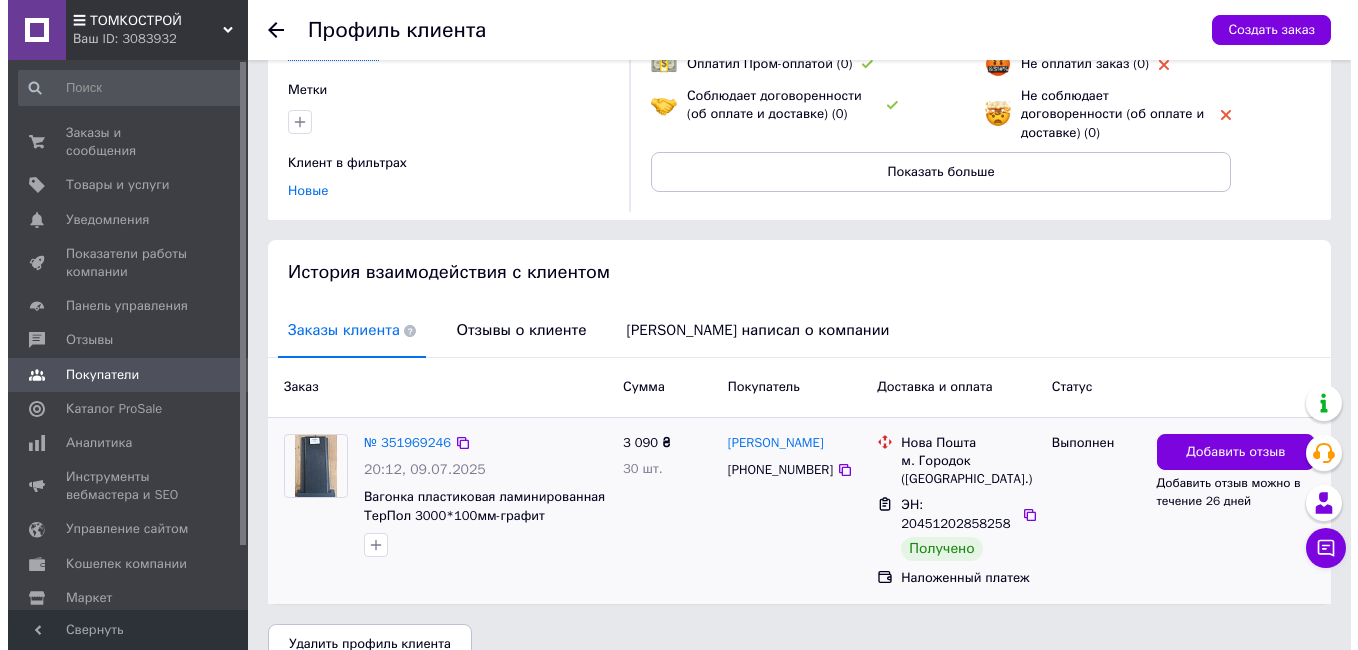 scroll, scrollTop: 238, scrollLeft: 0, axis: vertical 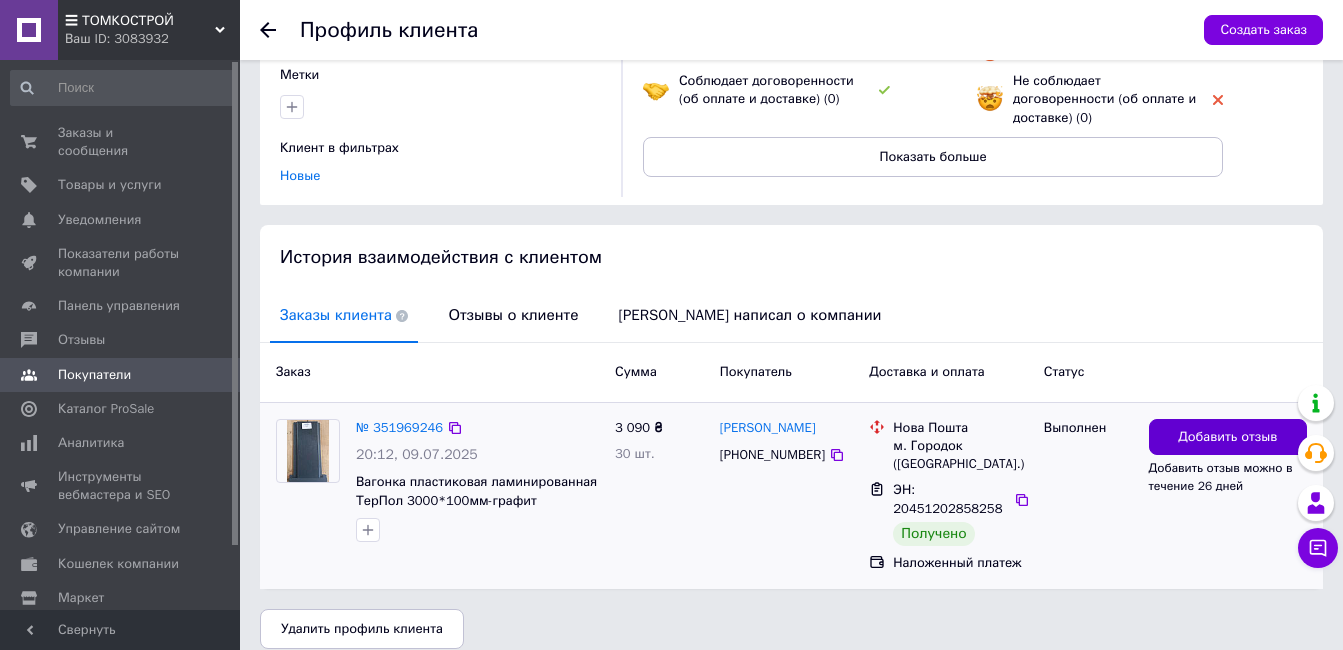click on "Добавить отзыв" at bounding box center [1227, 437] 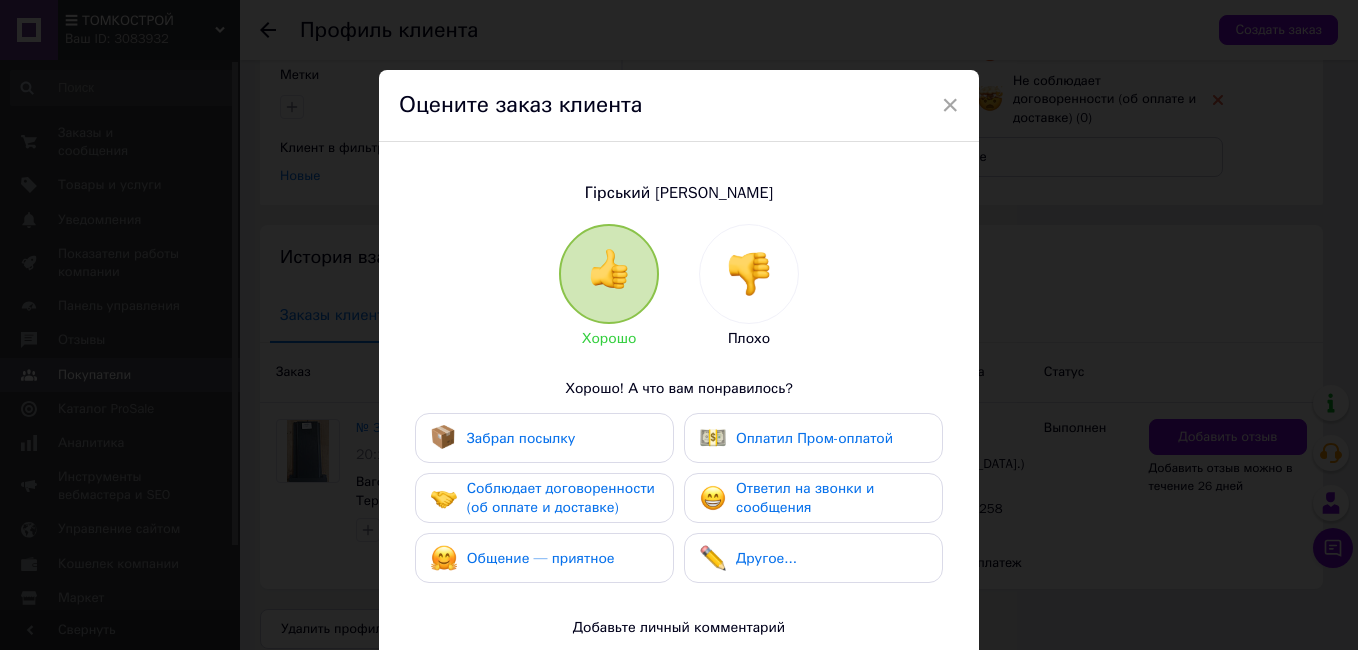 click on "Забрал посылку" at bounding box center (544, 438) 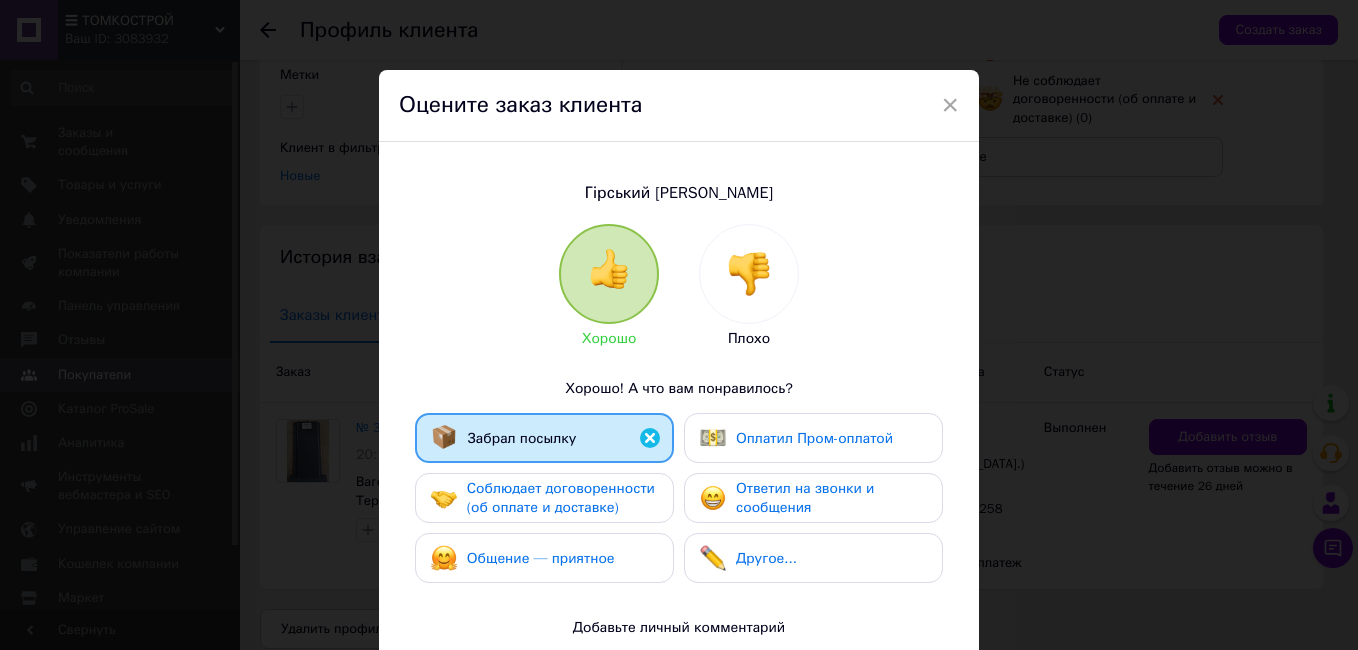 click on "Соблюдает договоренности (об оплате и доставке)" at bounding box center [561, 498] 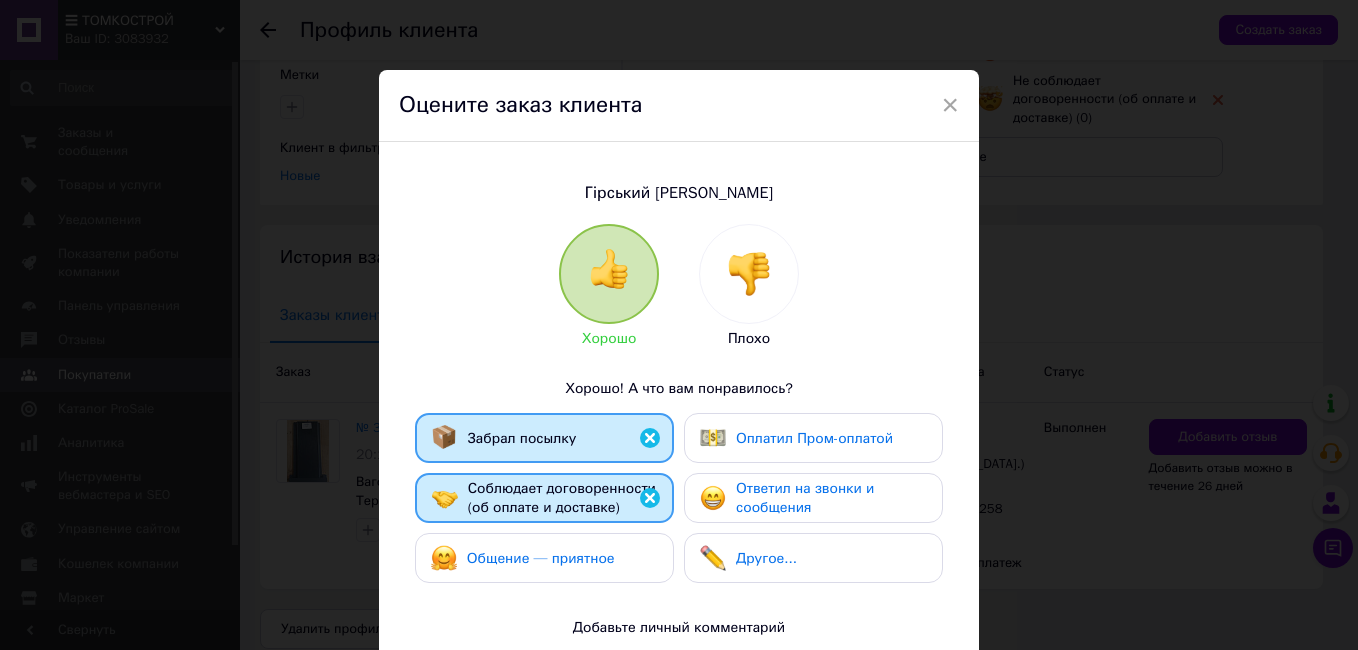 drag, startPoint x: 583, startPoint y: 555, endPoint x: 782, endPoint y: 493, distance: 208.43465 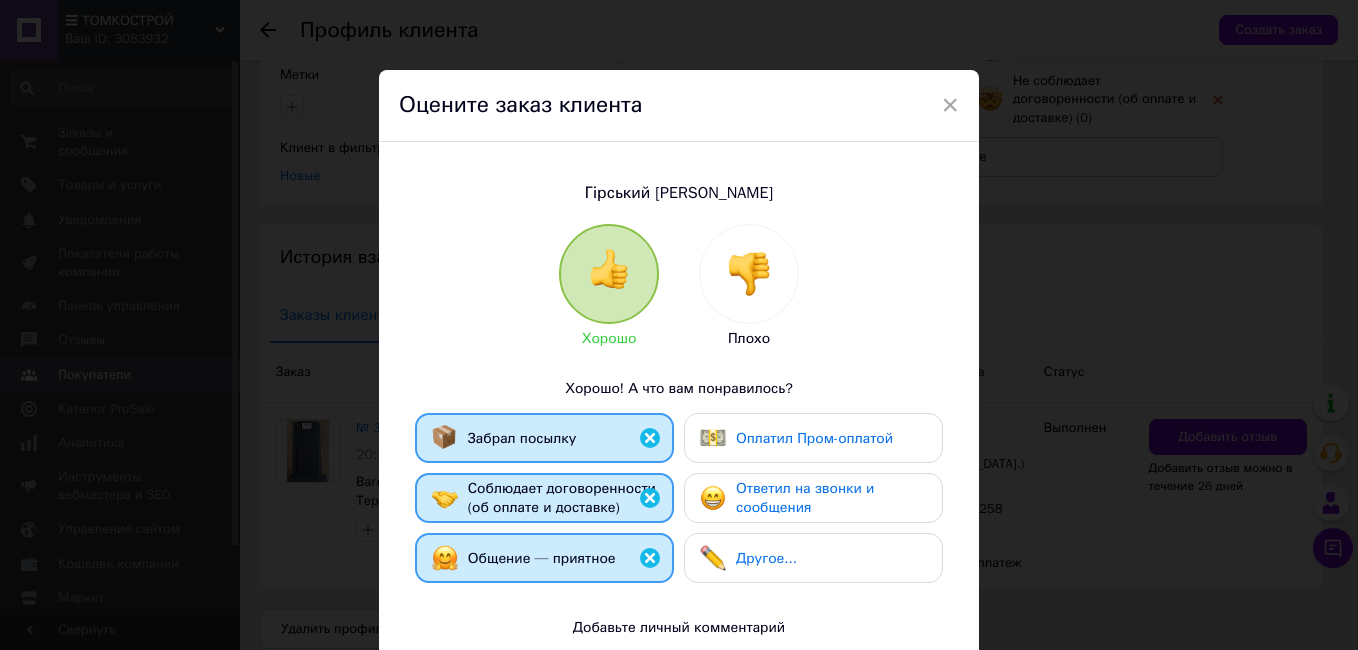 click on "Ответил на звонки и сообщения" at bounding box center [805, 498] 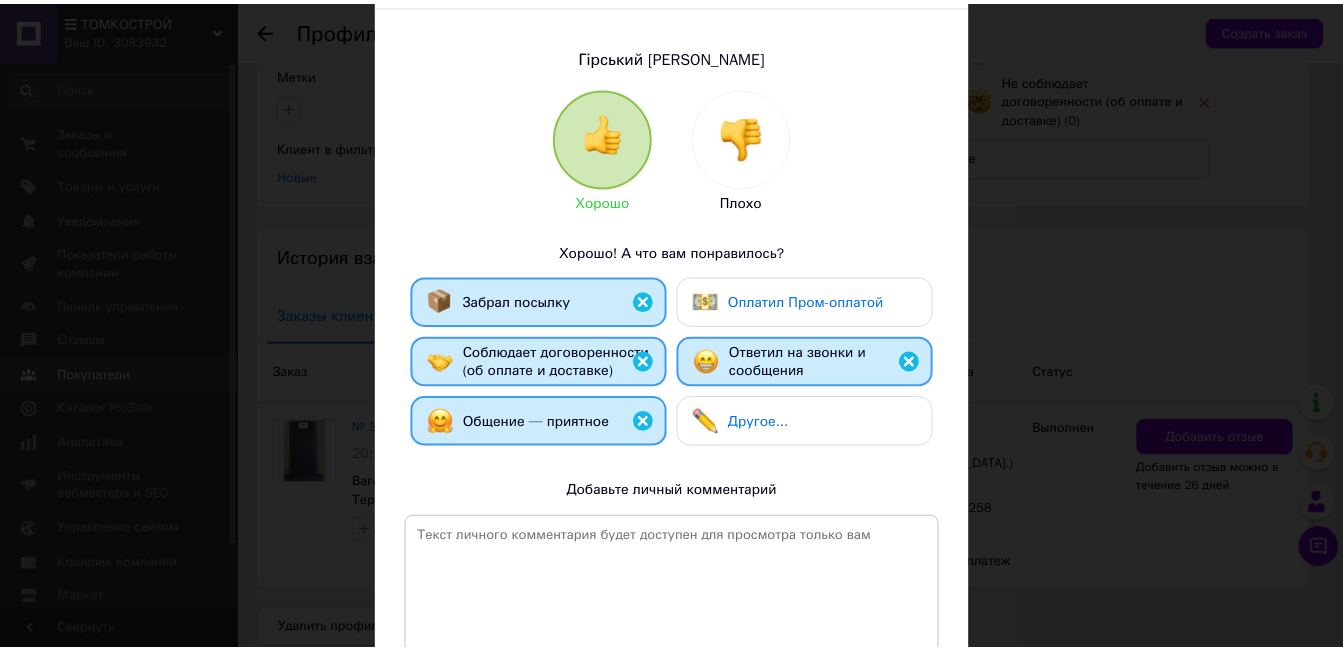 scroll, scrollTop: 331, scrollLeft: 0, axis: vertical 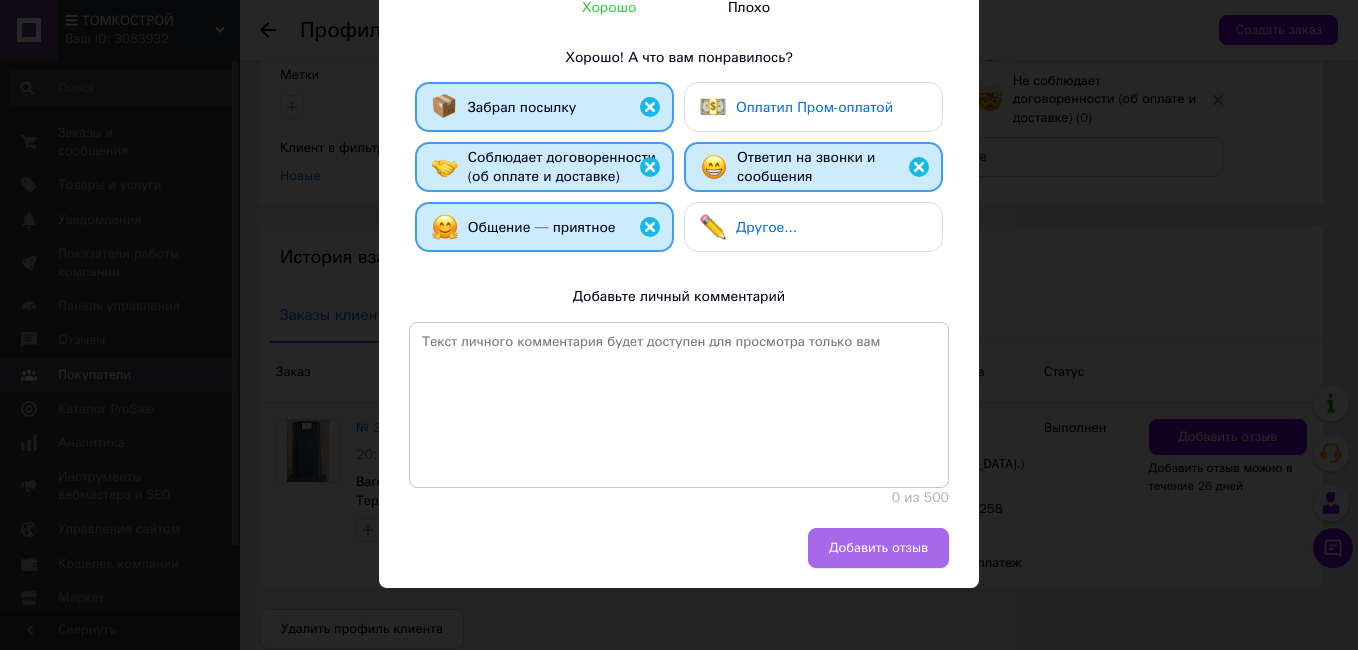 click on "Добавить отзыв" at bounding box center [878, 548] 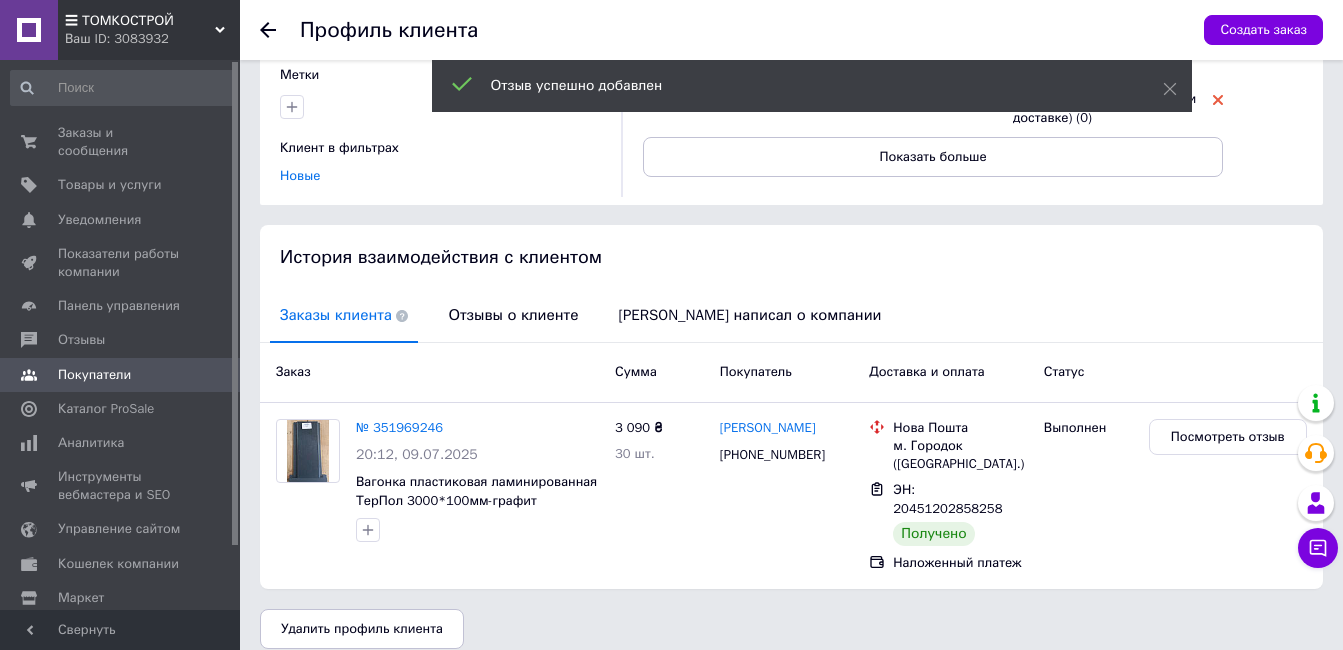 click at bounding box center [280, 30] 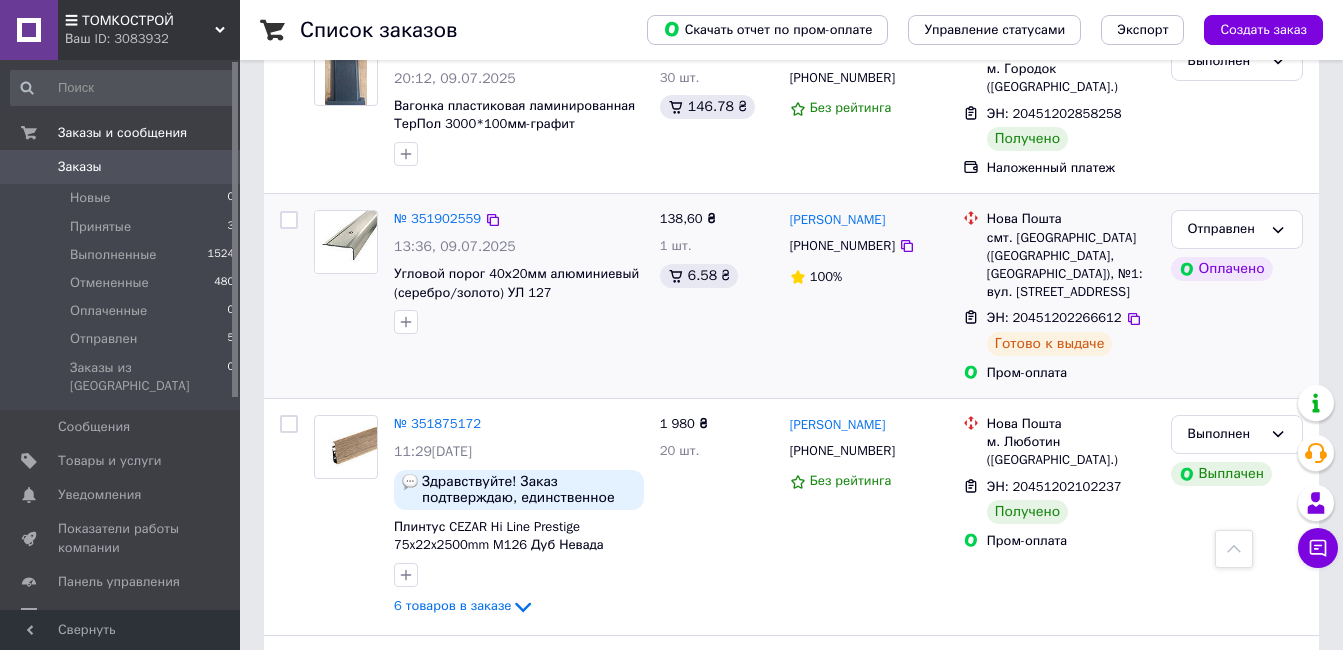scroll, scrollTop: 2100, scrollLeft: 0, axis: vertical 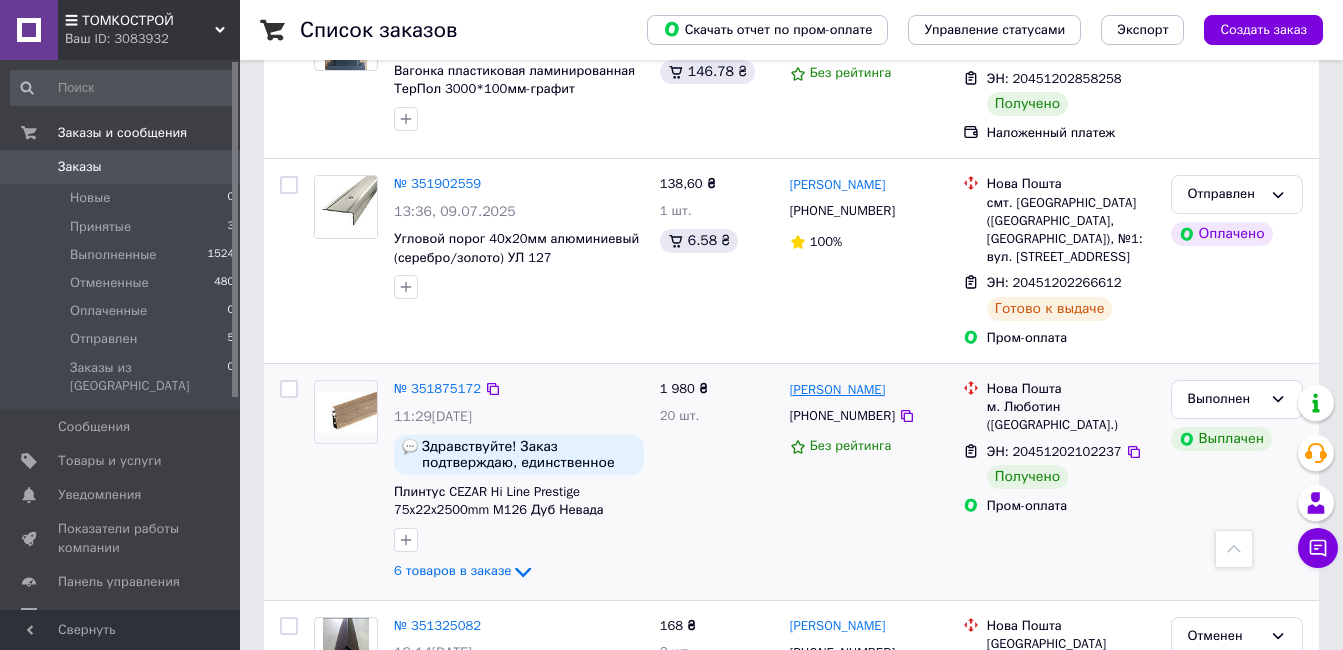 click on "[PERSON_NAME]" at bounding box center [838, 390] 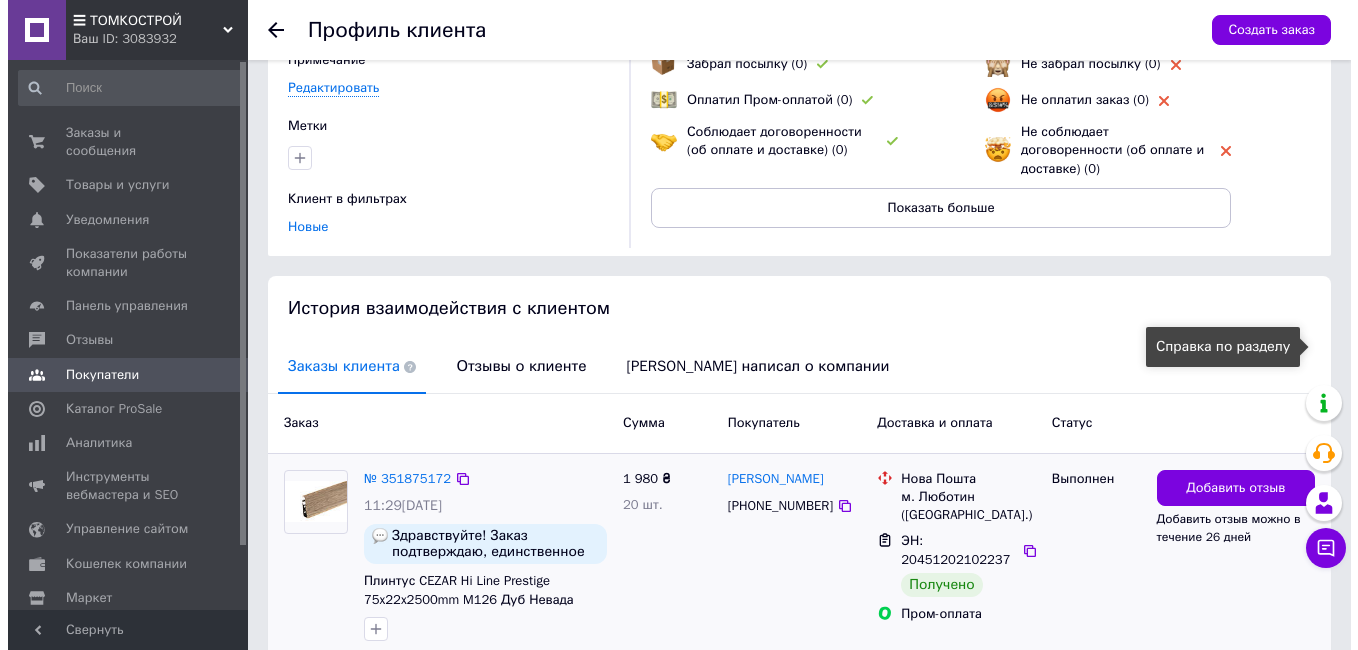 scroll, scrollTop: 200, scrollLeft: 0, axis: vertical 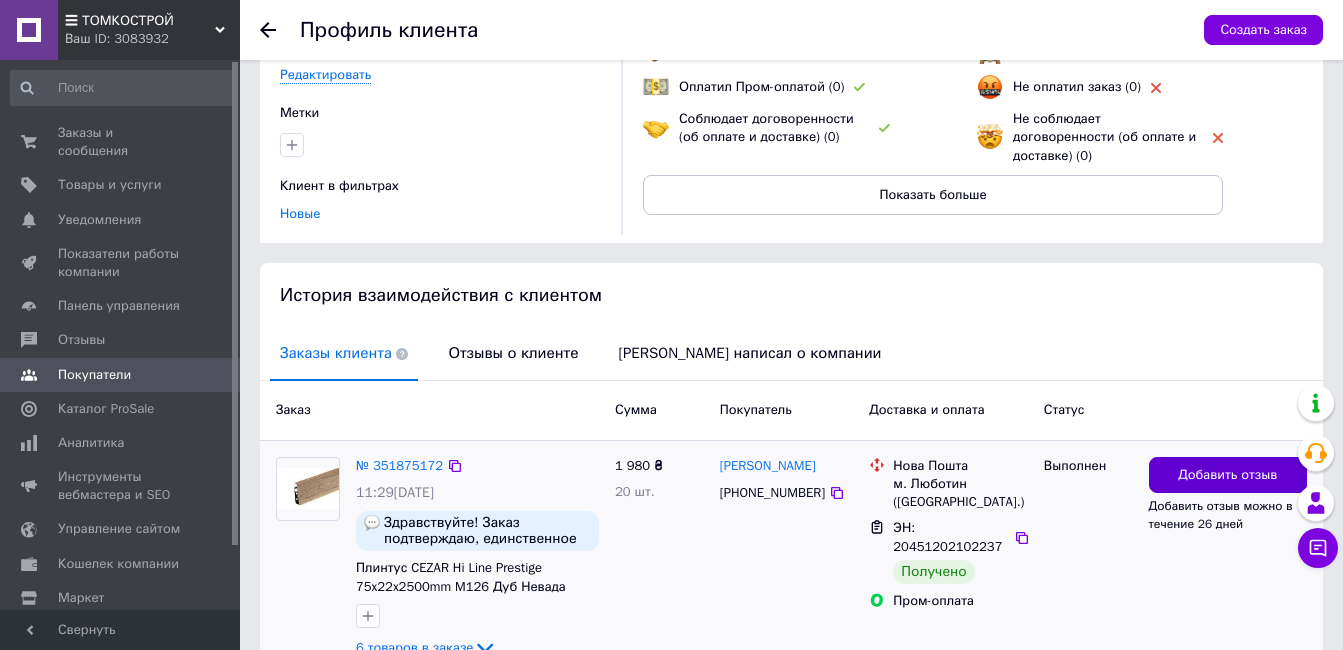 click on "Добавить отзыв" at bounding box center (1228, 475) 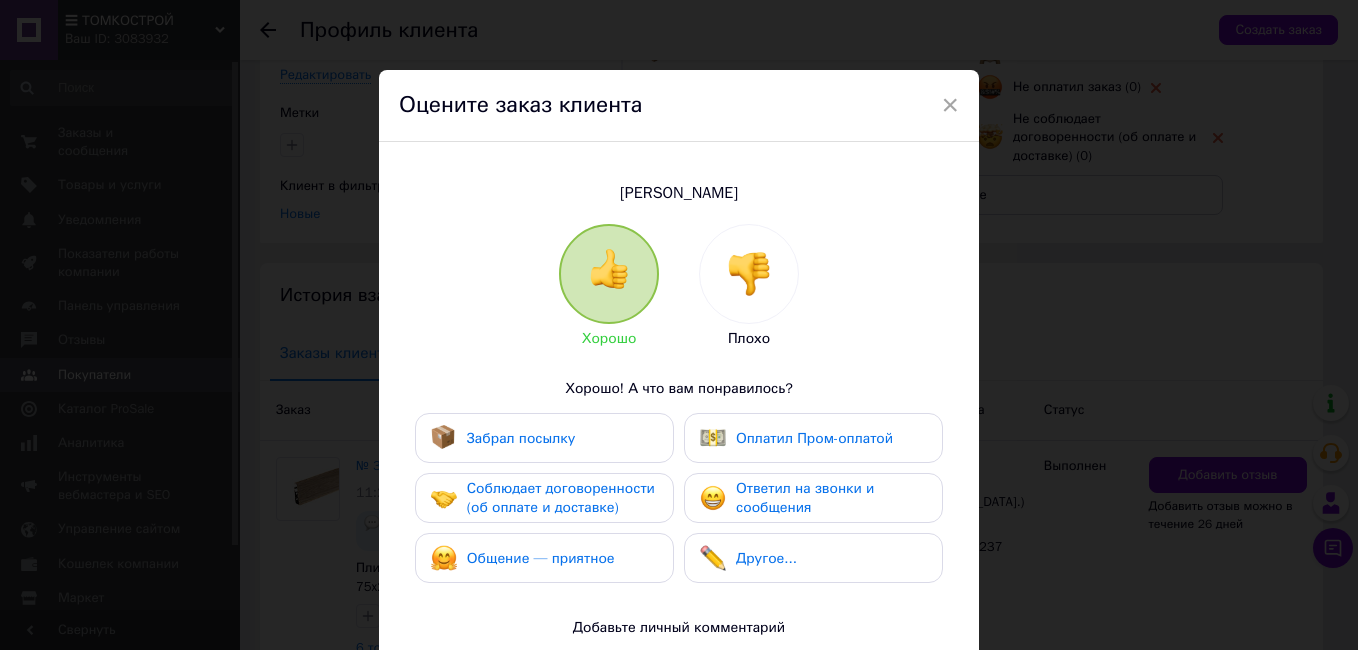drag, startPoint x: 561, startPoint y: 438, endPoint x: 566, endPoint y: 473, distance: 35.35534 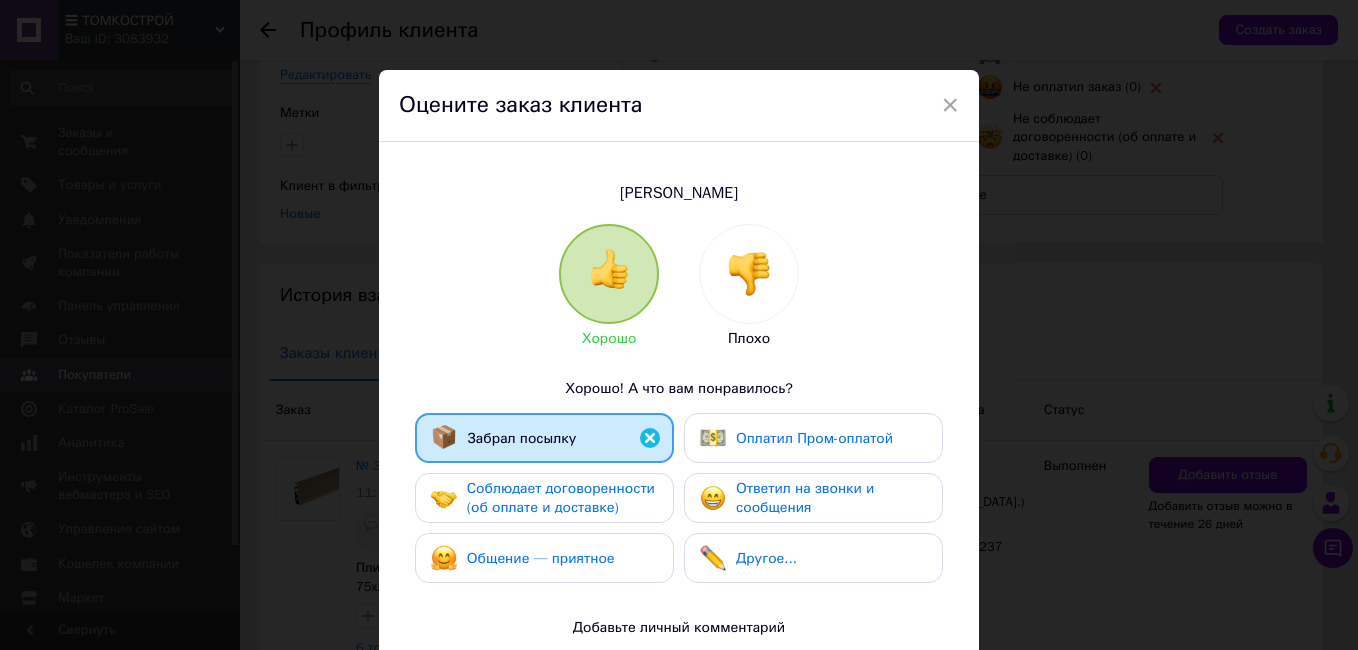 click on "Соблюдает договоренности (об оплате и доставке)" at bounding box center [561, 498] 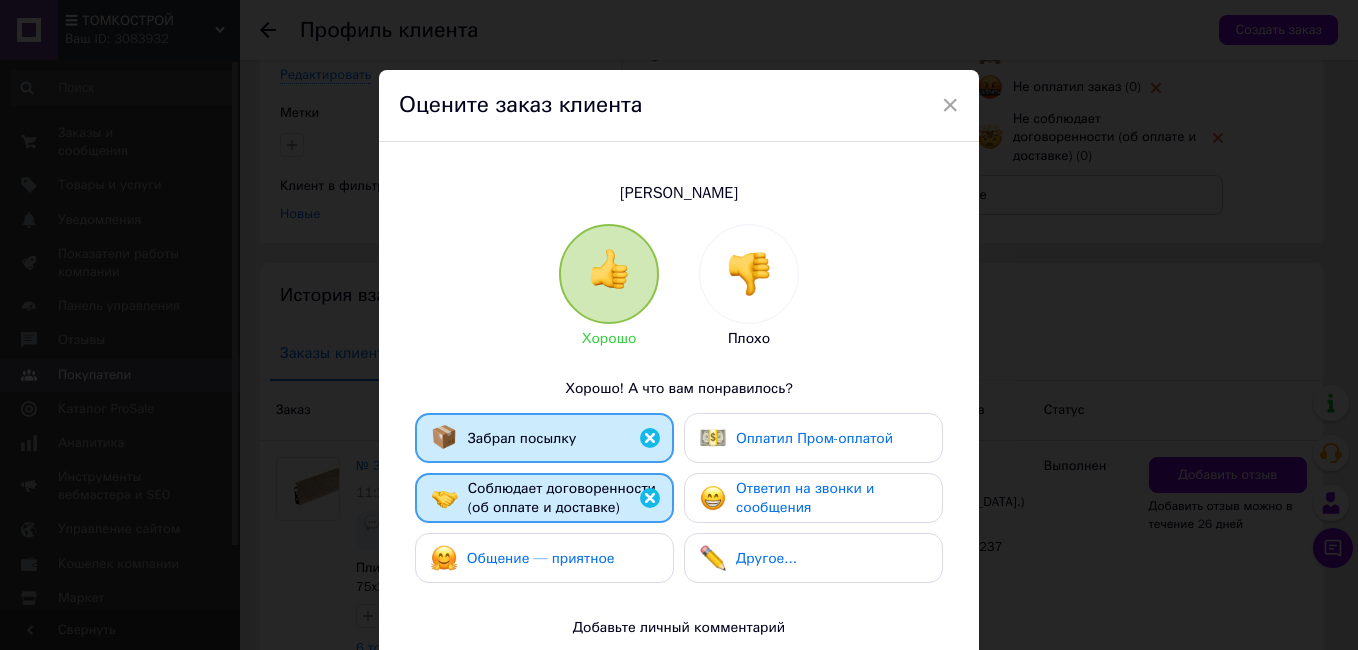 drag, startPoint x: 571, startPoint y: 550, endPoint x: 713, endPoint y: 475, distance: 160.58954 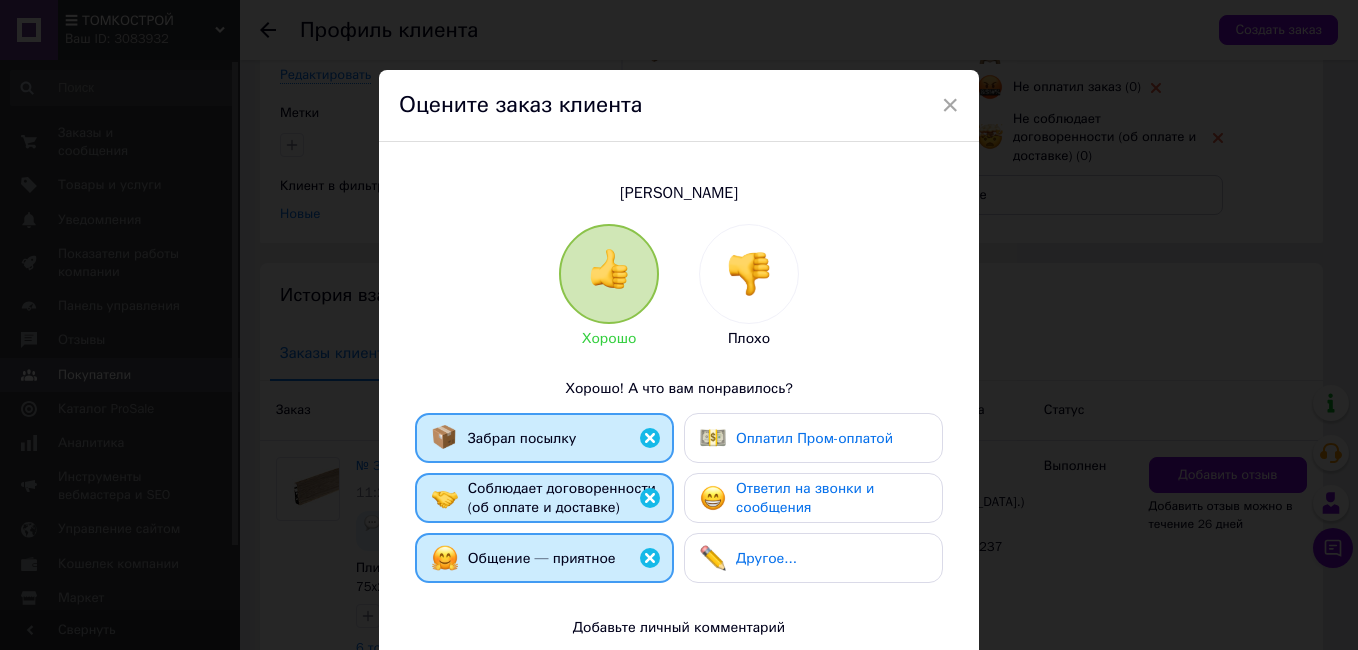 click on "Оплатил Пром-оплатой" at bounding box center (814, 439) 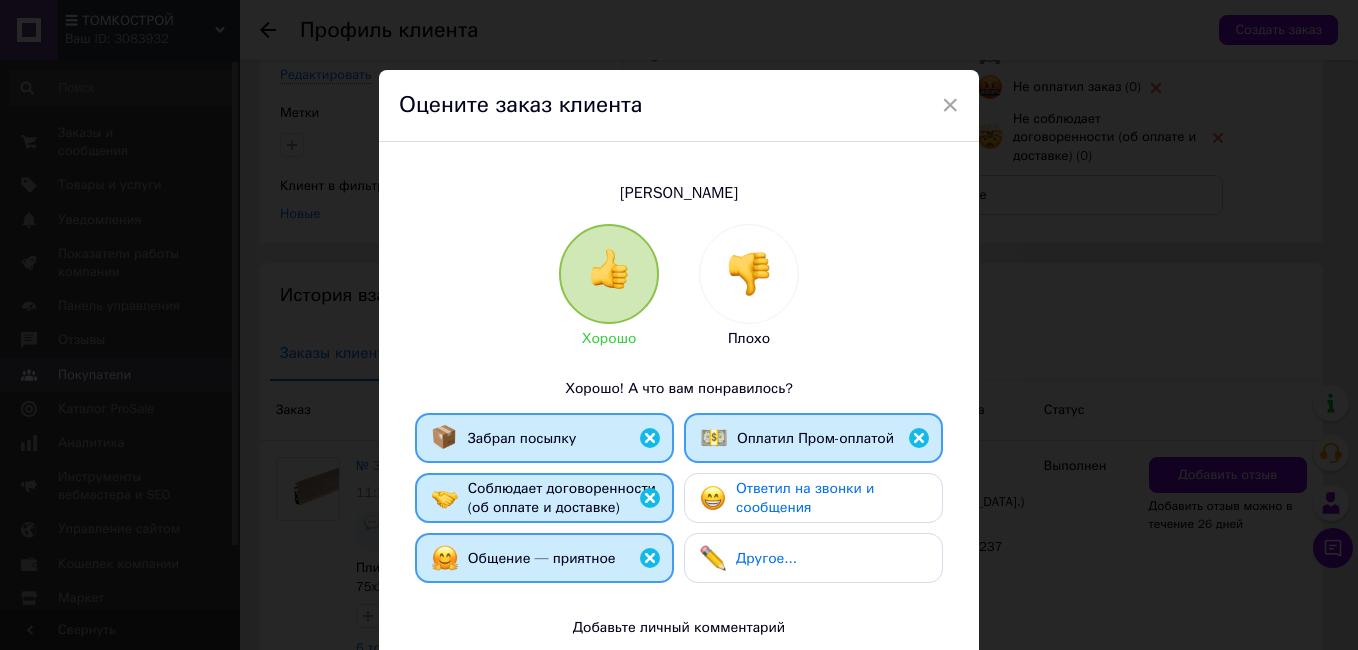 click on "Ответил на звонки и сообщения" at bounding box center (805, 498) 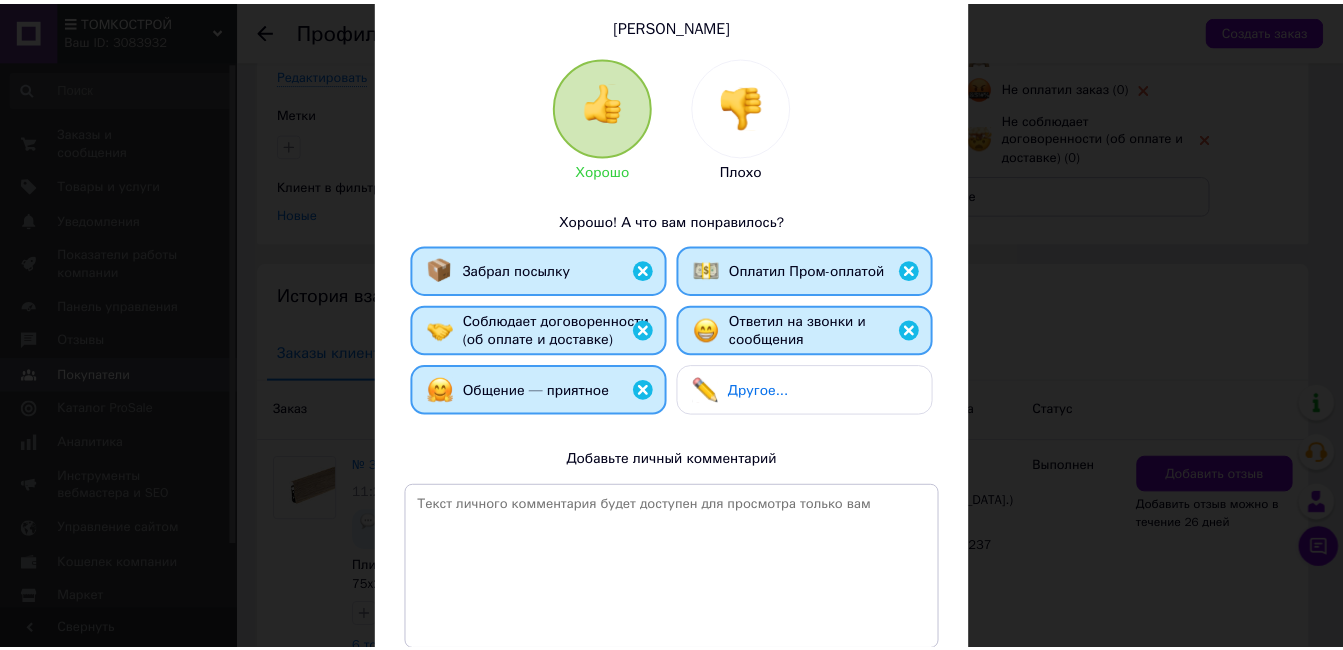 scroll, scrollTop: 331, scrollLeft: 0, axis: vertical 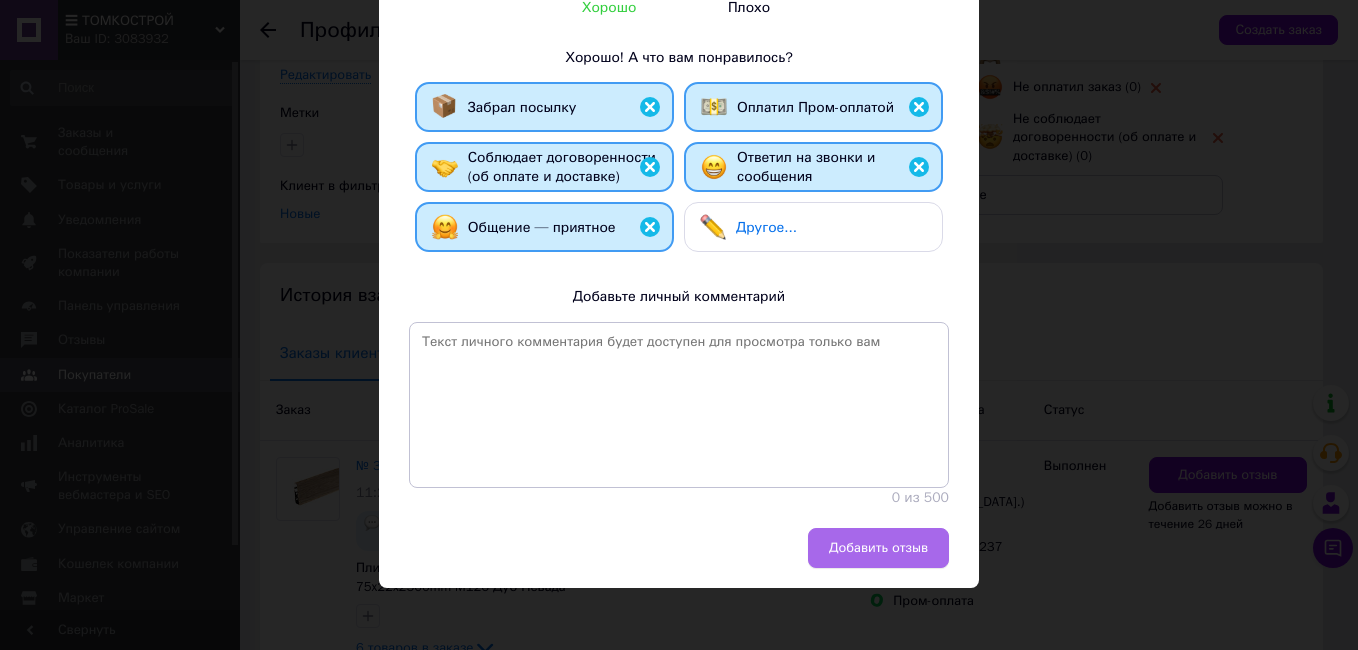 click on "Добавить отзыв" at bounding box center [878, 548] 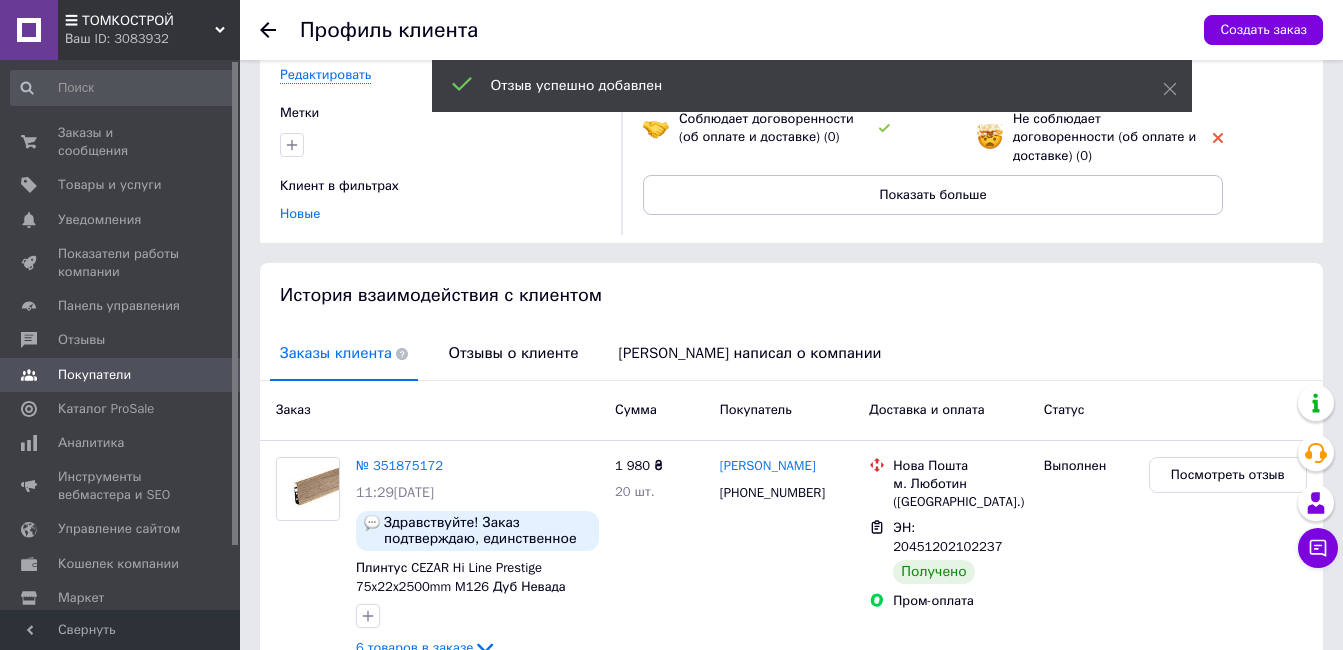 click 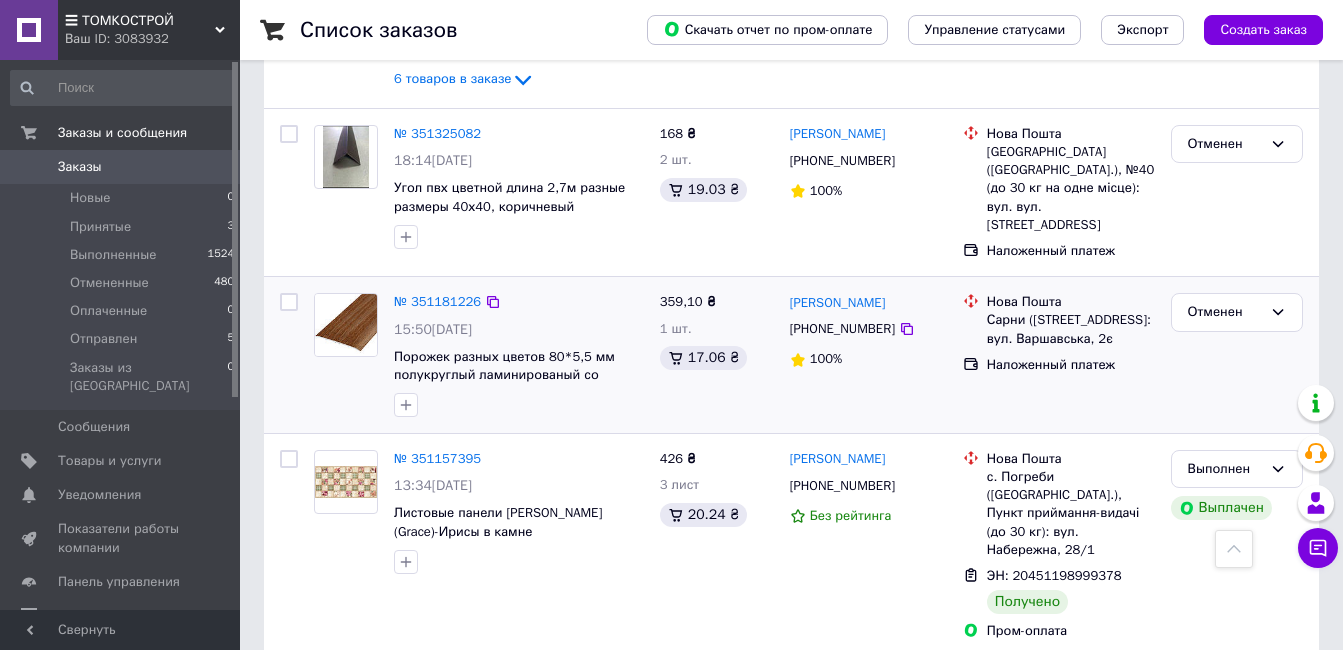 scroll, scrollTop: 2600, scrollLeft: 0, axis: vertical 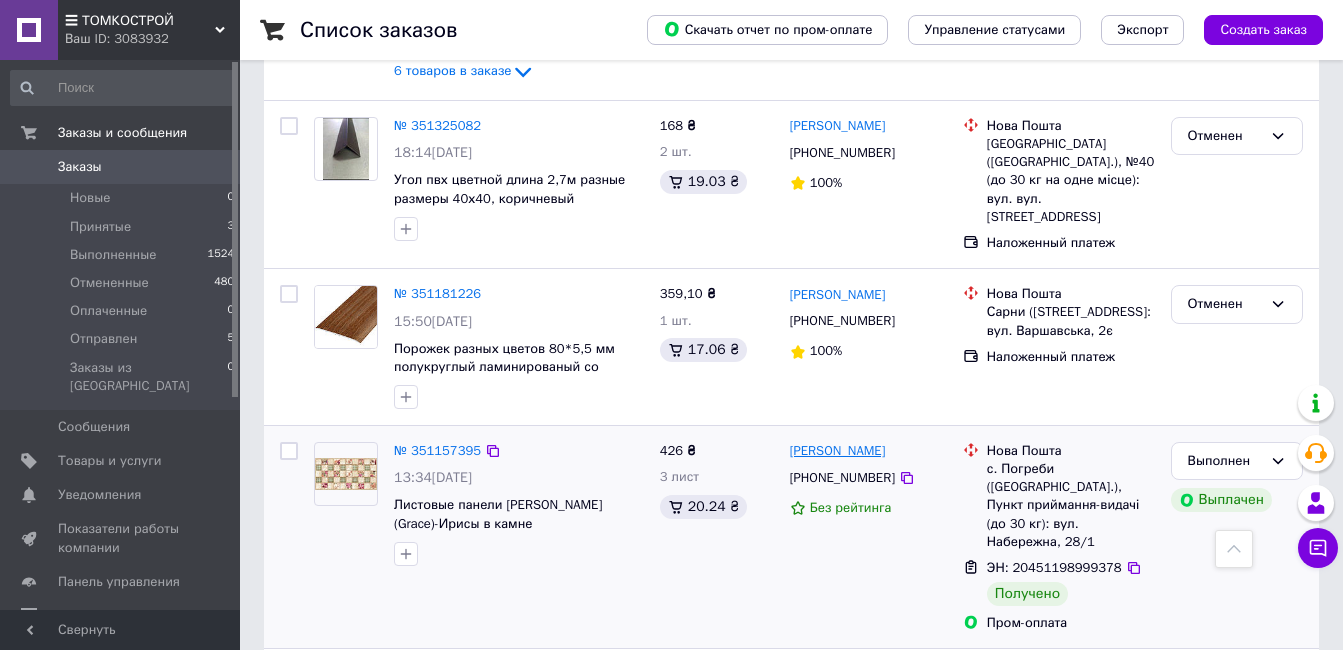 click on "[PERSON_NAME]" at bounding box center (838, 451) 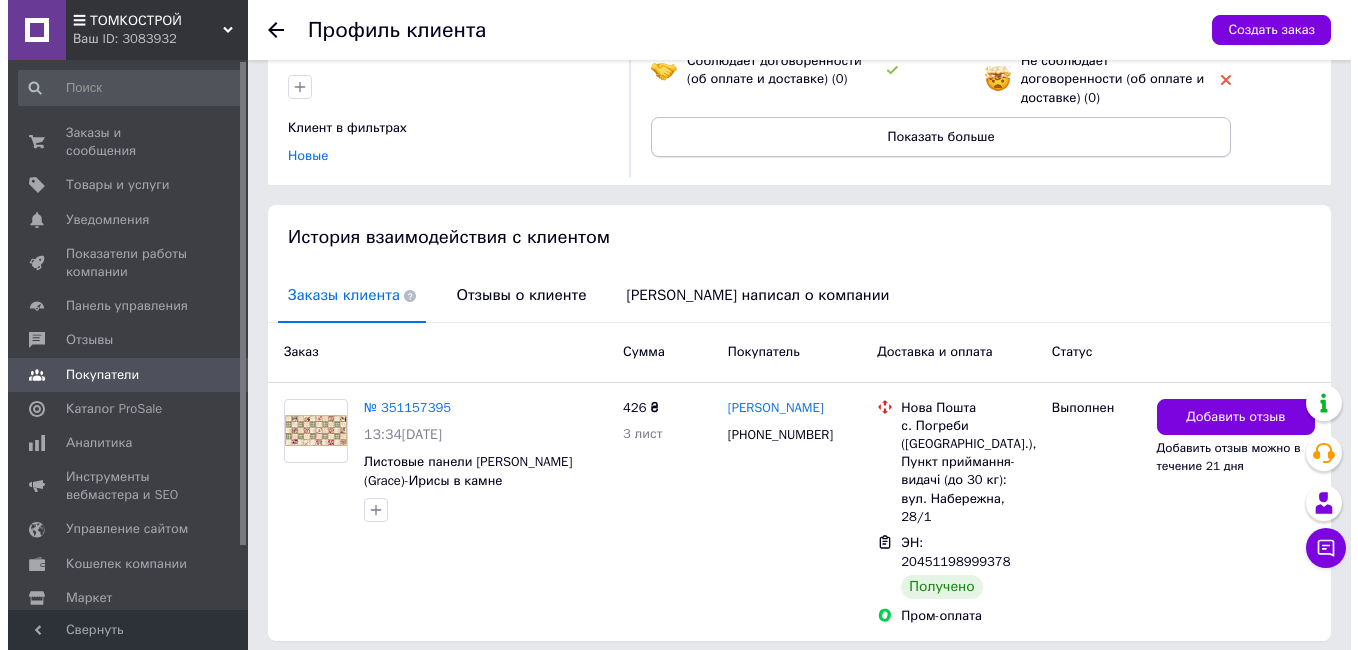 scroll, scrollTop: 300, scrollLeft: 0, axis: vertical 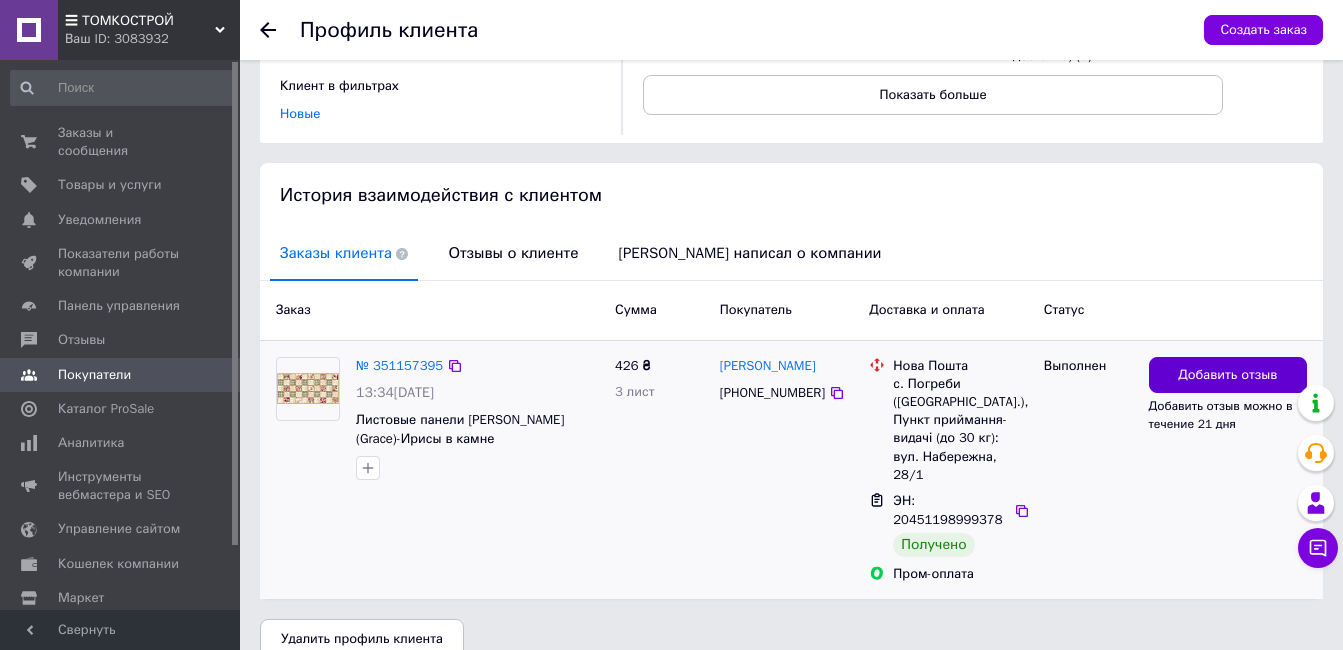 click on "Добавить отзыв" at bounding box center (1227, 375) 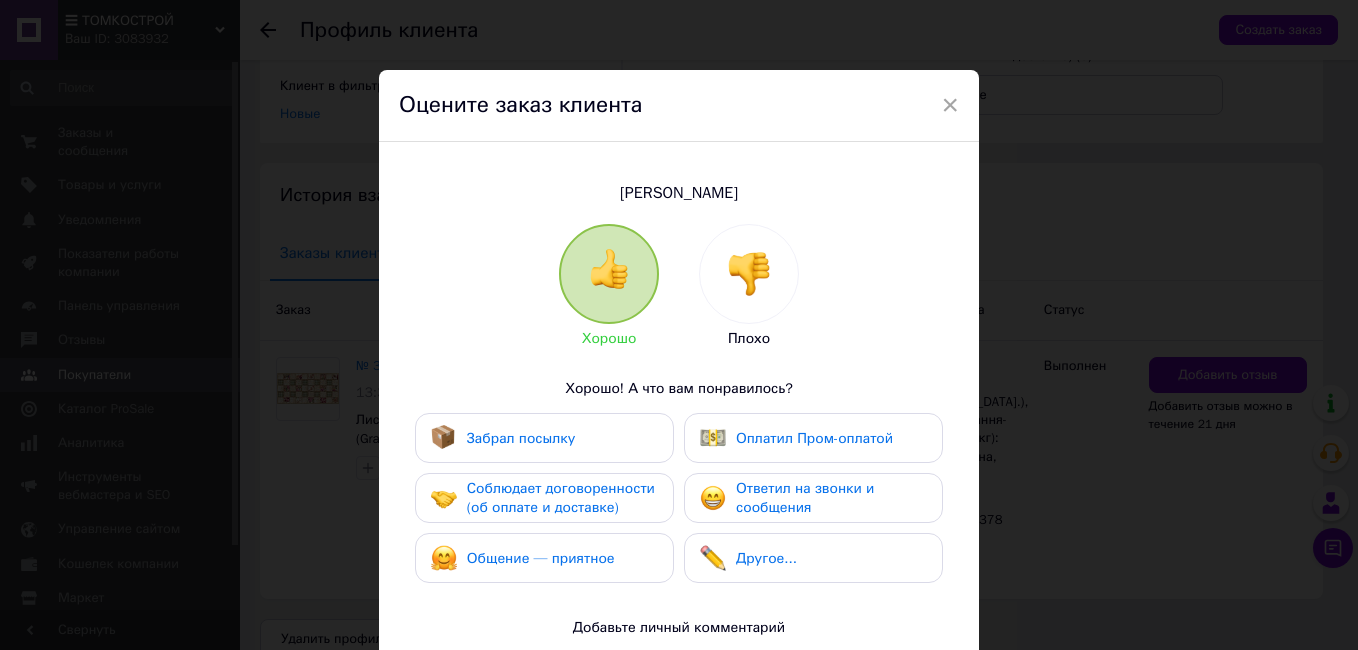 drag, startPoint x: 587, startPoint y: 429, endPoint x: 586, endPoint y: 448, distance: 19.026299 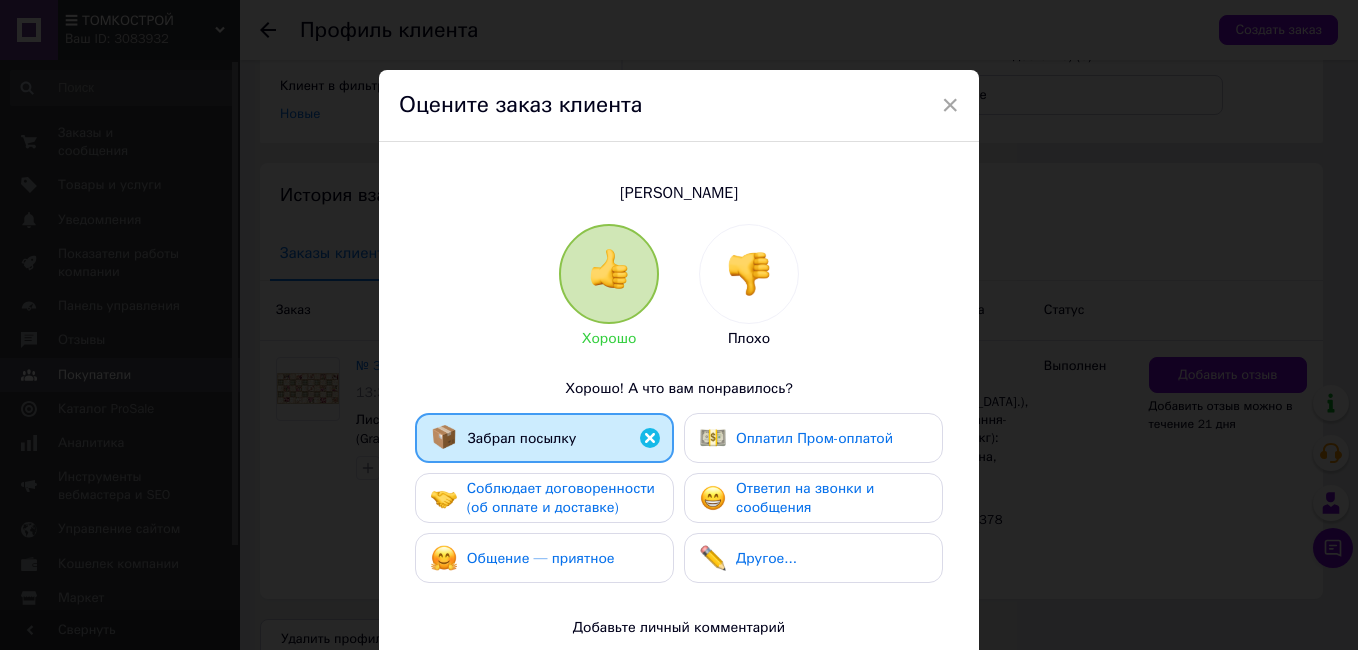 click on "Соблюдает договоренности (об оплате и доставке)" at bounding box center (561, 498) 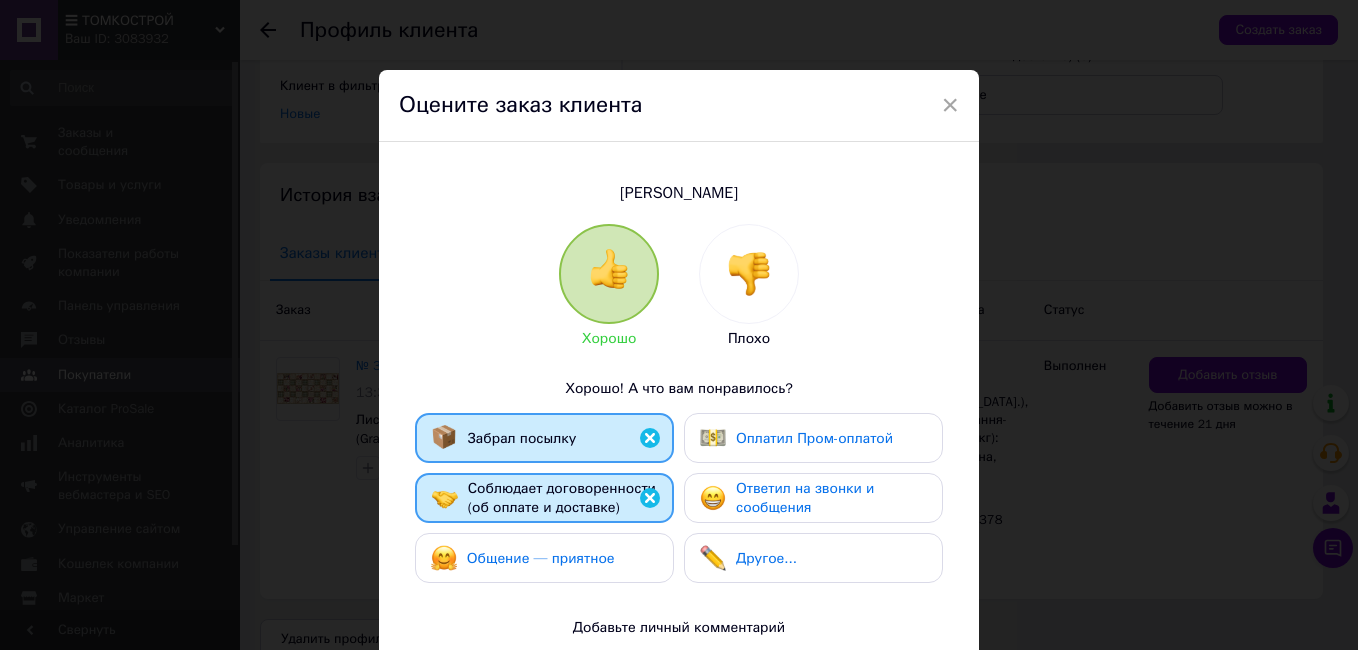 click on "Общение — приятное" at bounding box center [541, 558] 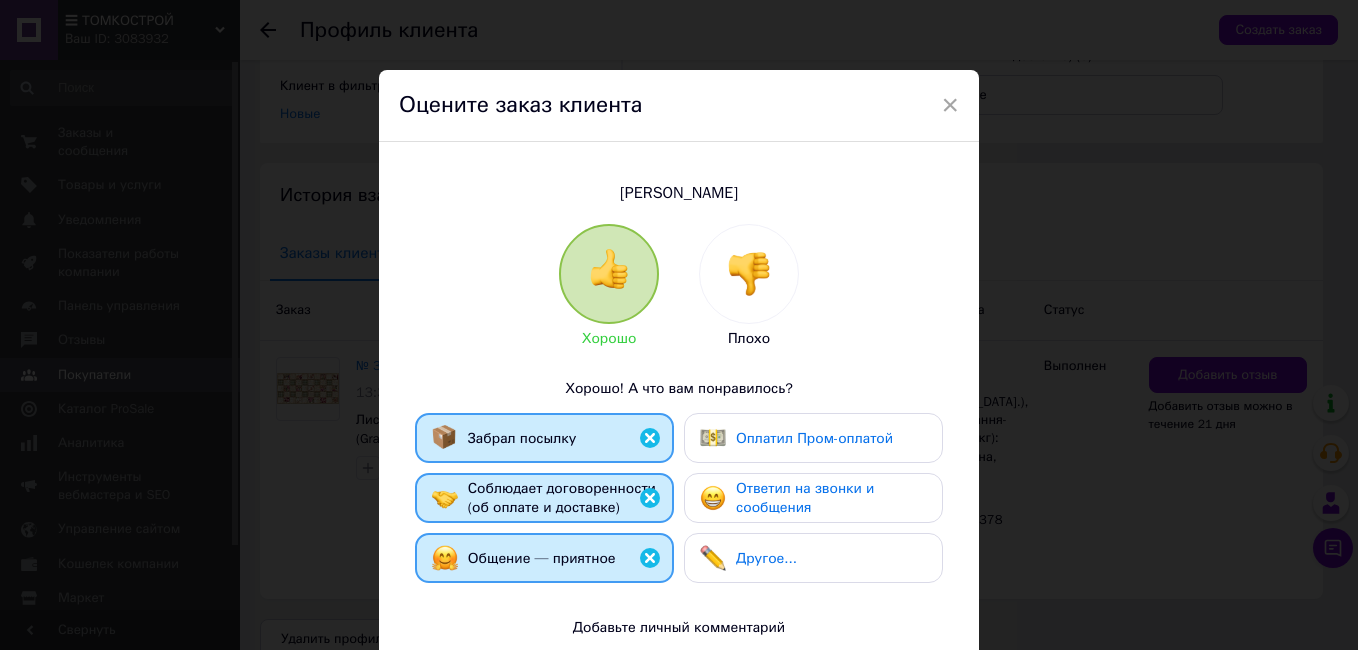 drag, startPoint x: 809, startPoint y: 420, endPoint x: 807, endPoint y: 468, distance: 48.04165 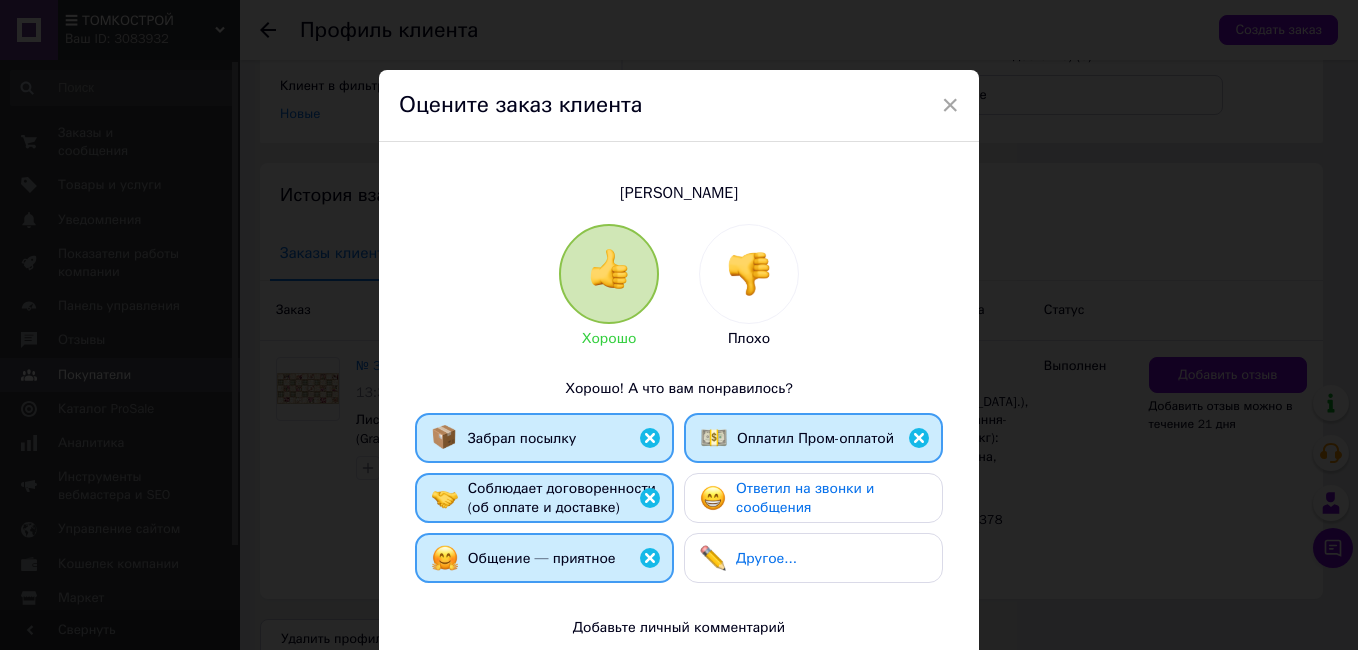 click on "Ответил на звонки и сообщения" at bounding box center (805, 498) 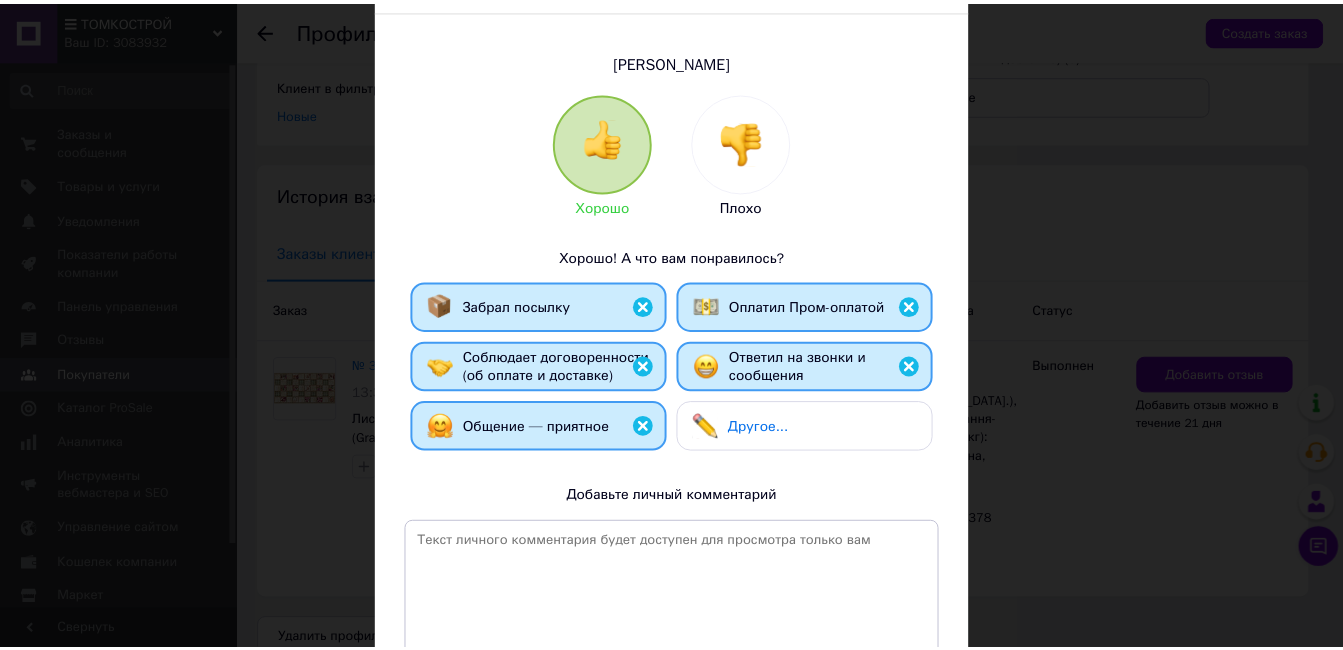 scroll, scrollTop: 331, scrollLeft: 0, axis: vertical 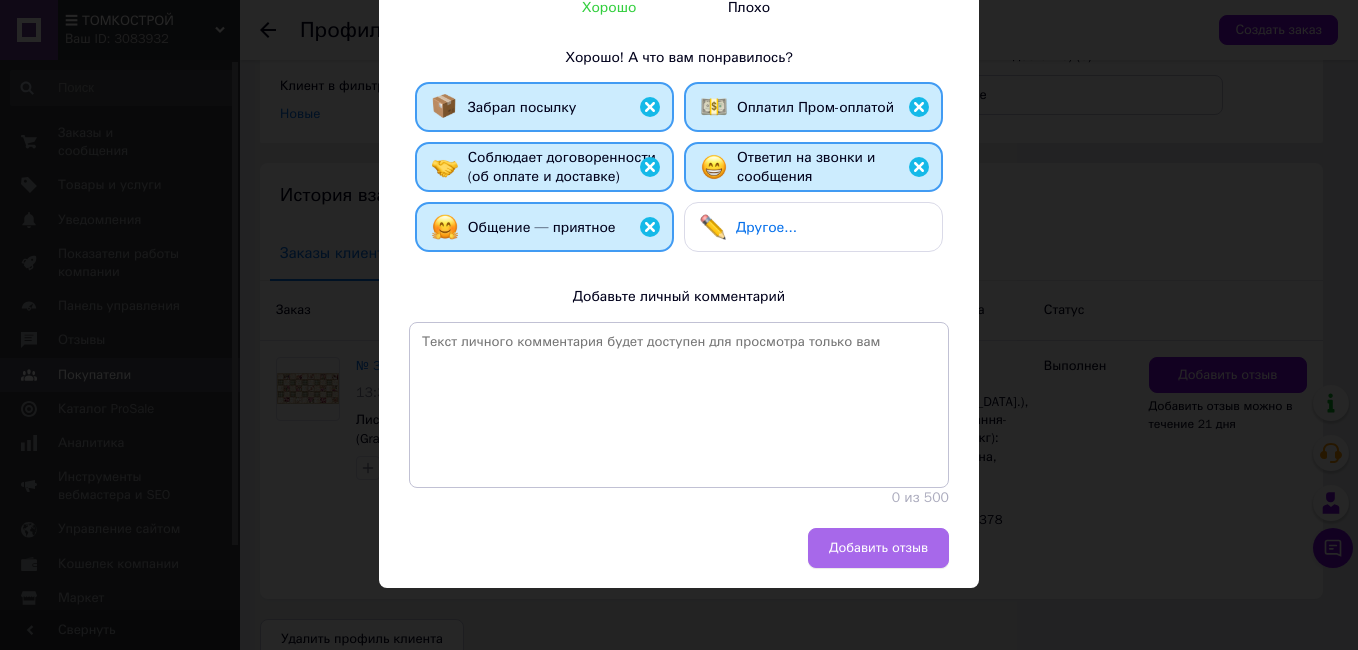 click on "Добавить отзыв" at bounding box center [878, 548] 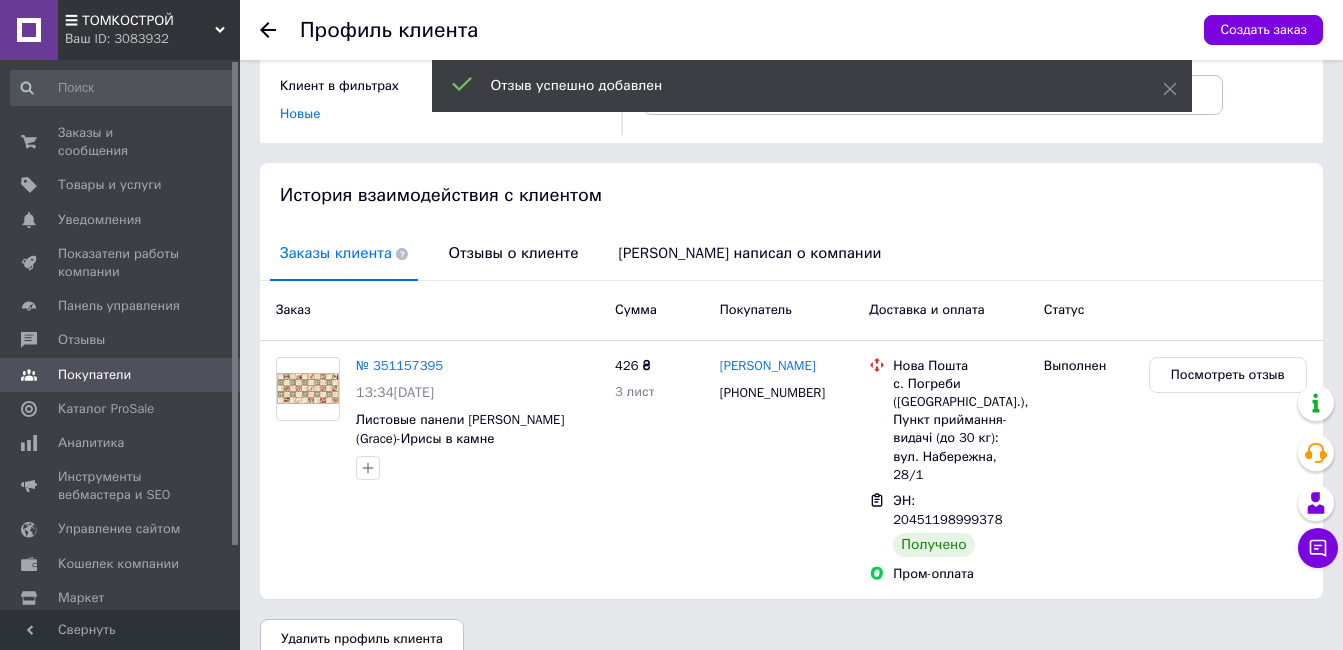 click 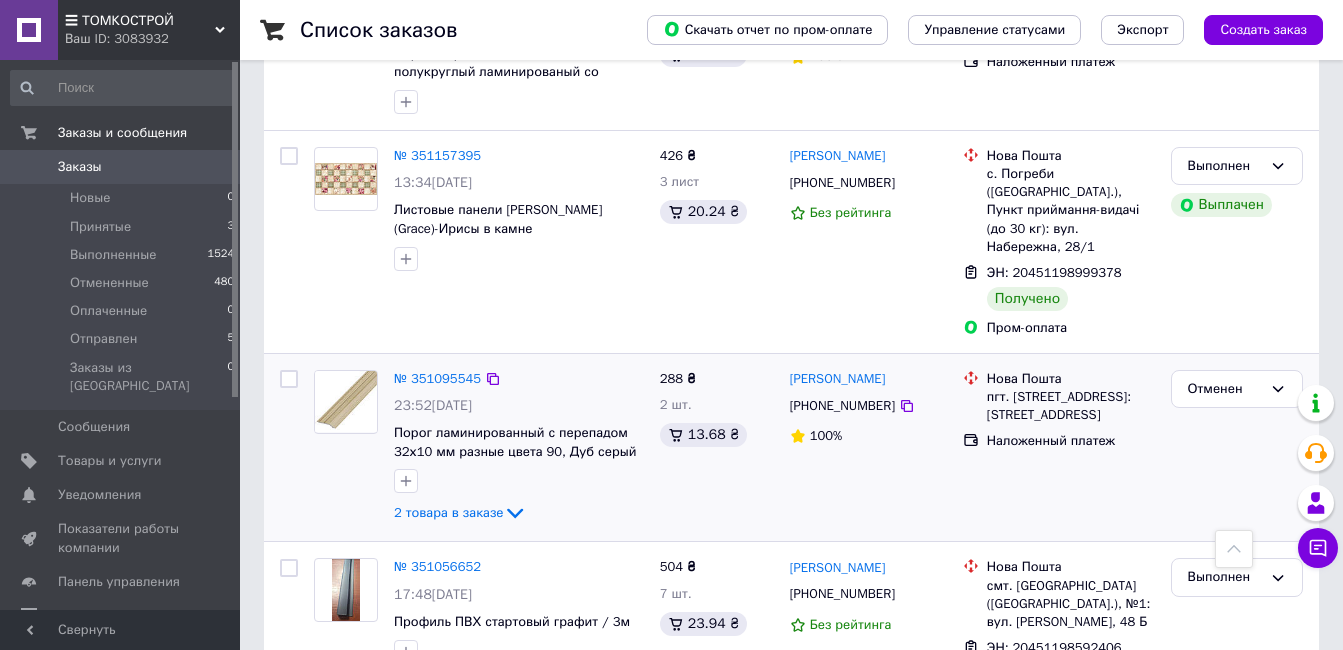 scroll, scrollTop: 2900, scrollLeft: 0, axis: vertical 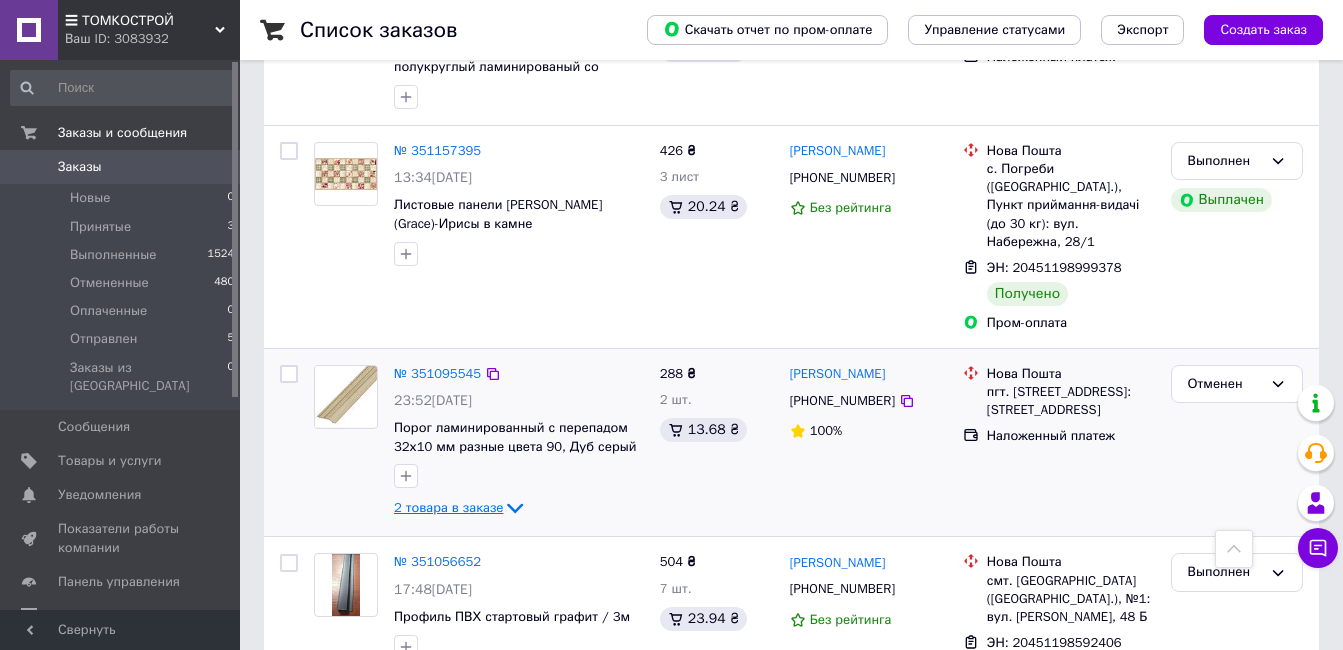 click on "2 товара в заказе" at bounding box center [448, 507] 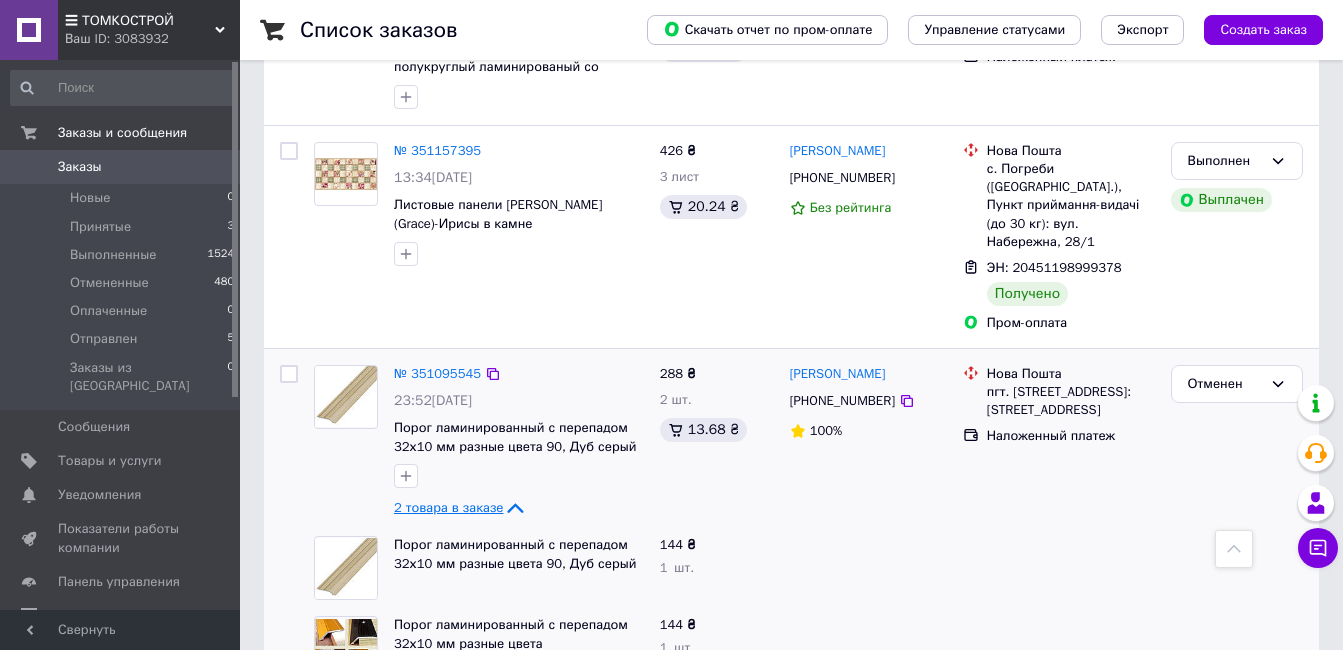 click on "2 товара в заказе" at bounding box center [448, 507] 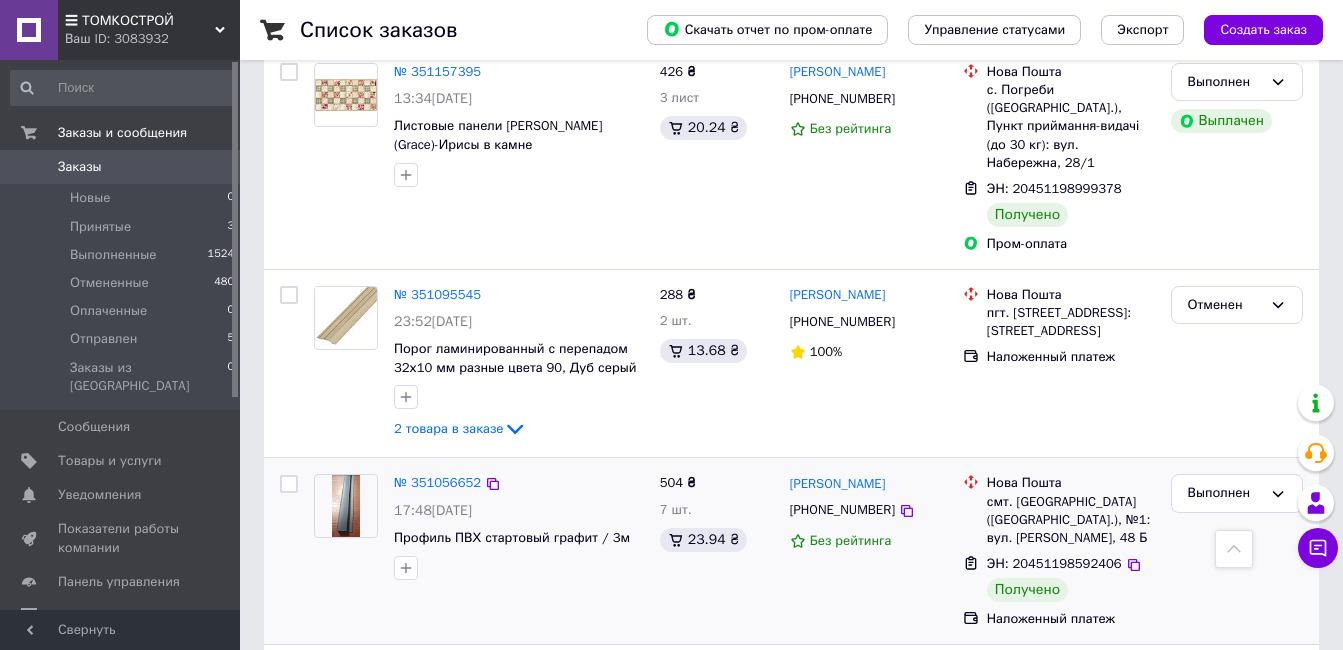 scroll, scrollTop: 3000, scrollLeft: 0, axis: vertical 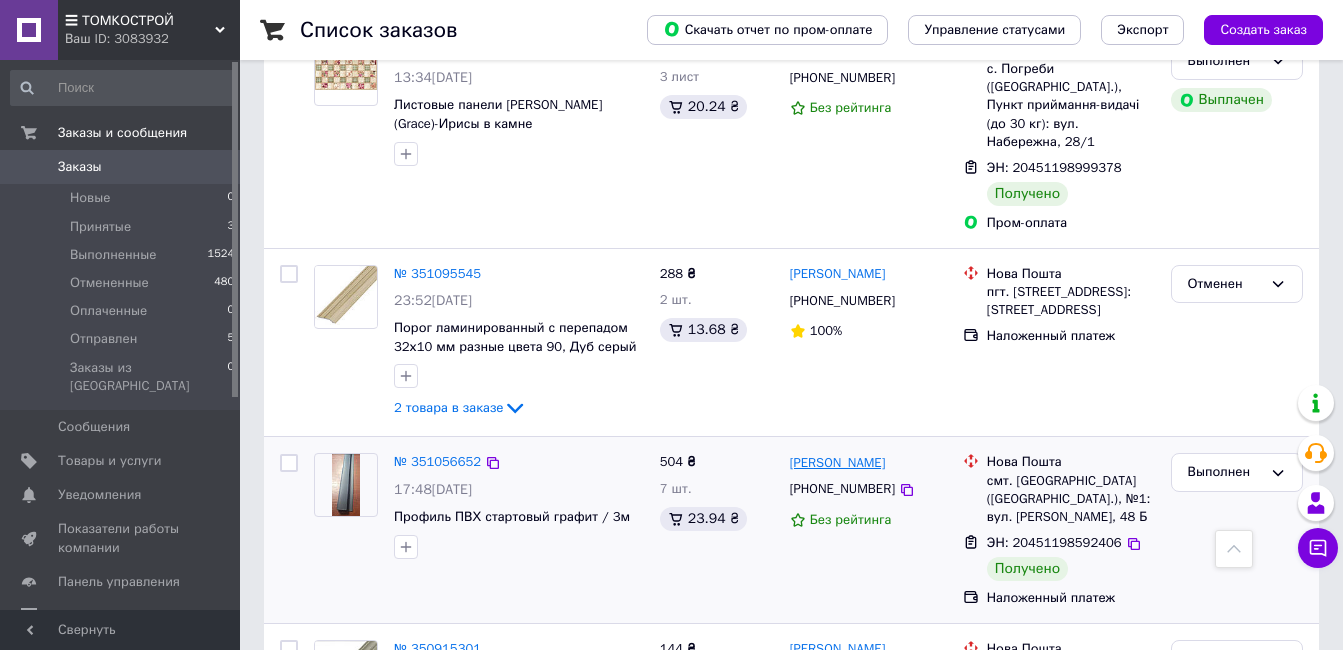 click on "[PERSON_NAME]" at bounding box center (838, 463) 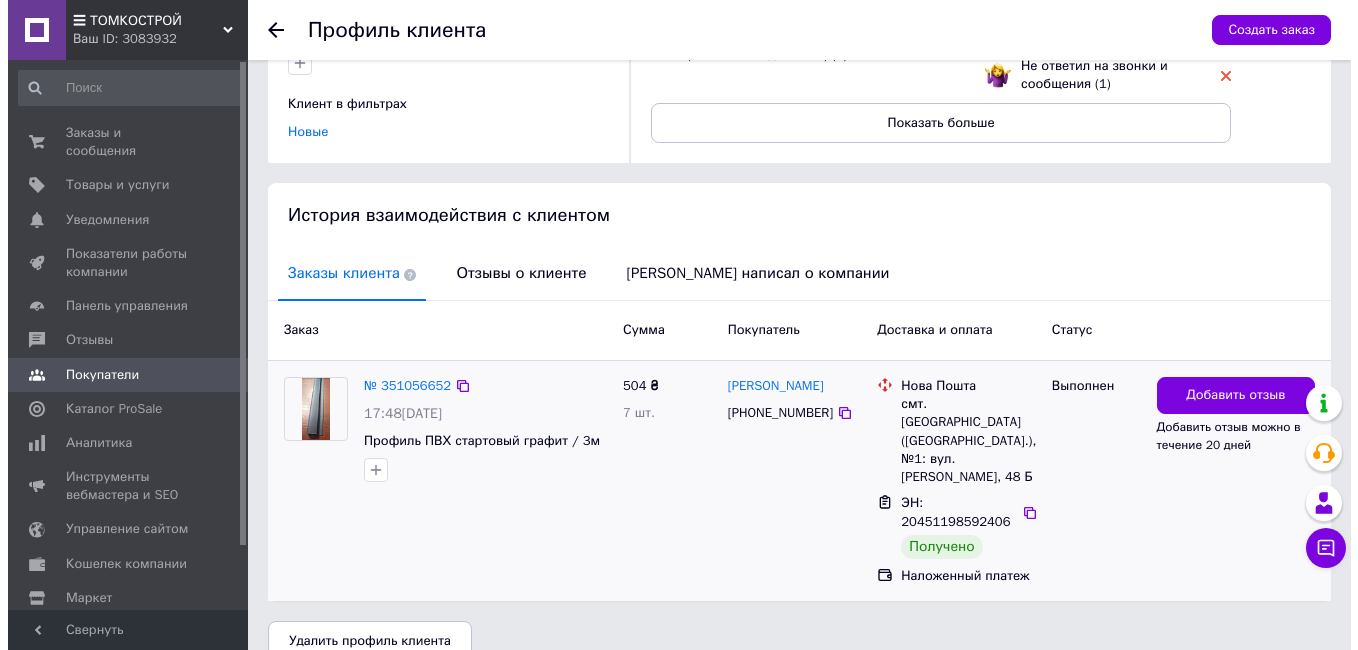scroll, scrollTop: 293, scrollLeft: 0, axis: vertical 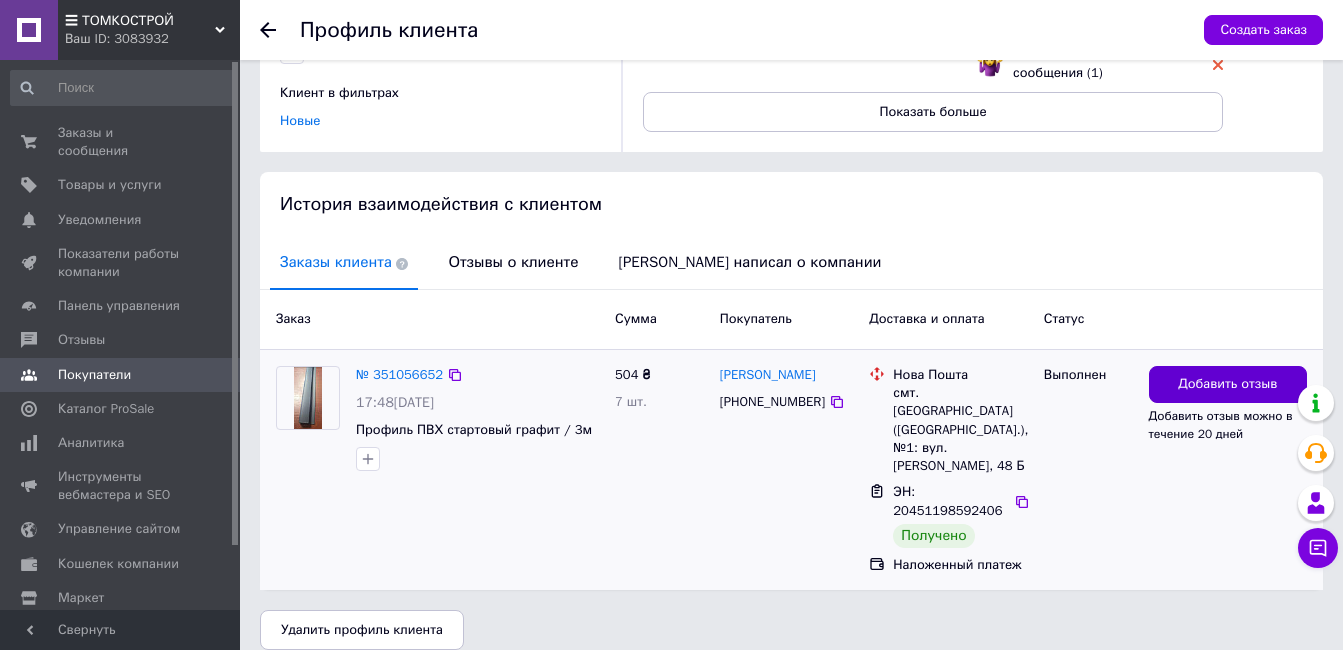 click on "Добавить отзыв" at bounding box center [1227, 384] 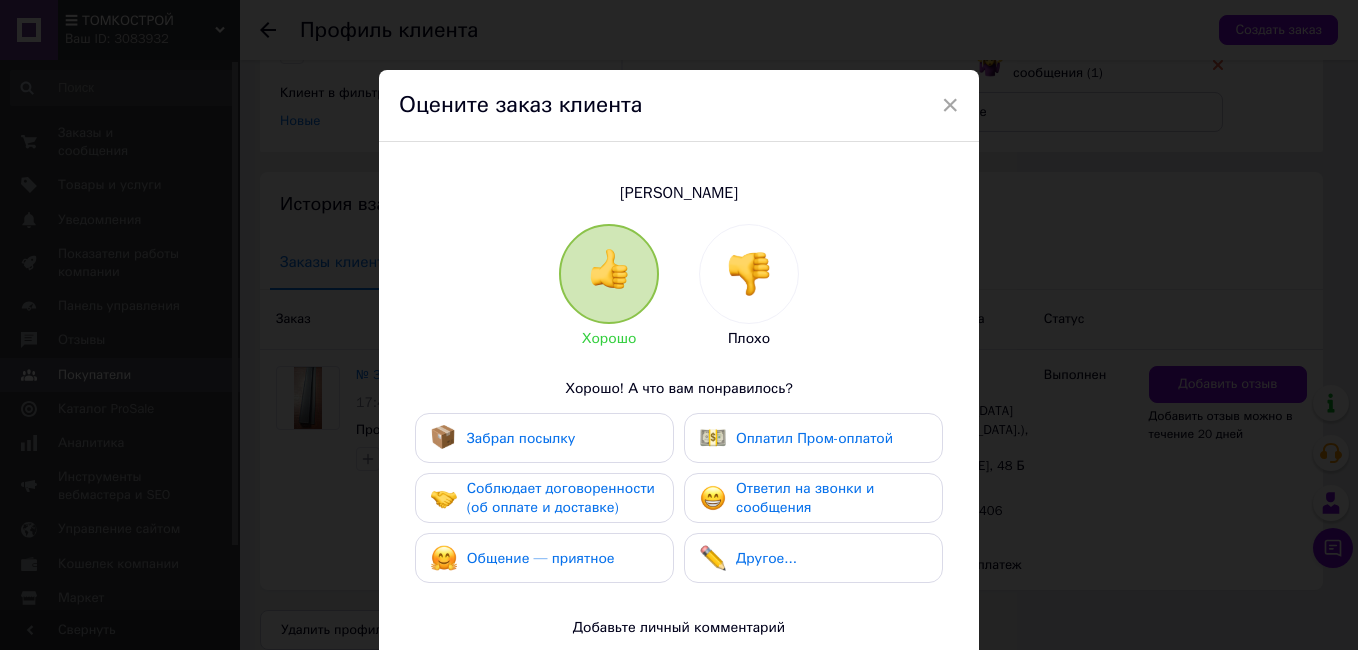 click on "Забрал посылку" at bounding box center (544, 438) 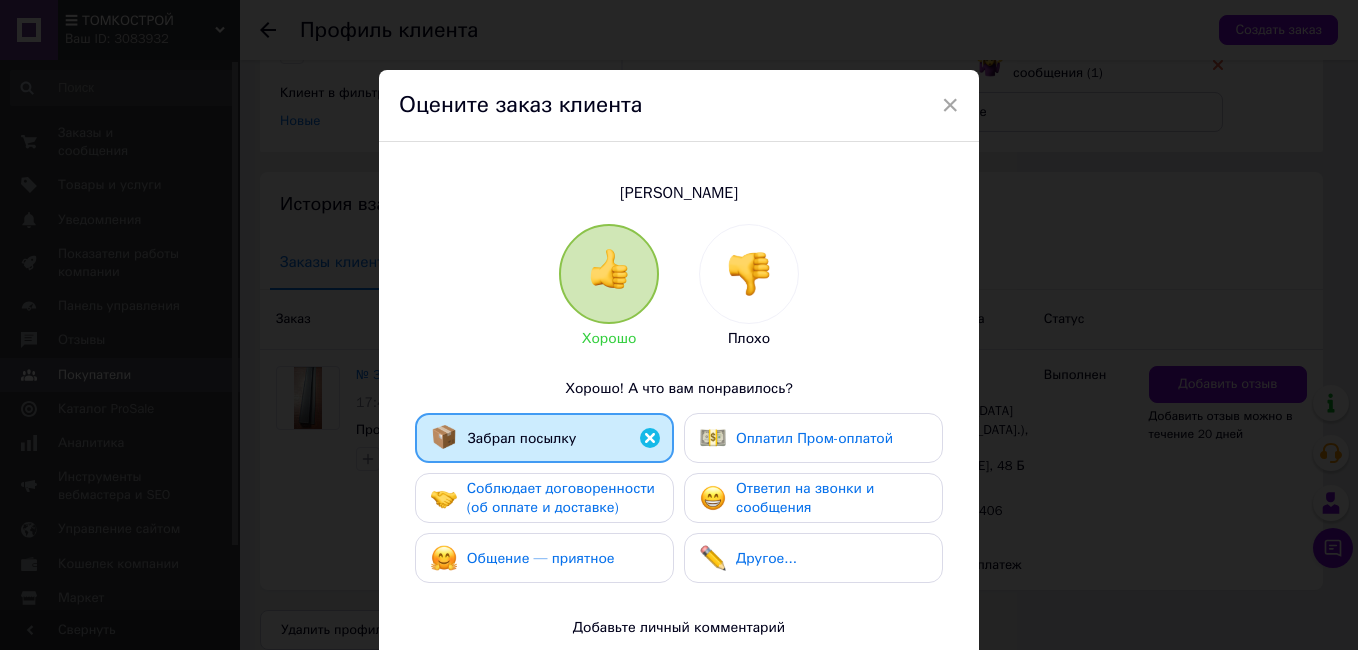 click on "Соблюдает договоренности (об оплате и доставке)" at bounding box center (561, 498) 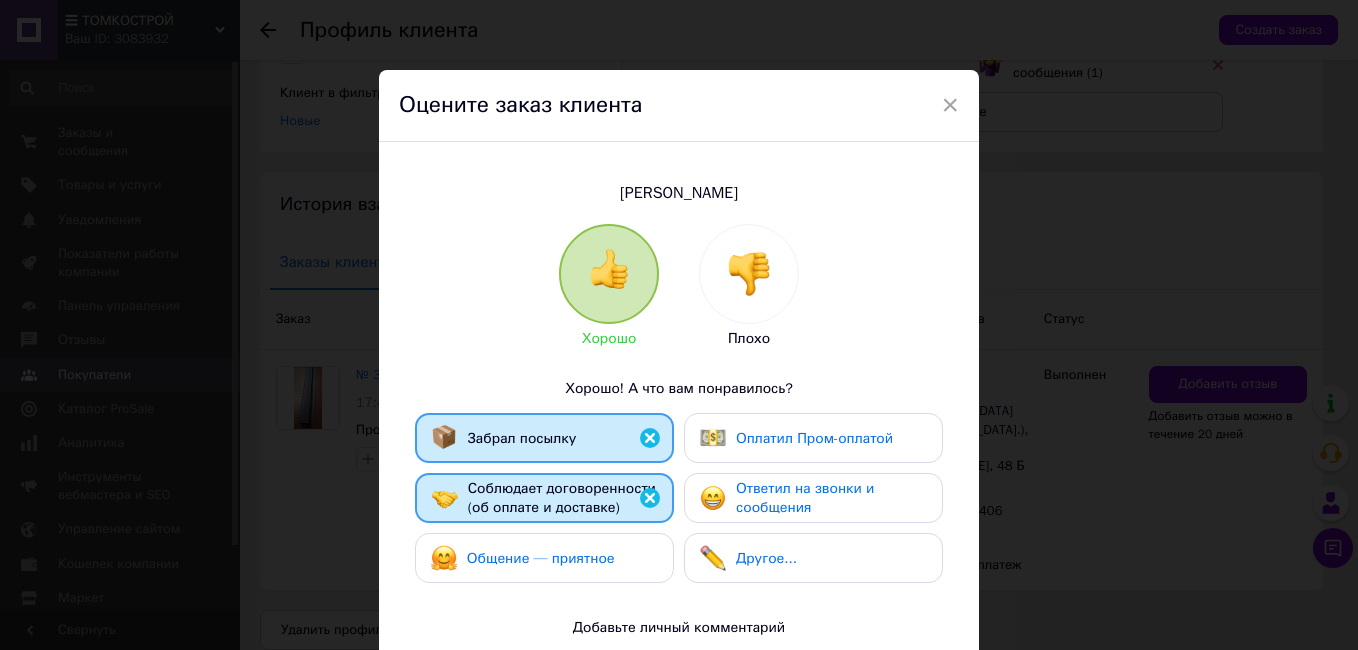 drag, startPoint x: 617, startPoint y: 546, endPoint x: 757, endPoint y: 497, distance: 148.32735 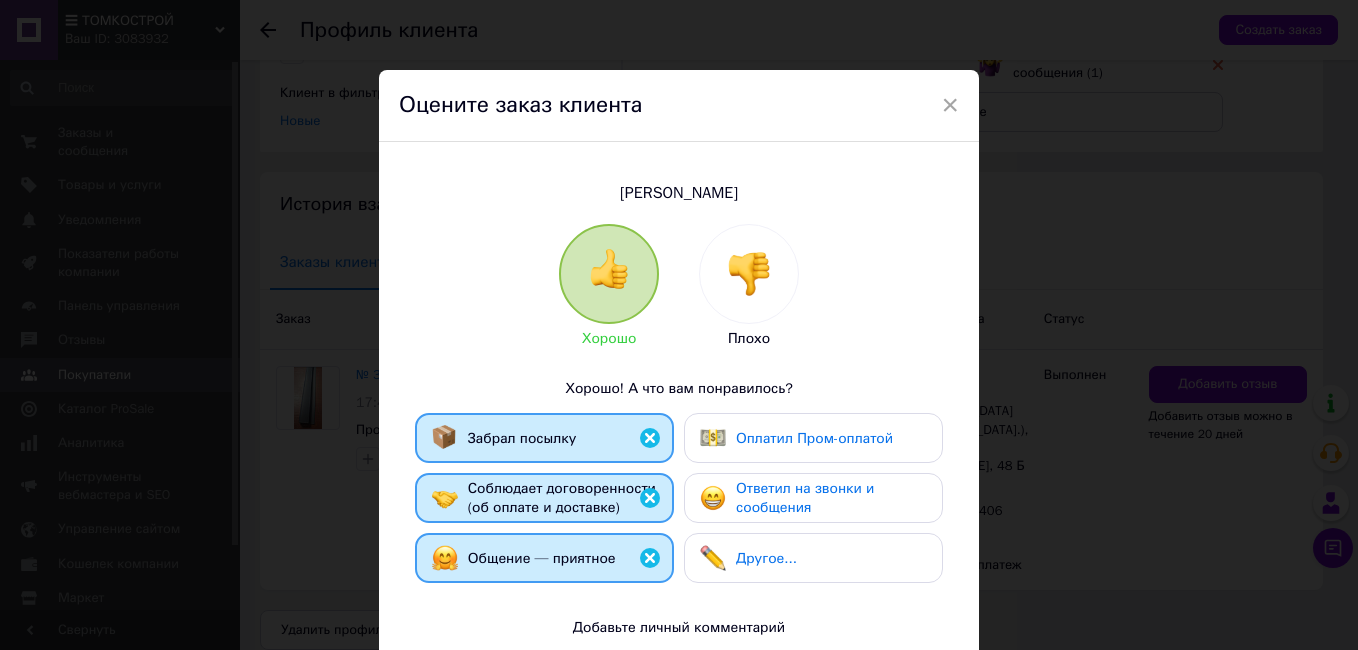 click on "Ответил на звонки и сообщения" at bounding box center (805, 498) 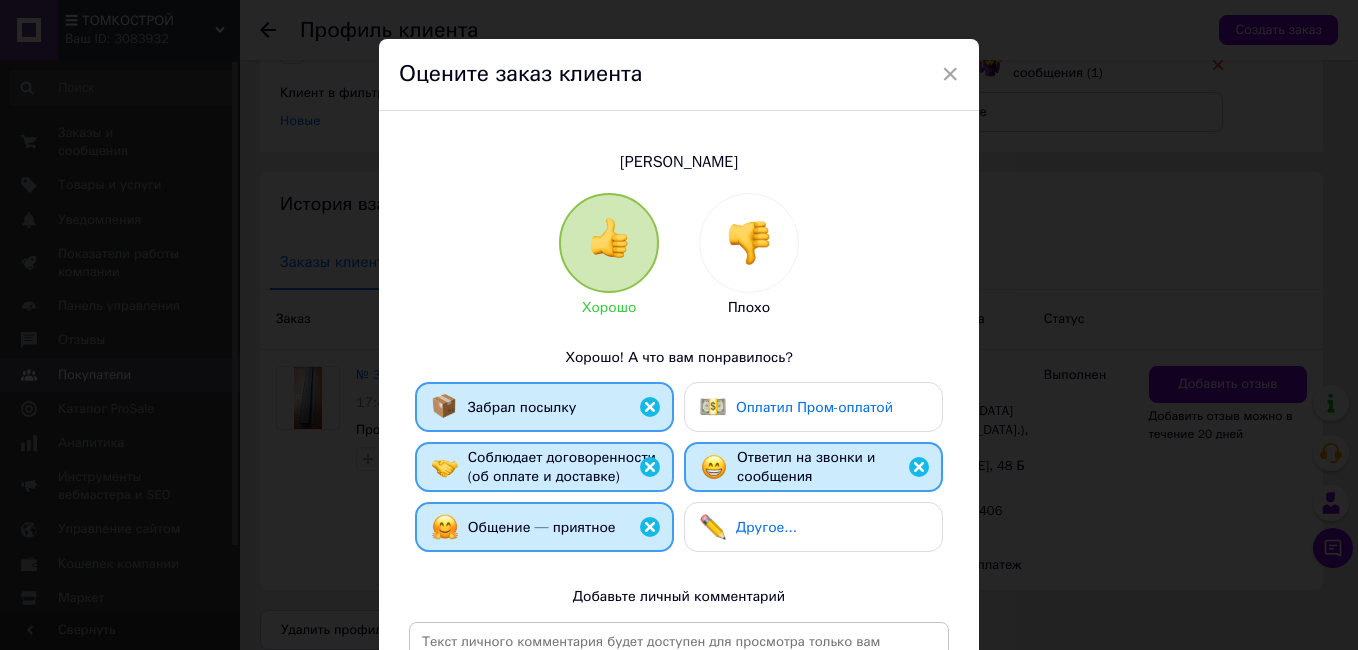 scroll, scrollTop: 331, scrollLeft: 0, axis: vertical 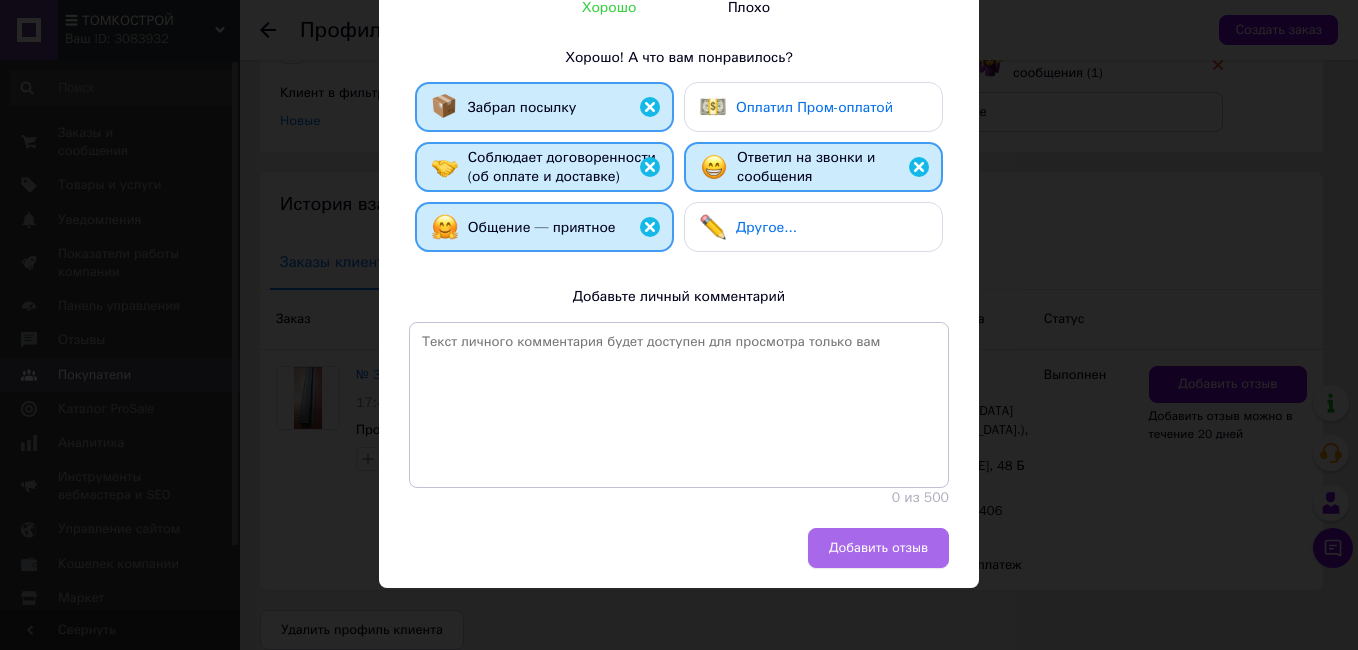 click on "Добавить отзыв" at bounding box center [878, 548] 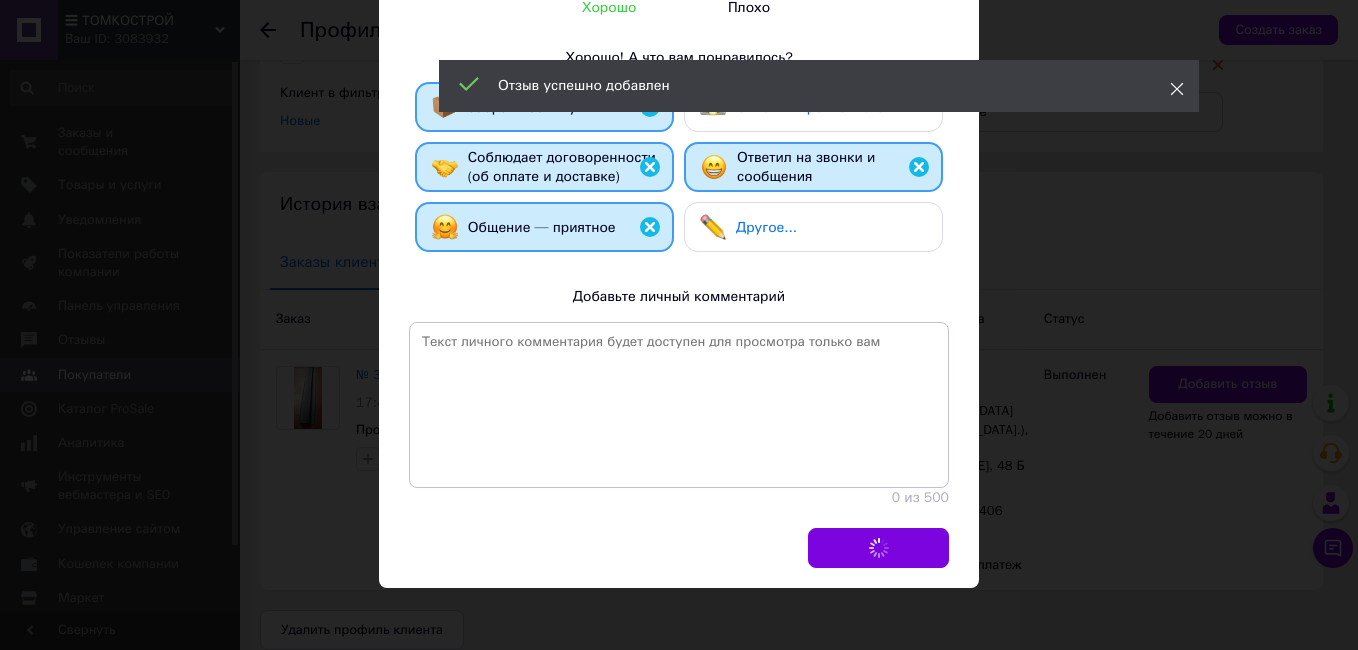 click at bounding box center [1177, 89] 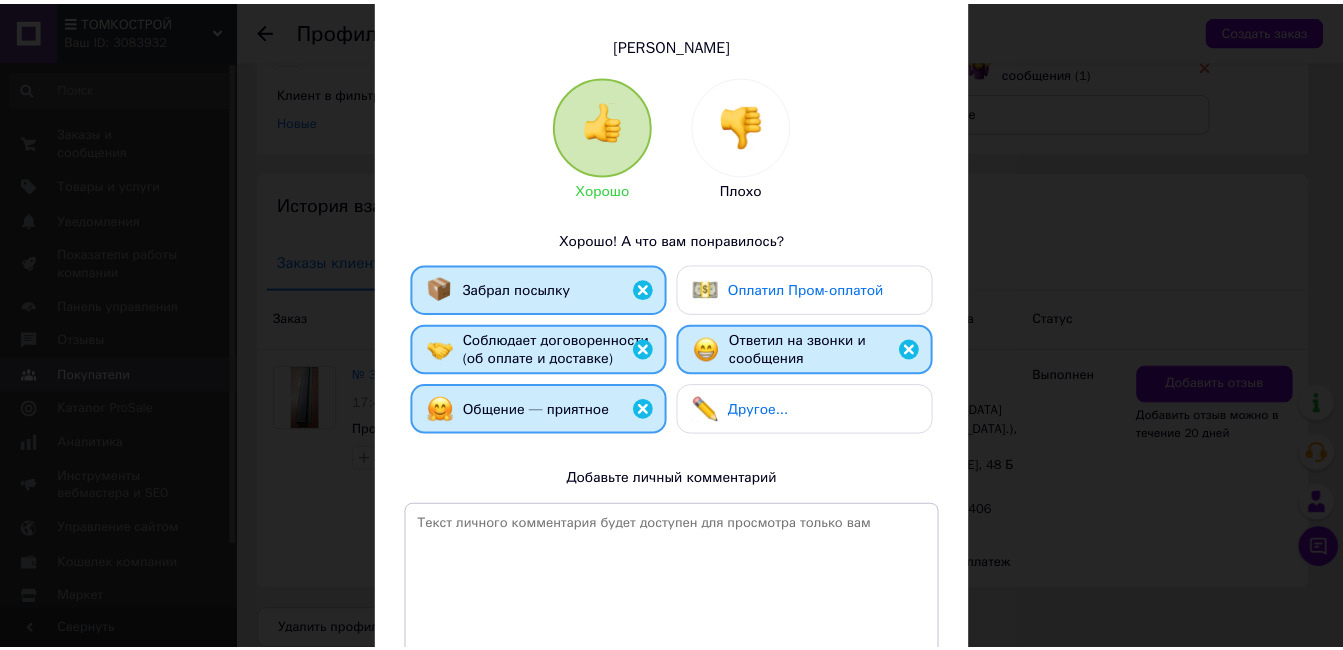 scroll, scrollTop: 100, scrollLeft: 0, axis: vertical 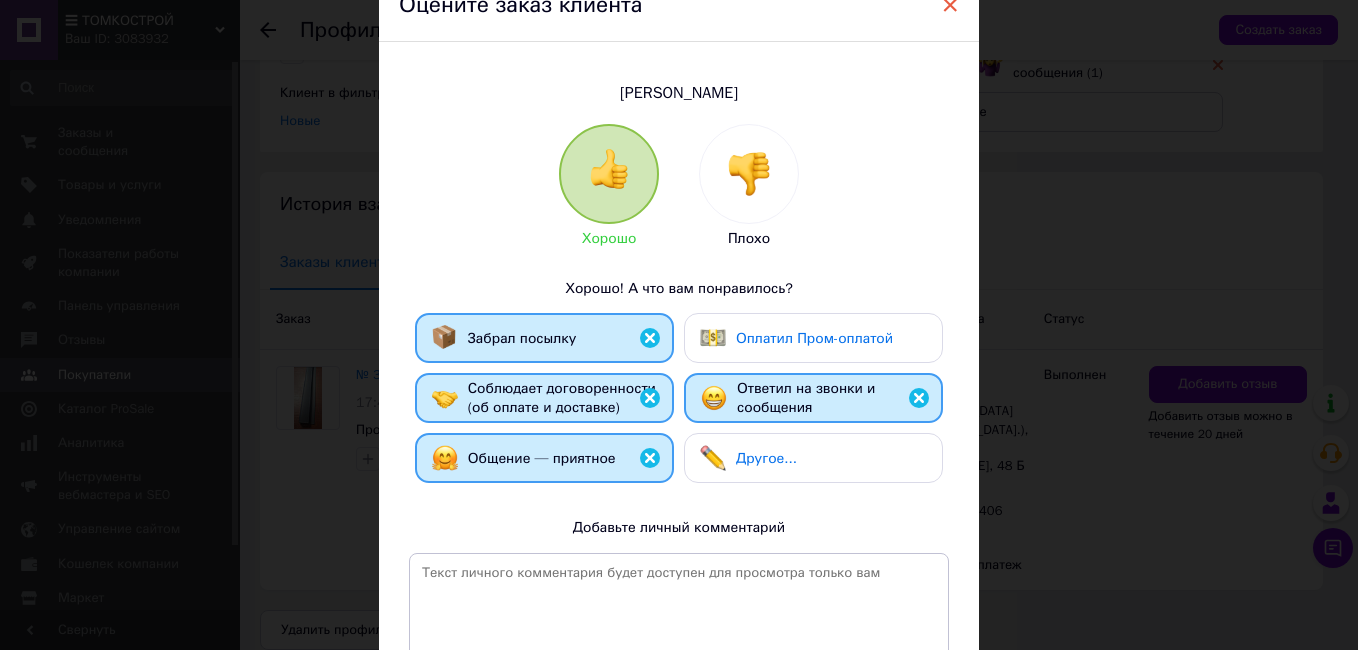 click on "×" at bounding box center [950, 5] 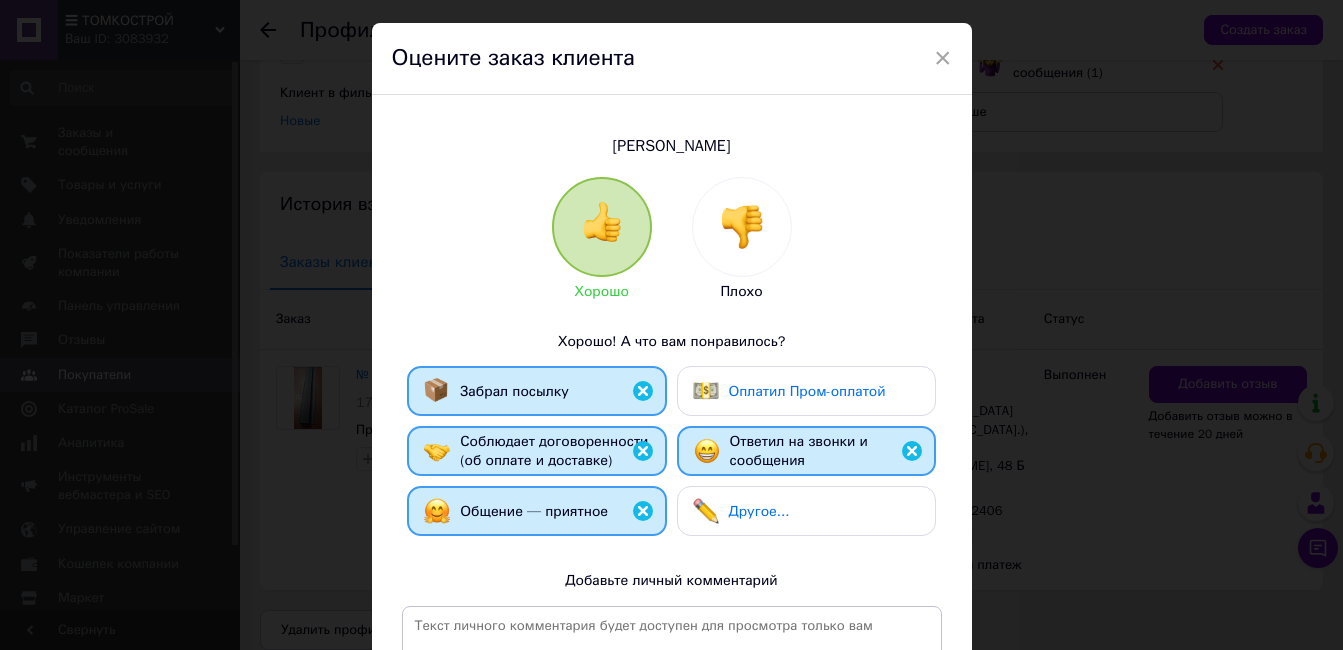 scroll, scrollTop: 0, scrollLeft: 0, axis: both 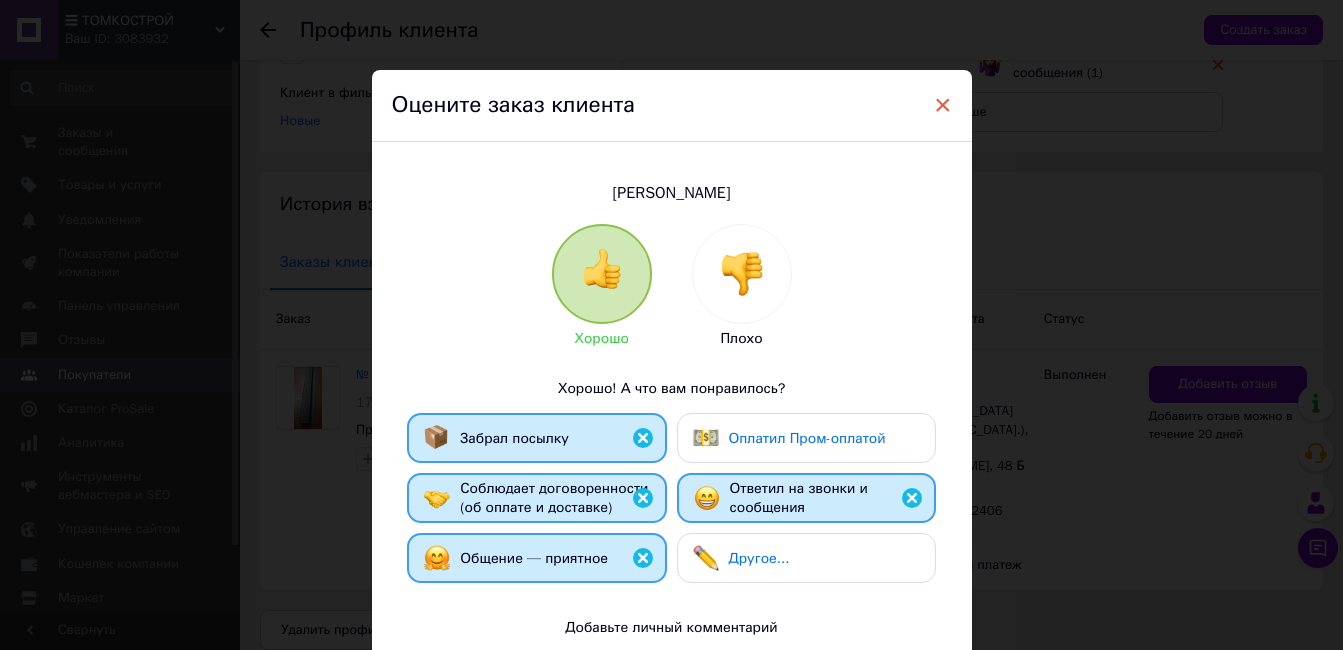 click on "×" at bounding box center (943, 105) 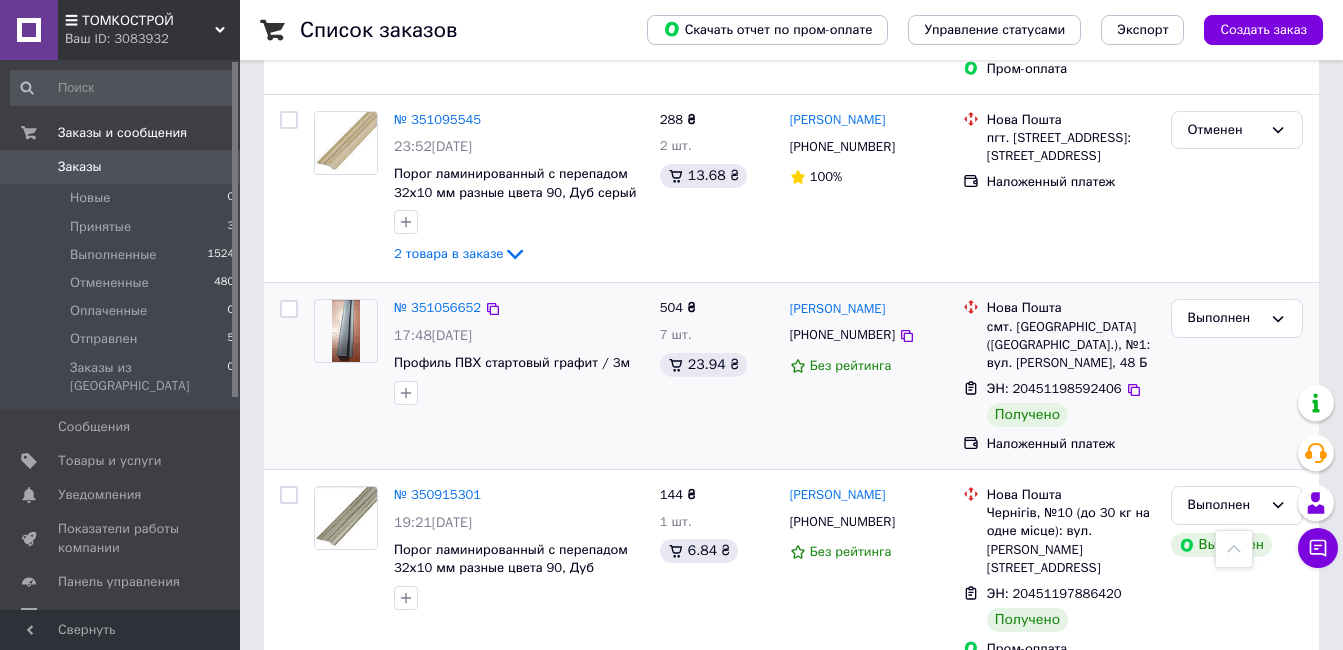scroll, scrollTop: 3200, scrollLeft: 0, axis: vertical 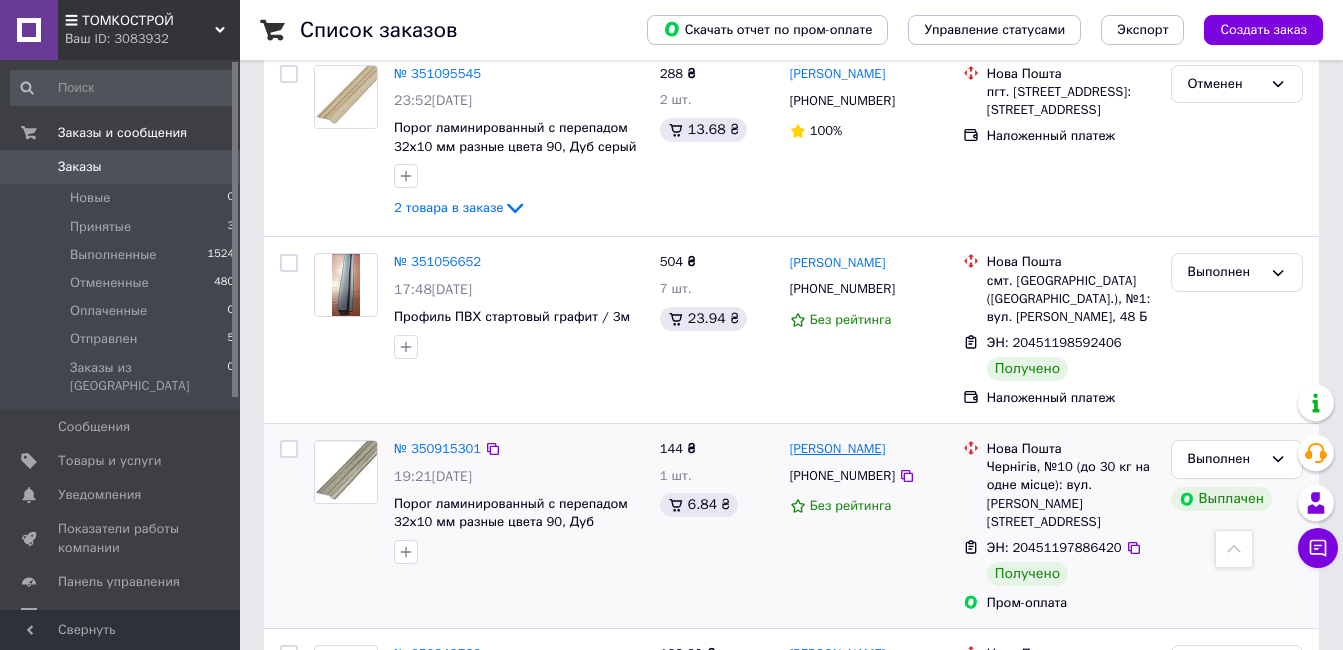 click on "[PERSON_NAME]" at bounding box center [838, 449] 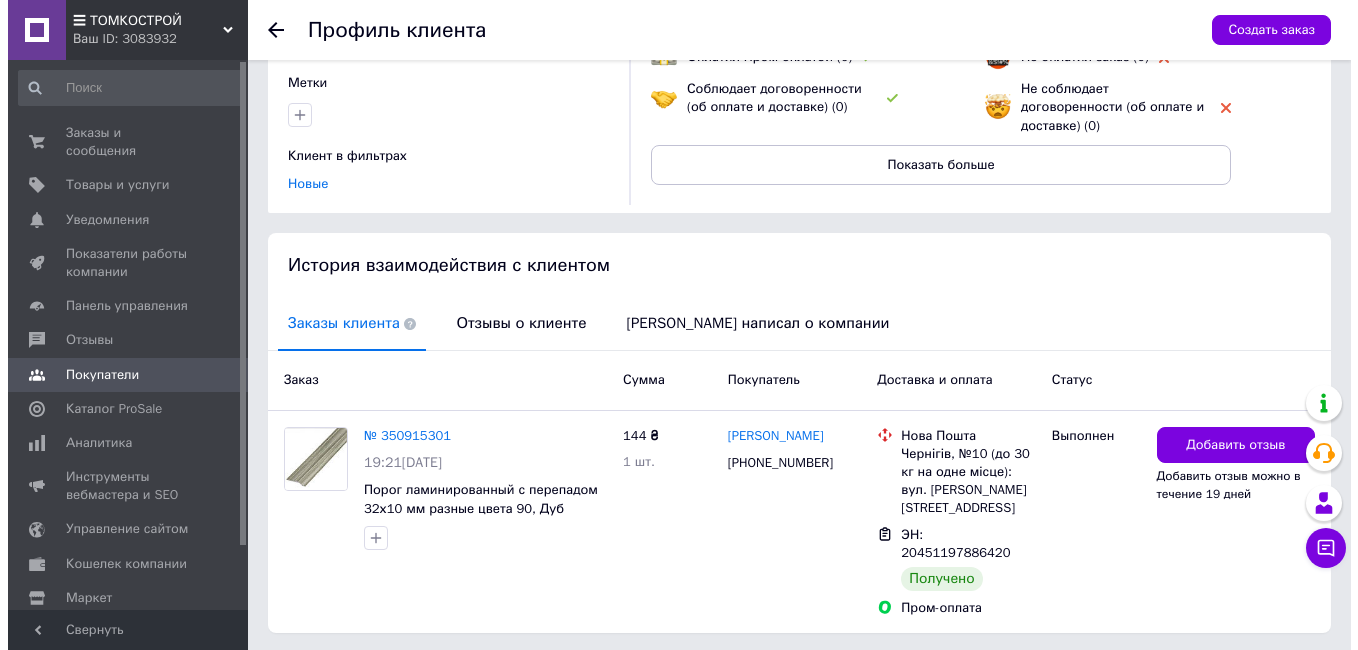 scroll, scrollTop: 275, scrollLeft: 0, axis: vertical 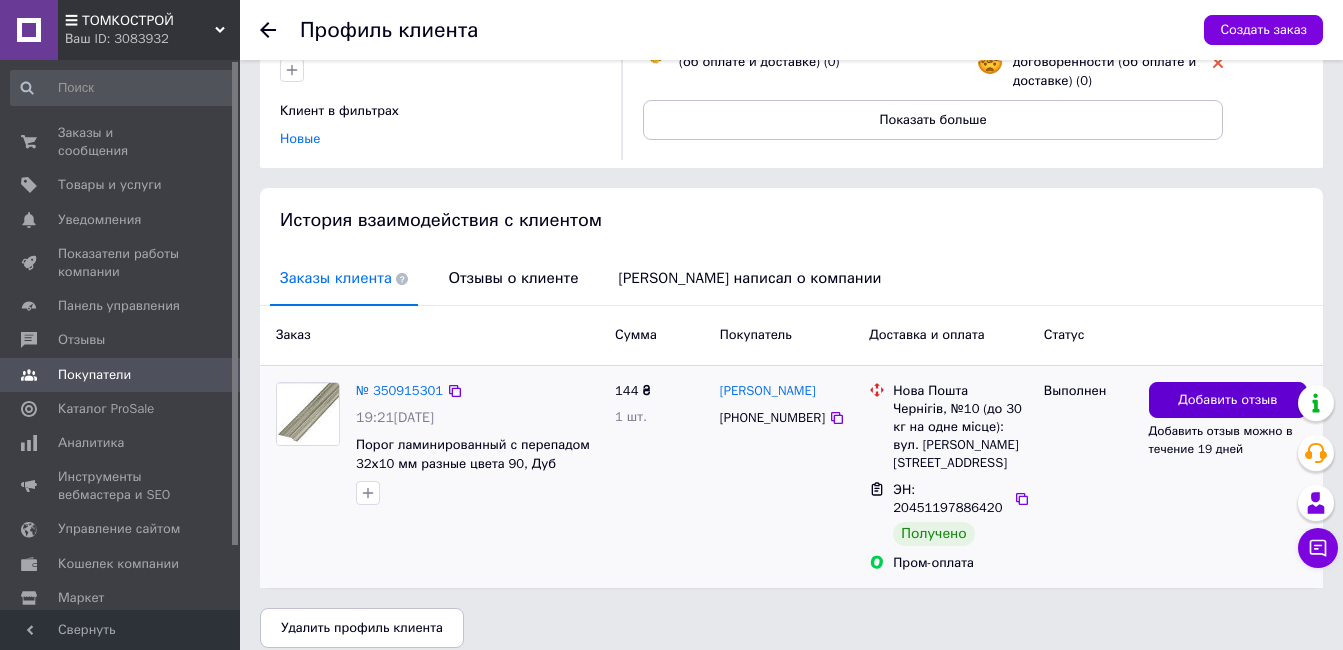 click on "Добавить отзыв" at bounding box center [1227, 400] 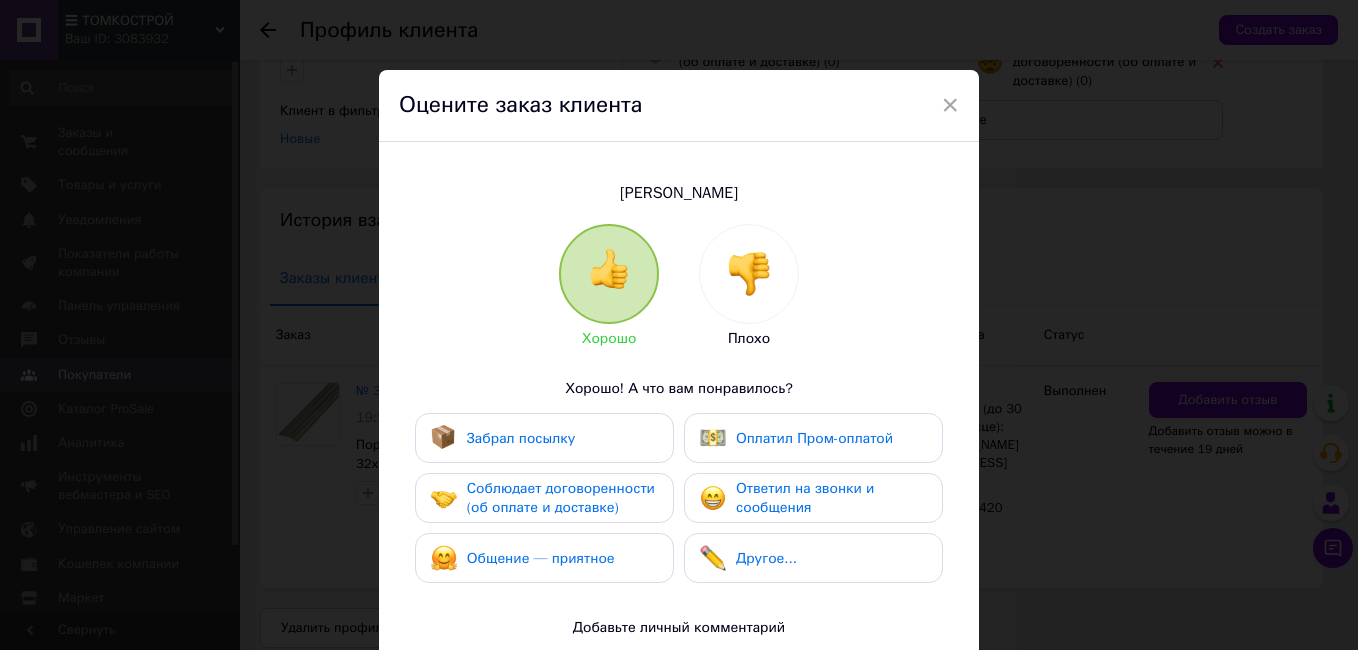 click on "Забрал посылку" at bounding box center (544, 438) 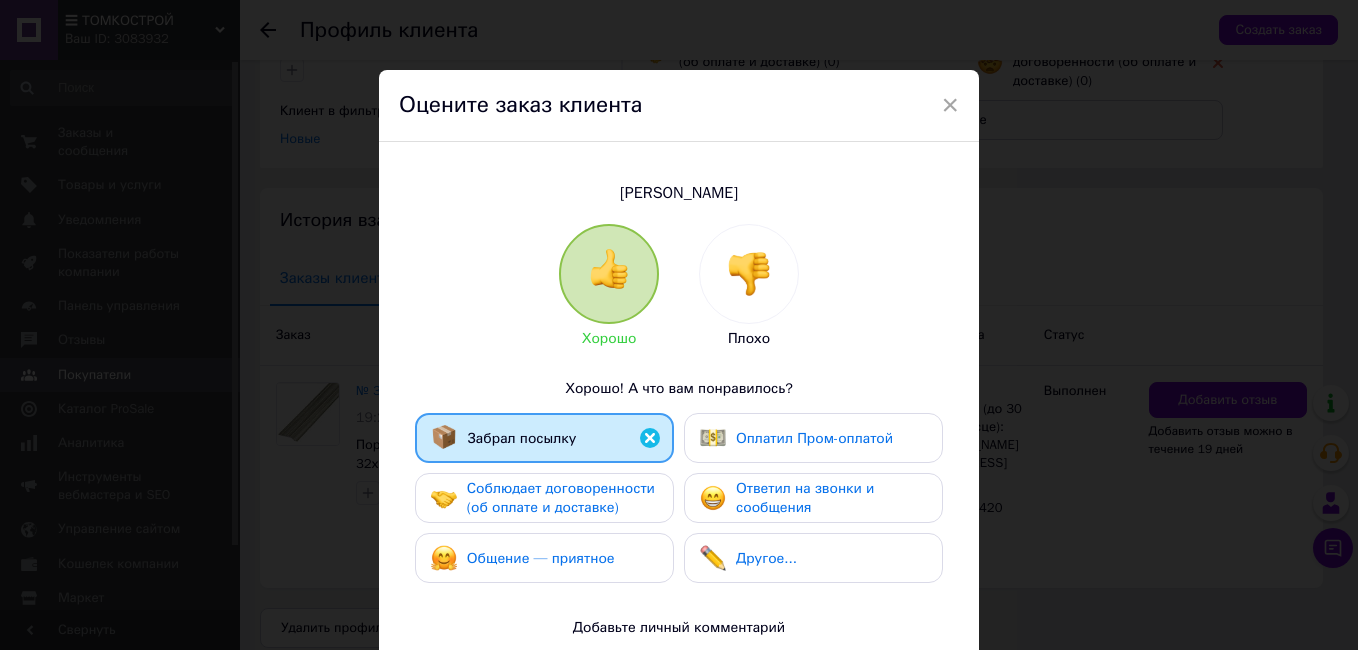 click on "Соблюдает договоренности (об оплате и доставке)" at bounding box center (561, 498) 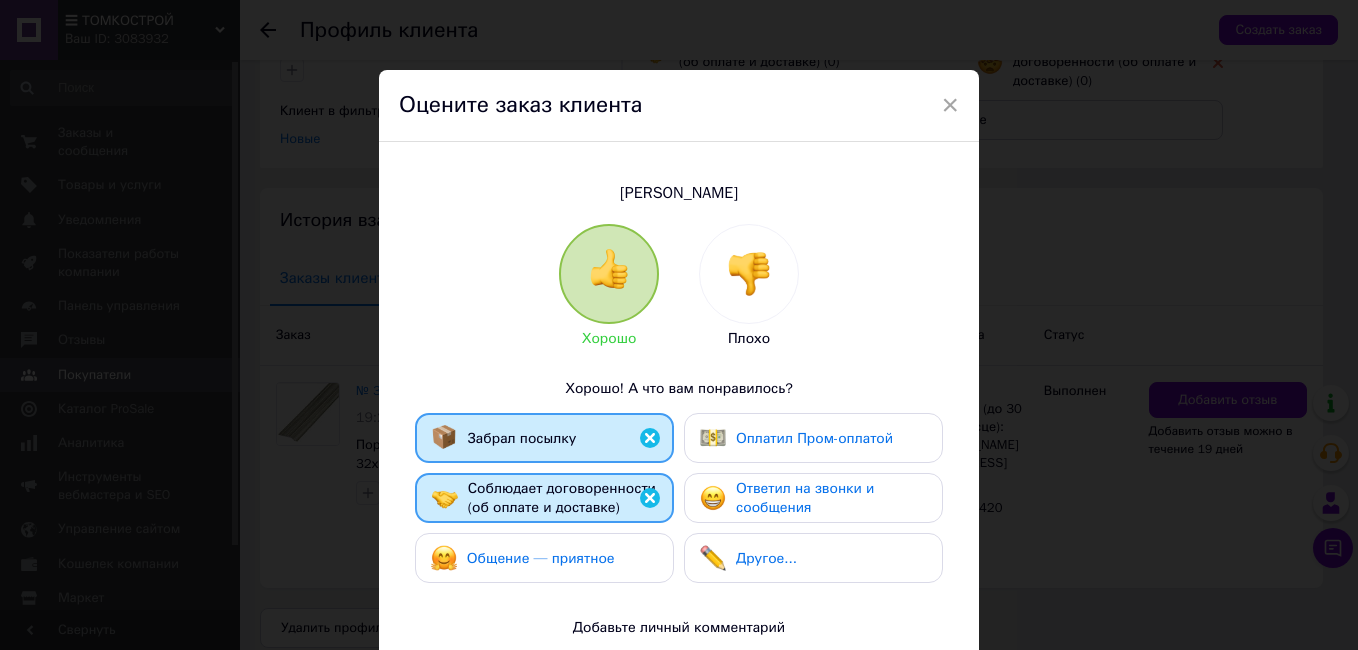click on "Общение — приятное" at bounding box center (544, 558) 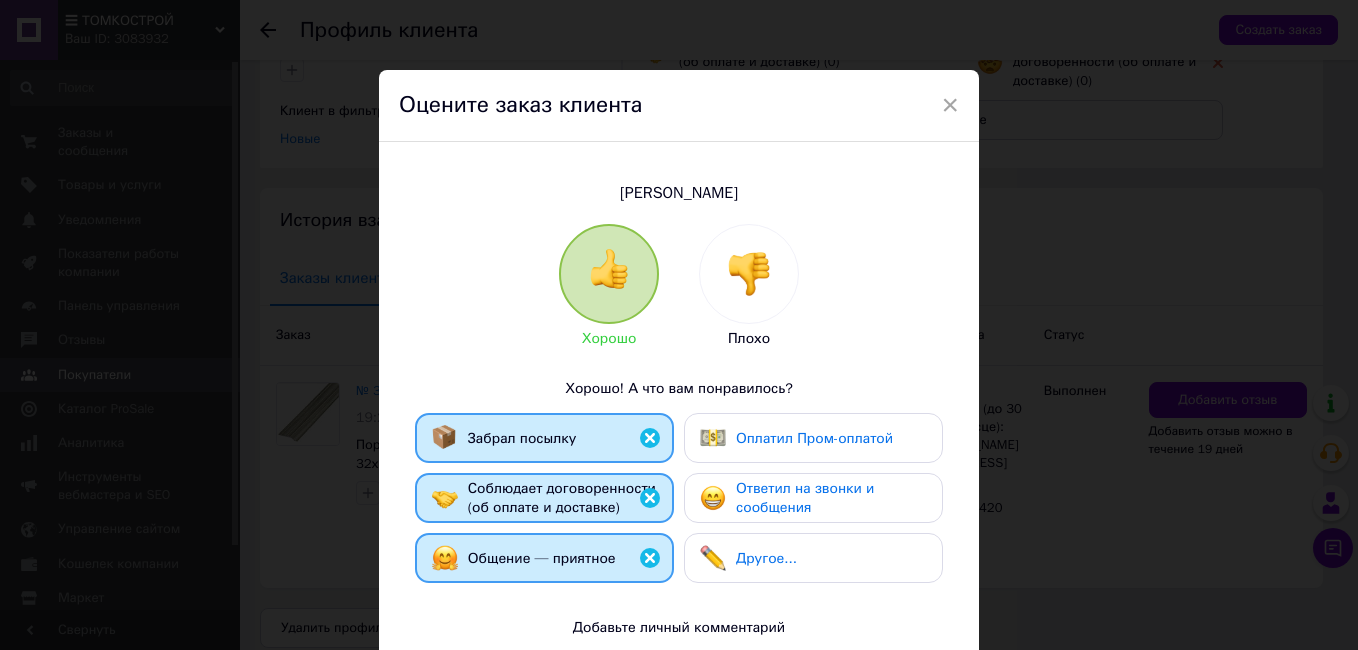 click on "Оплатил Пром-оплатой" at bounding box center (814, 438) 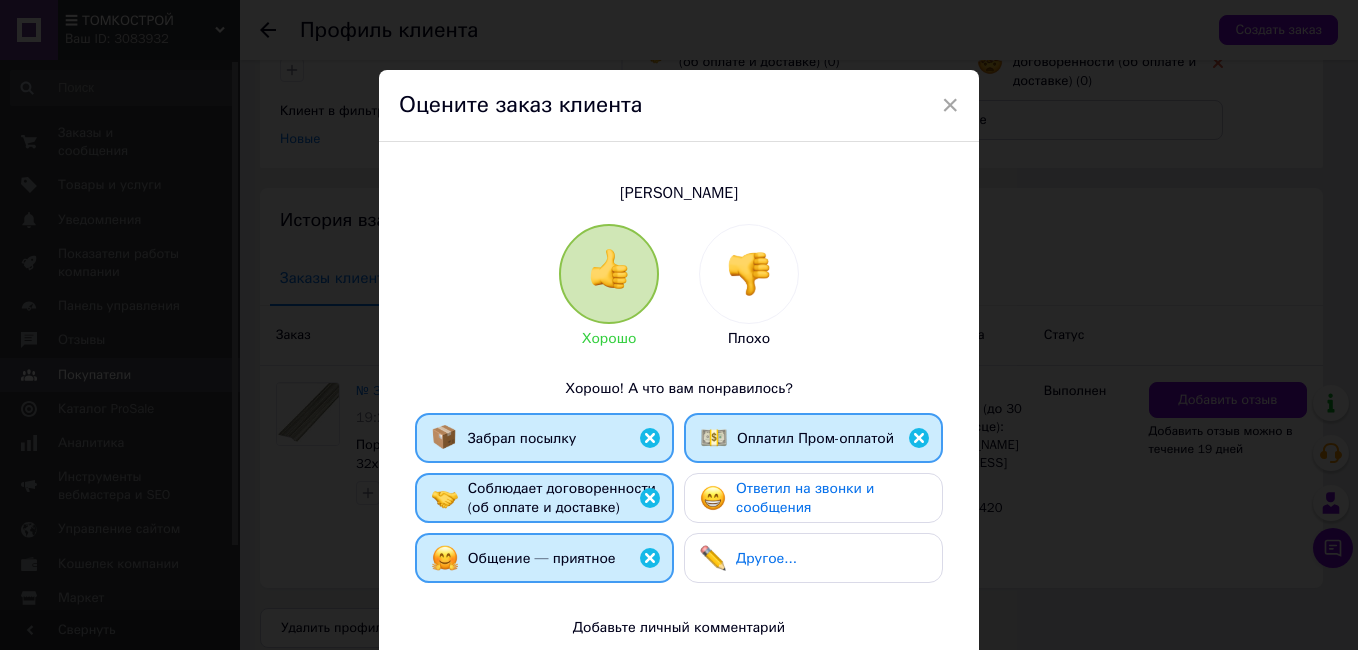 drag, startPoint x: 797, startPoint y: 500, endPoint x: 803, endPoint y: 471, distance: 29.614185 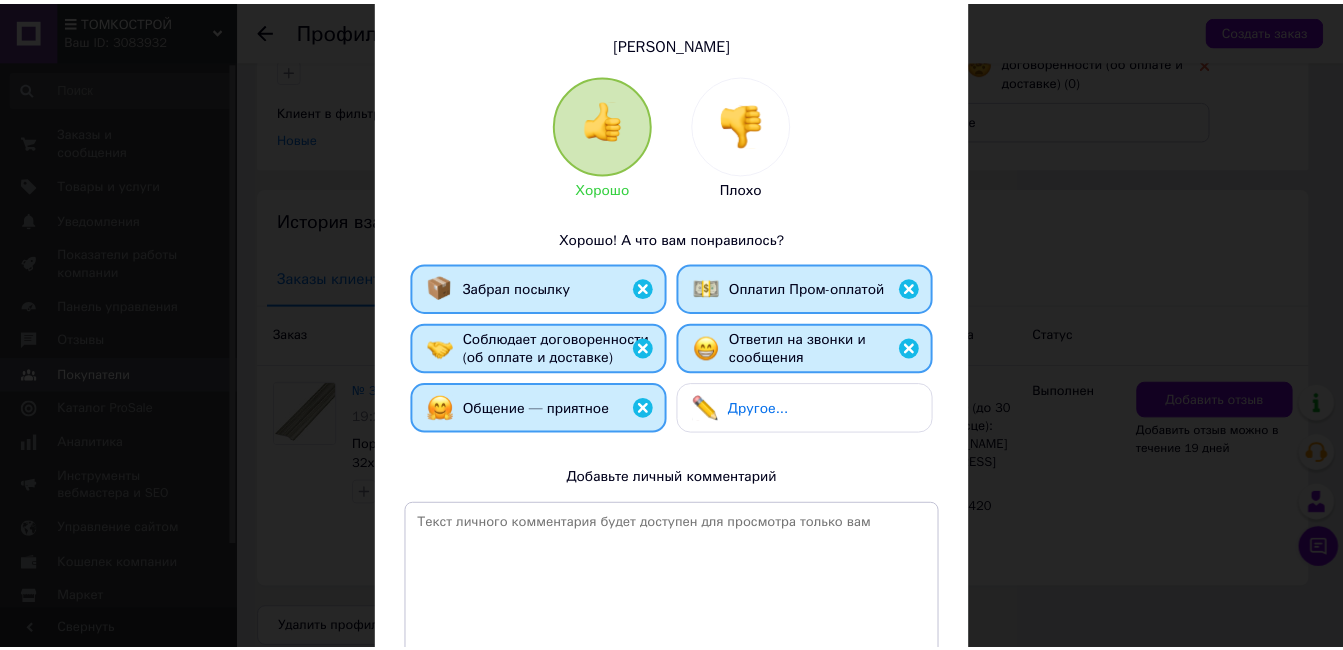 scroll, scrollTop: 331, scrollLeft: 0, axis: vertical 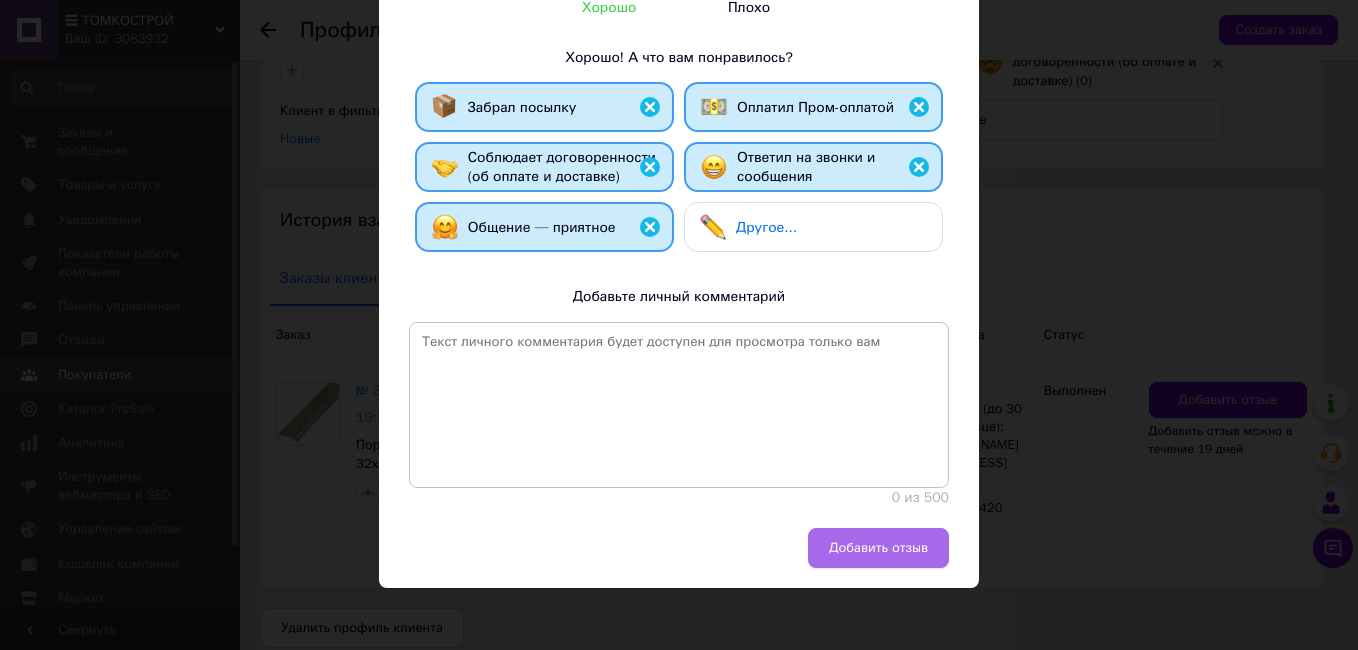 click on "Добавить отзыв" at bounding box center (878, 548) 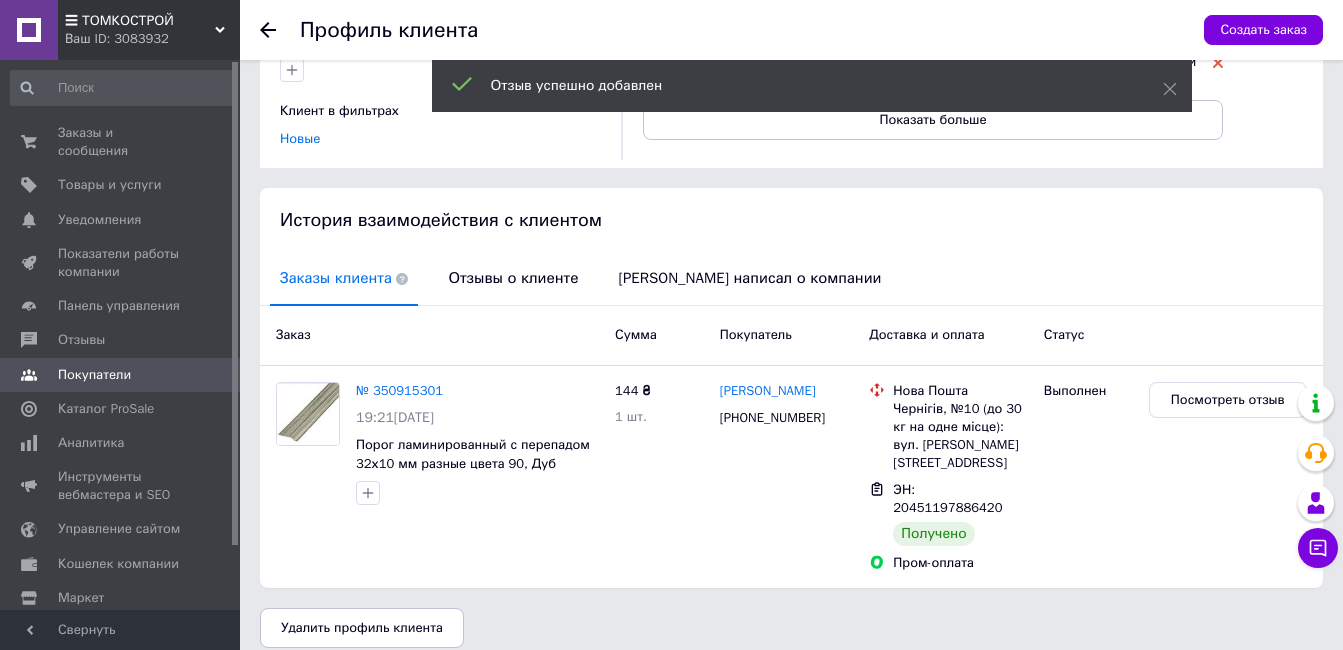 click 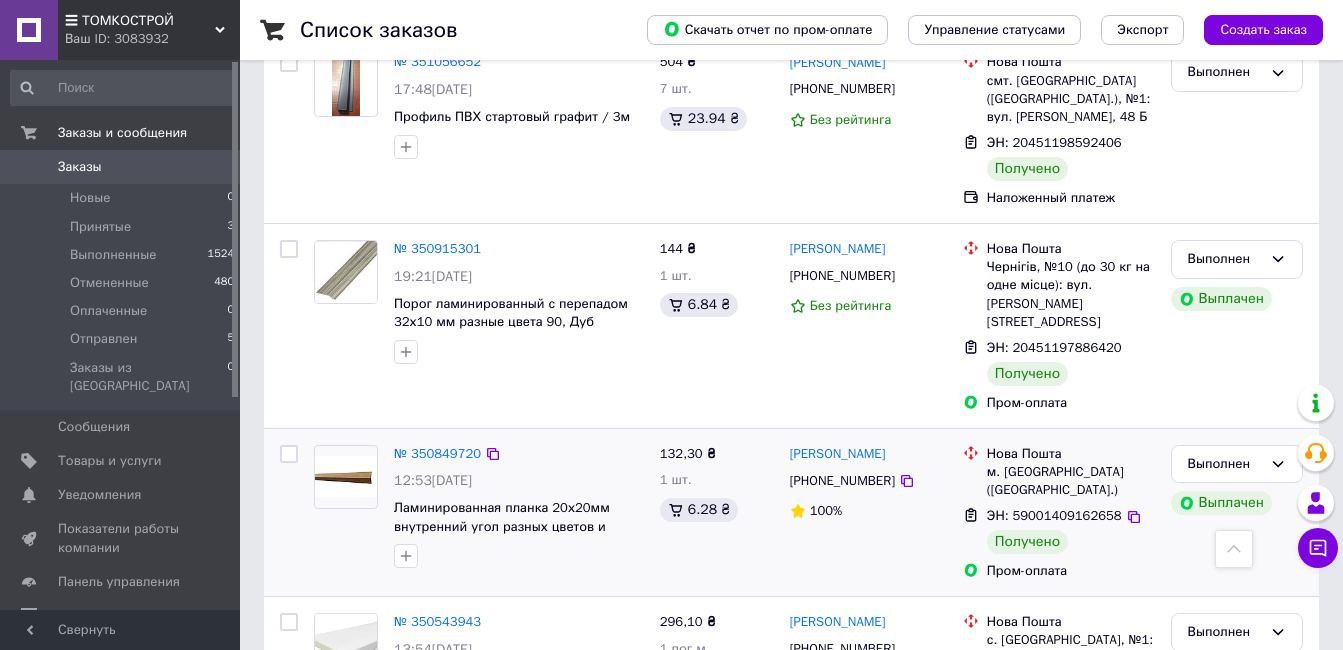 scroll, scrollTop: 3500, scrollLeft: 0, axis: vertical 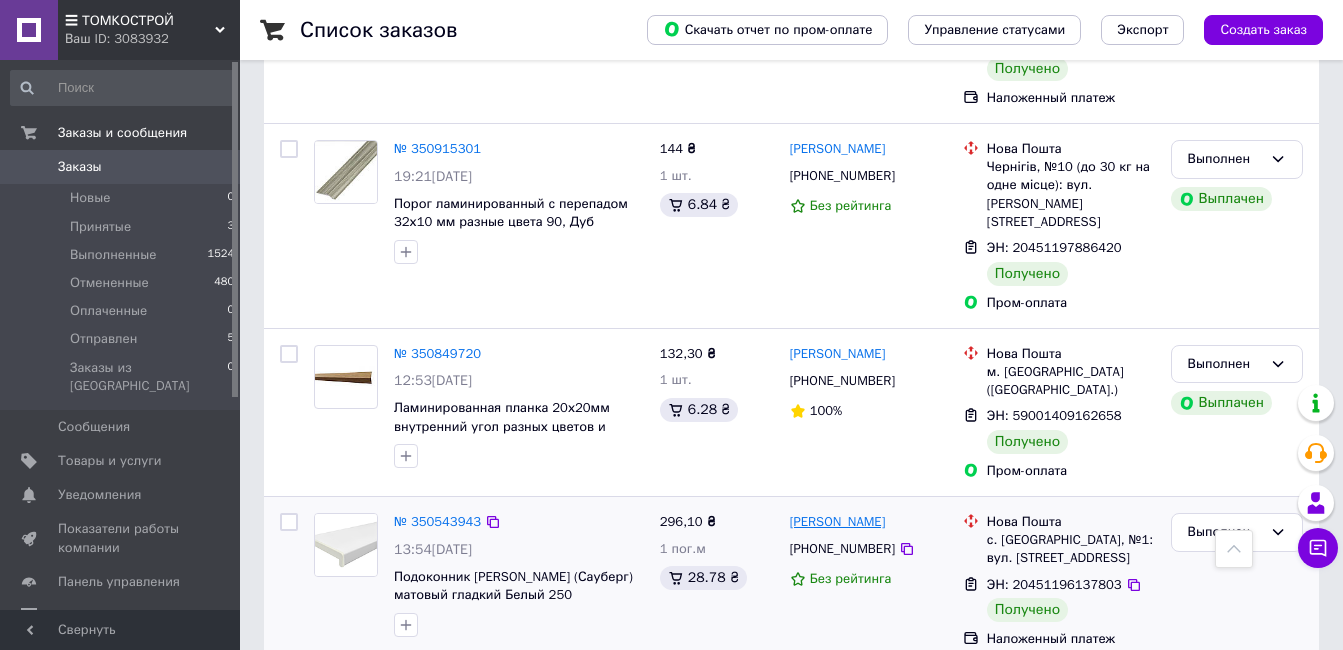 click on "[PERSON_NAME]" at bounding box center (838, 522) 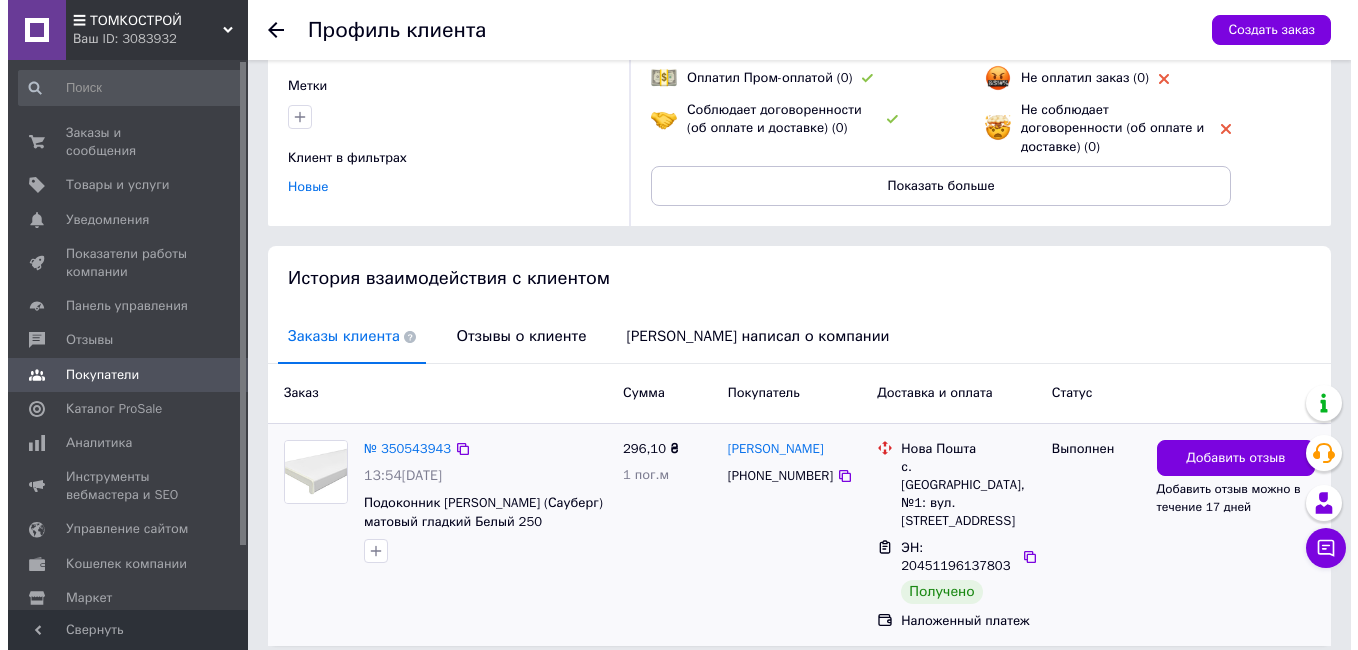 scroll, scrollTop: 248, scrollLeft: 0, axis: vertical 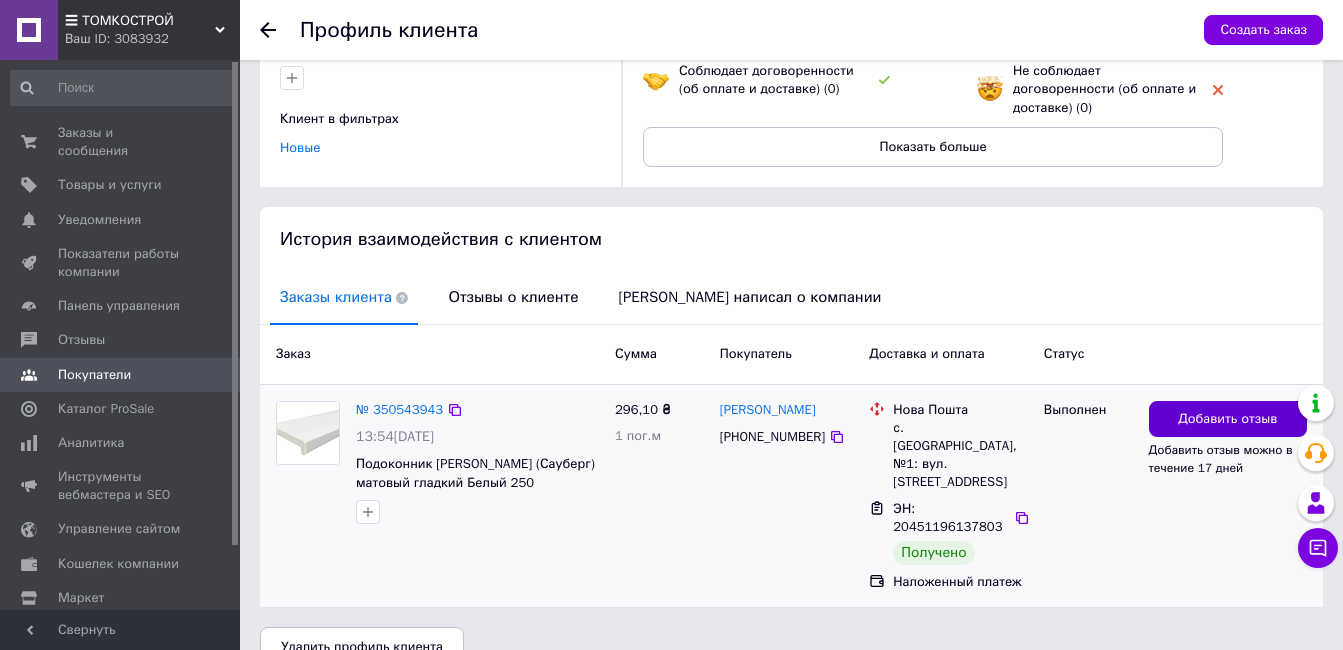 click on "Добавить отзыв" at bounding box center (1227, 419) 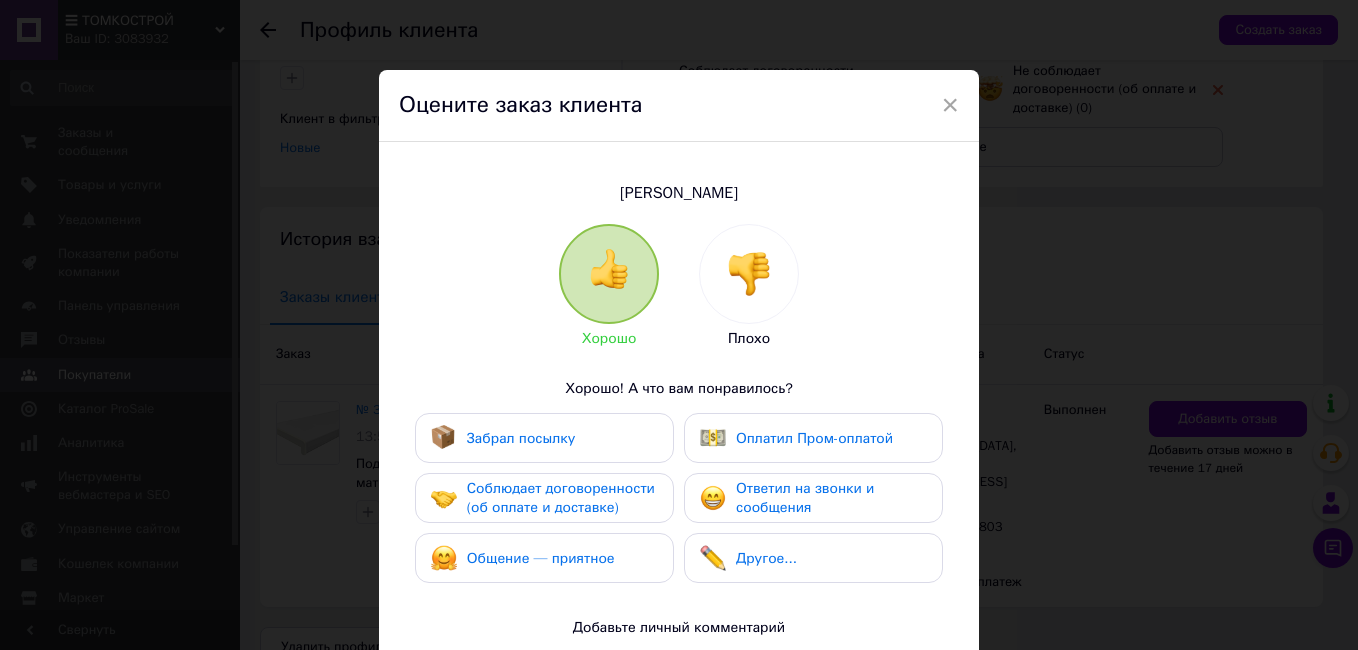 click on "Забрал посылку" at bounding box center [544, 438] 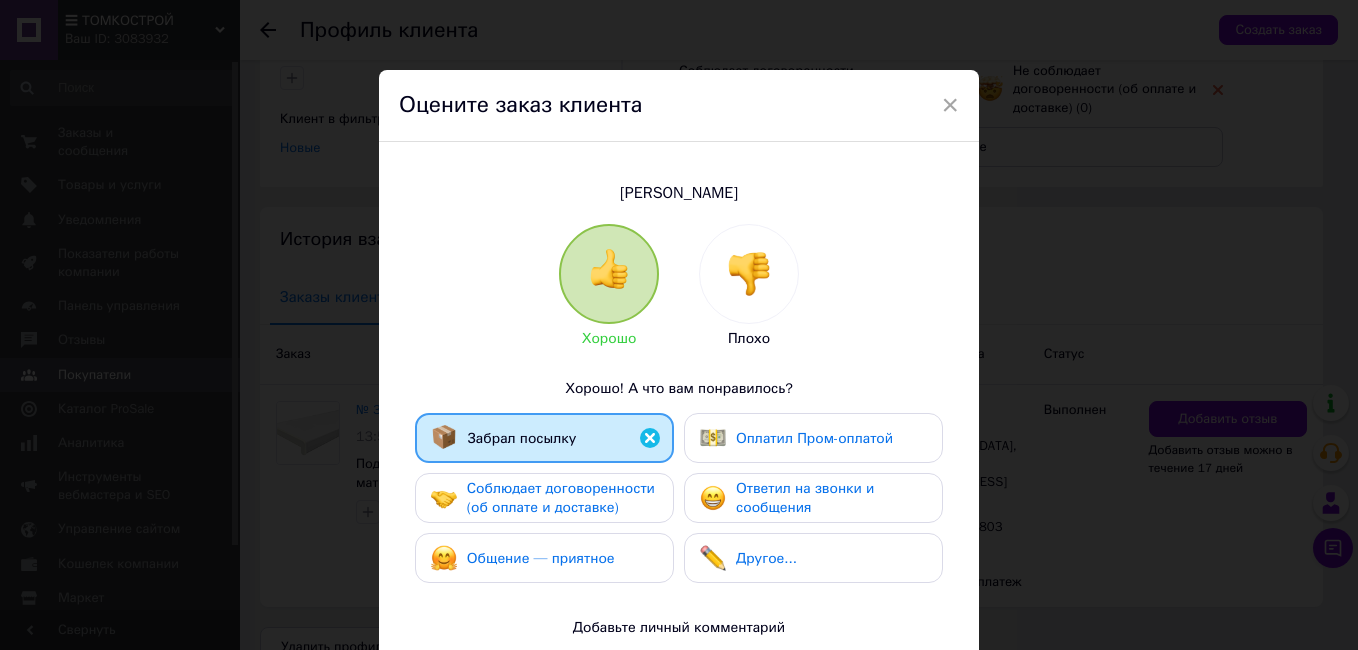 click on "Соблюдает договоренности (об оплате и доставке)" at bounding box center [561, 498] 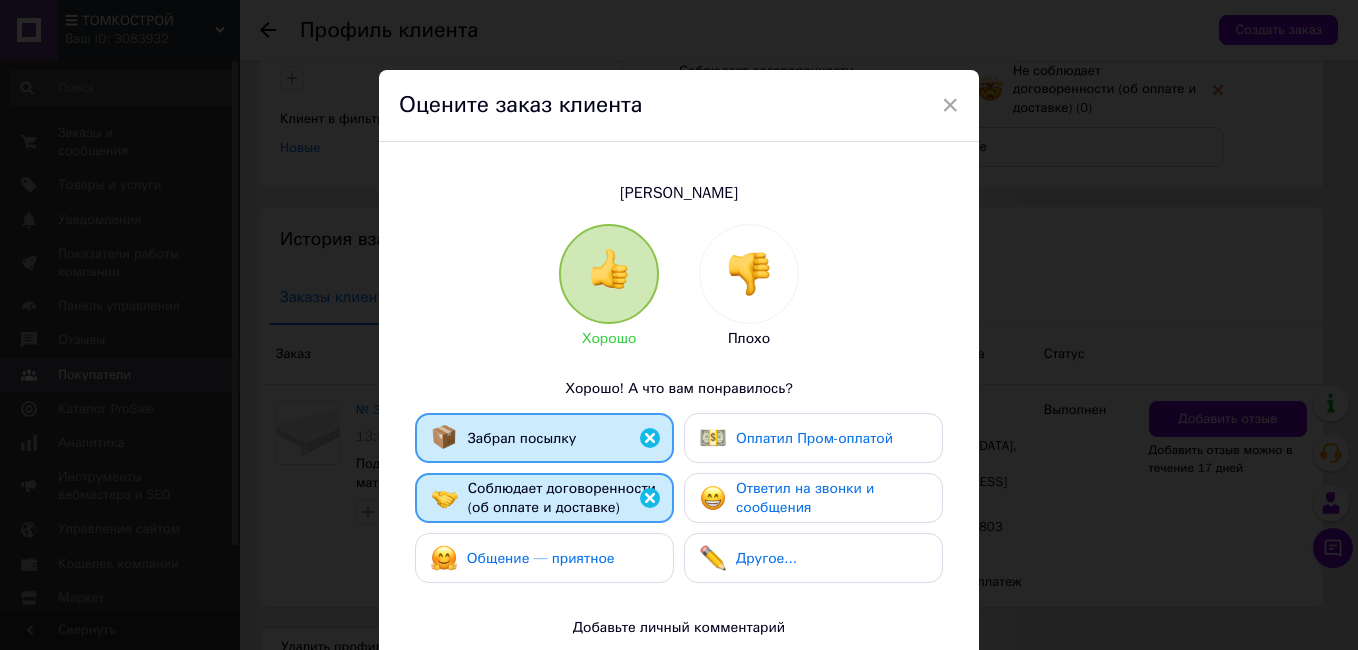 drag, startPoint x: 587, startPoint y: 551, endPoint x: 734, endPoint y: 523, distance: 149.64291 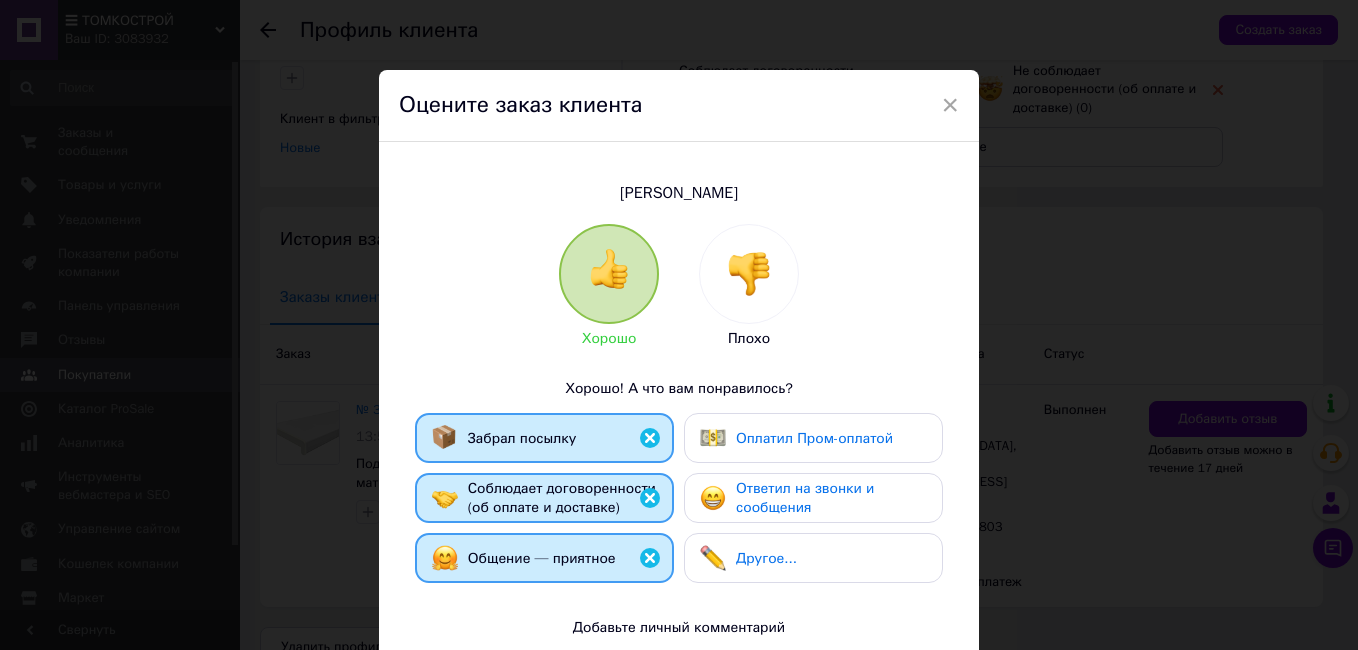 click on "Ответил на звонки и сообщения" at bounding box center (805, 498) 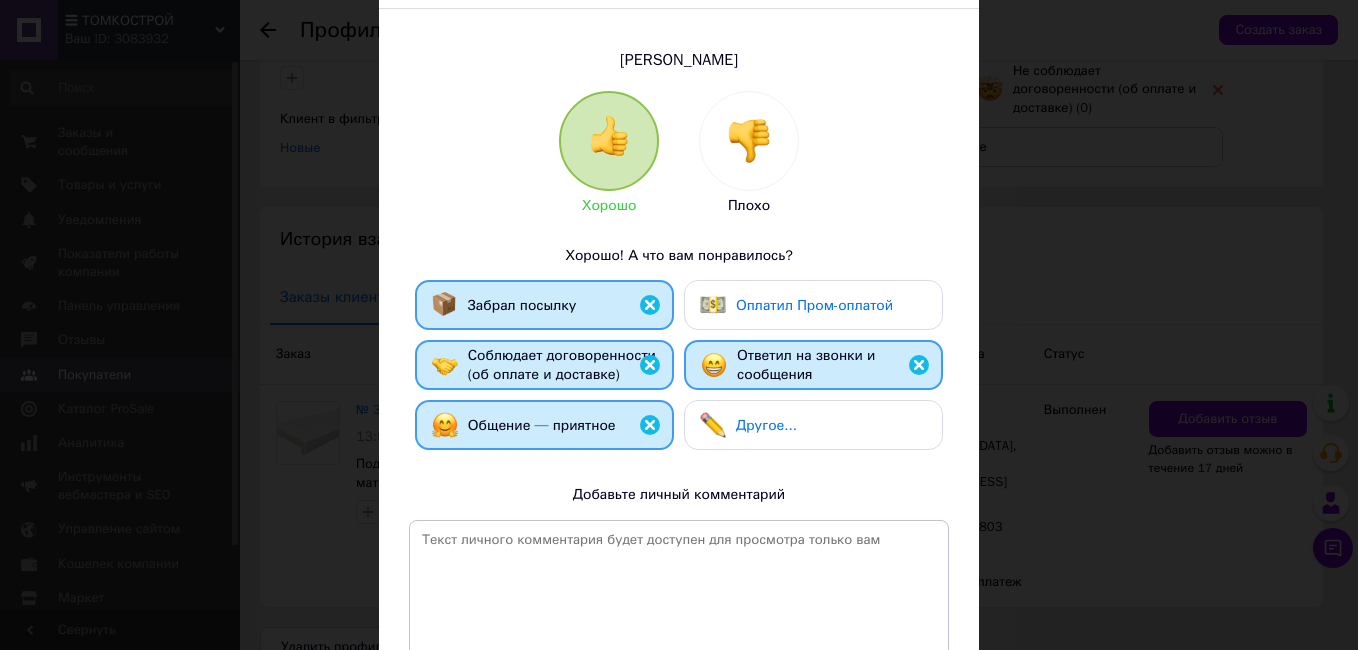 scroll, scrollTop: 331, scrollLeft: 0, axis: vertical 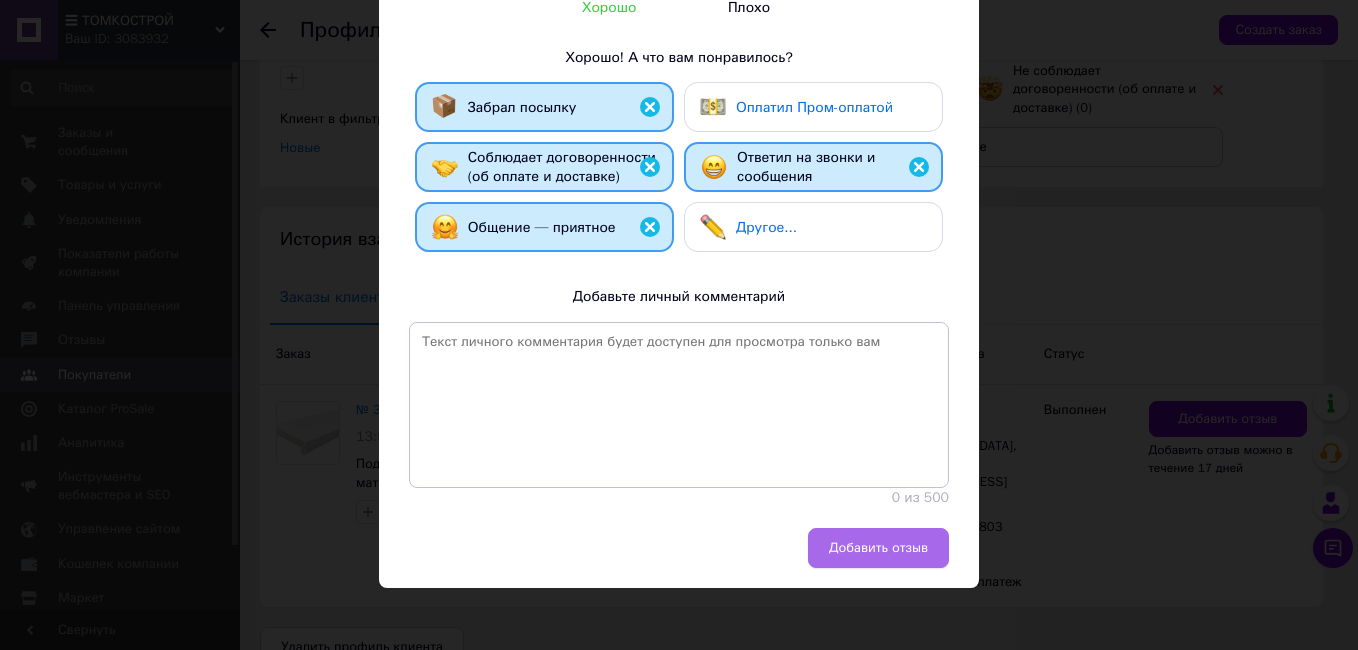 click on "Добавить отзыв" at bounding box center (878, 548) 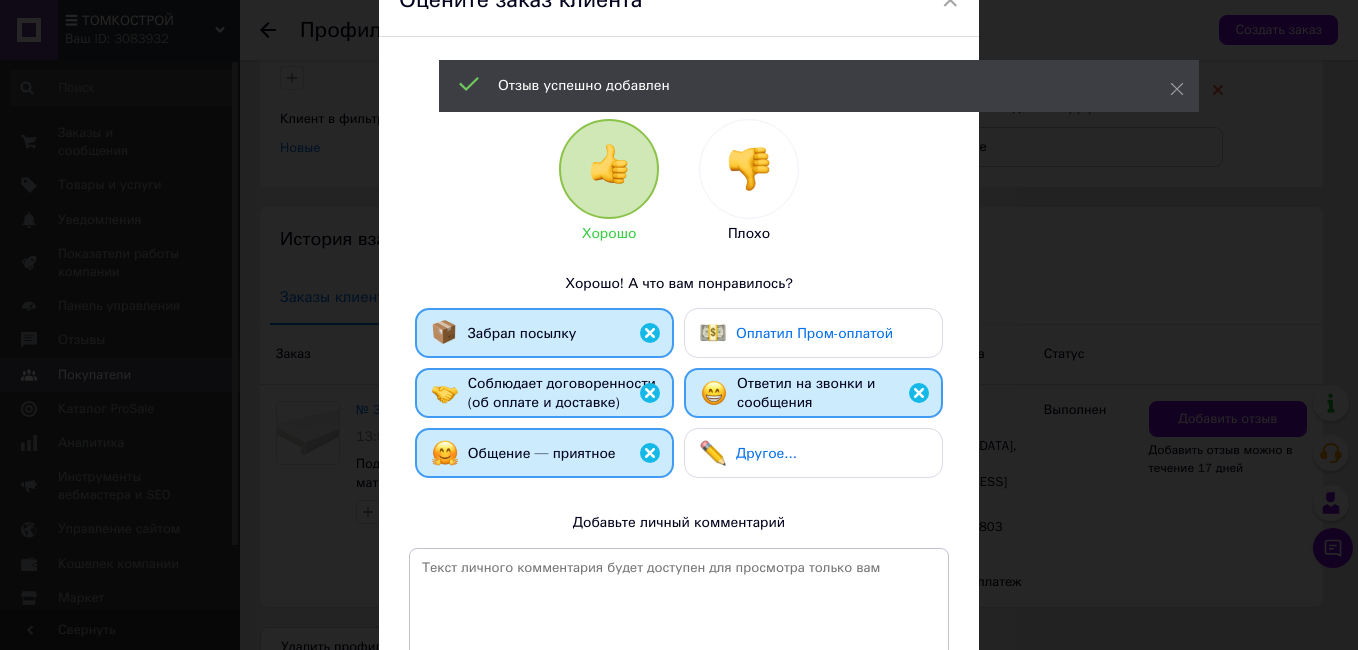 scroll, scrollTop: 0, scrollLeft: 0, axis: both 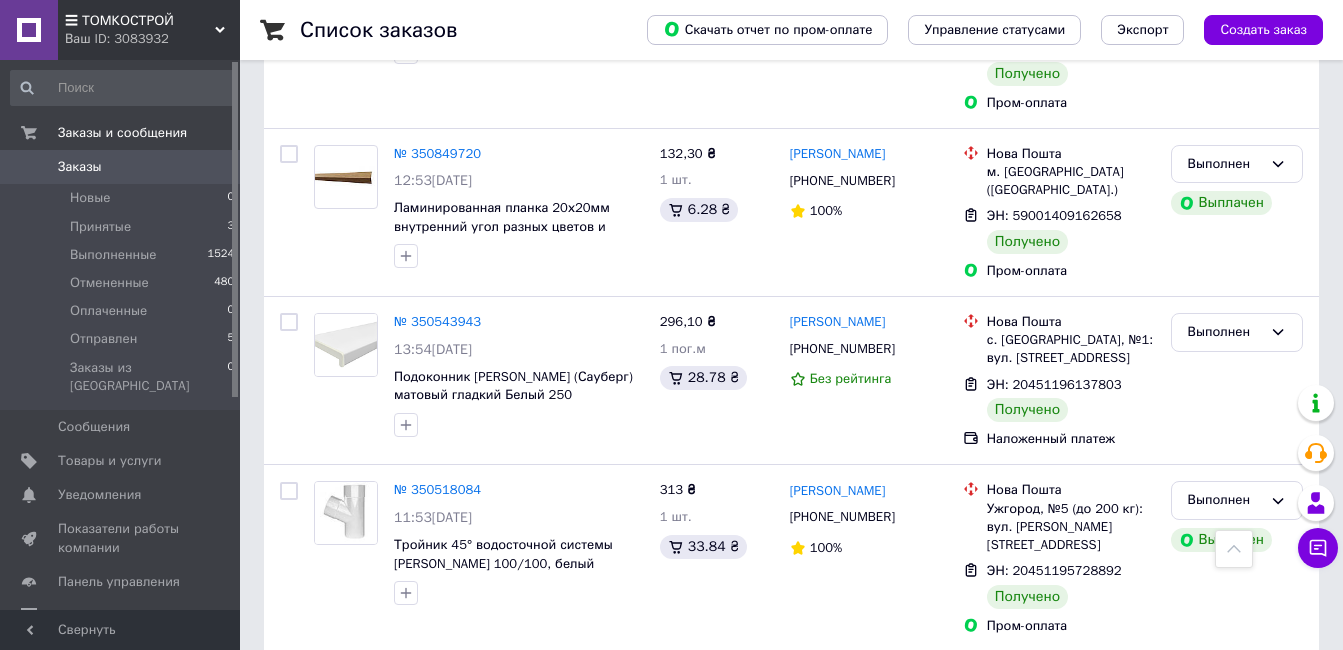 click on "[PERSON_NAME]" at bounding box center [838, 491] 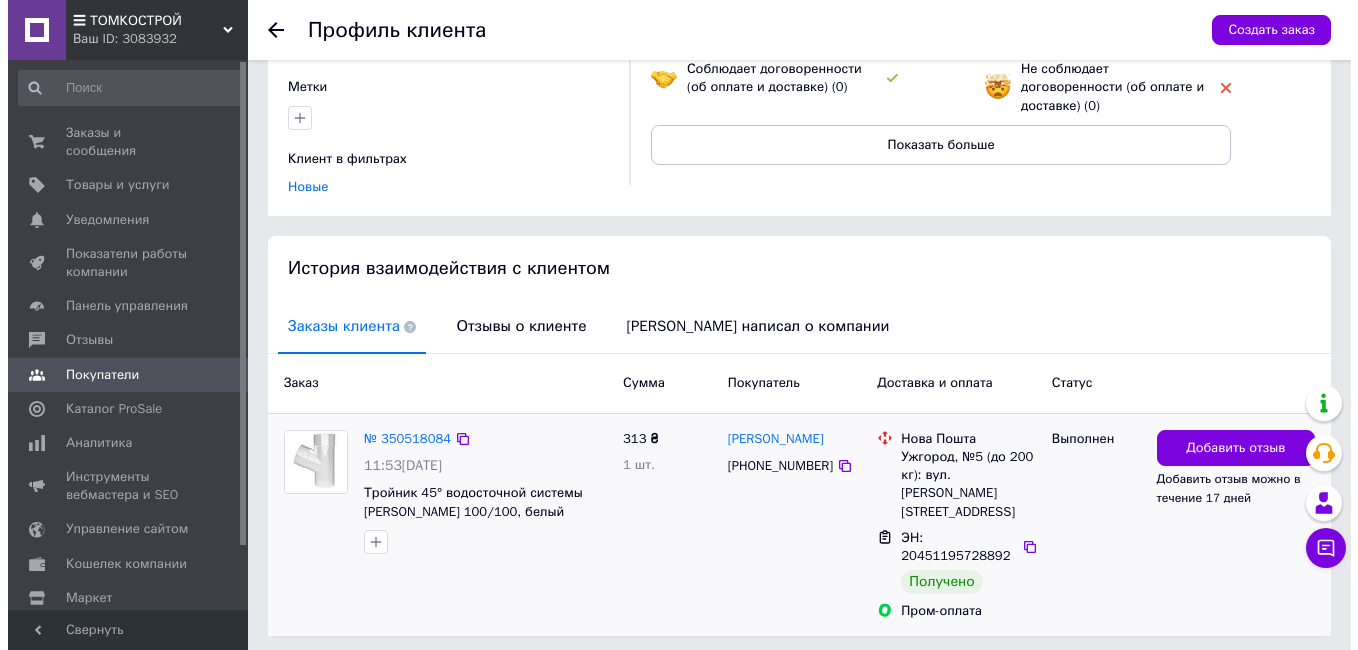 scroll, scrollTop: 262, scrollLeft: 0, axis: vertical 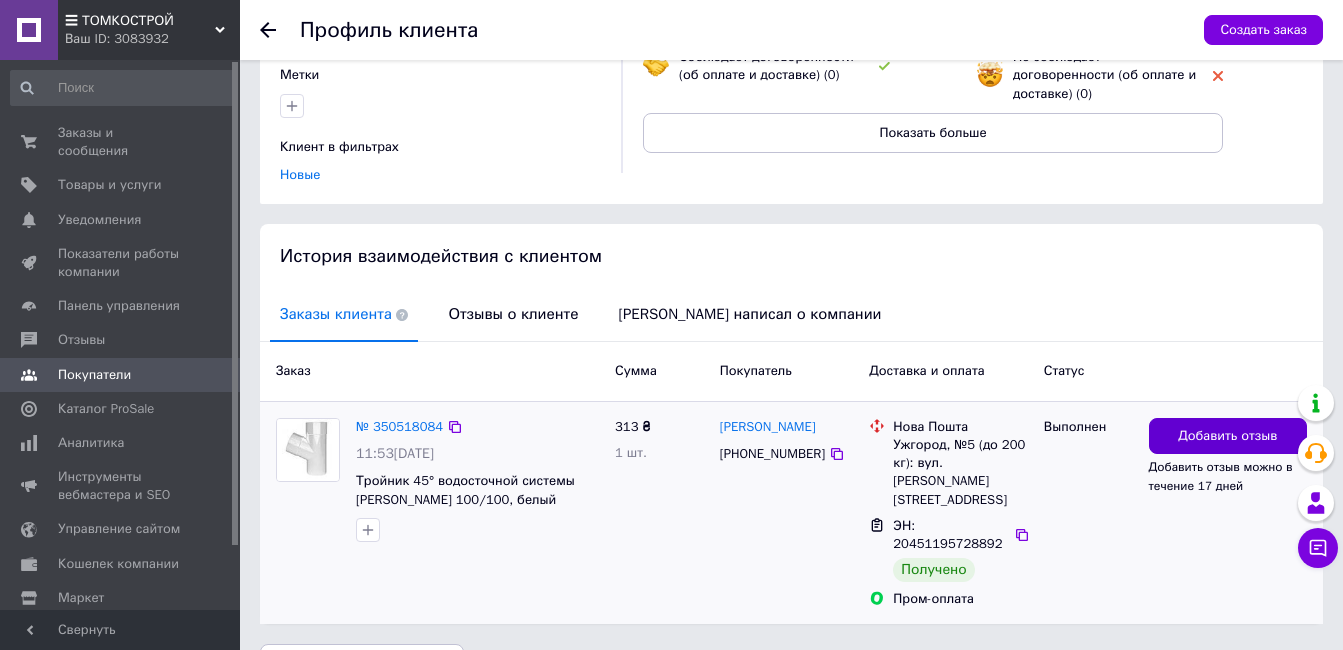 click on "Добавить отзыв" at bounding box center [1227, 436] 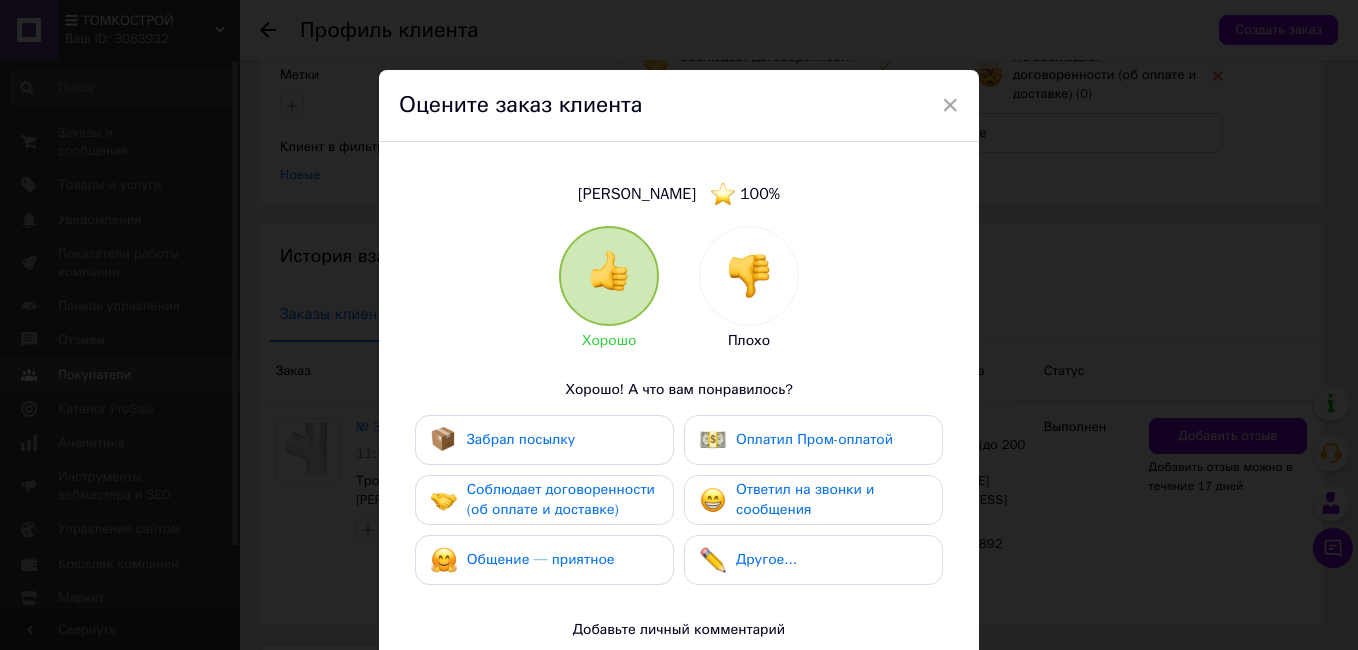 drag, startPoint x: 568, startPoint y: 448, endPoint x: 593, endPoint y: 498, distance: 55.9017 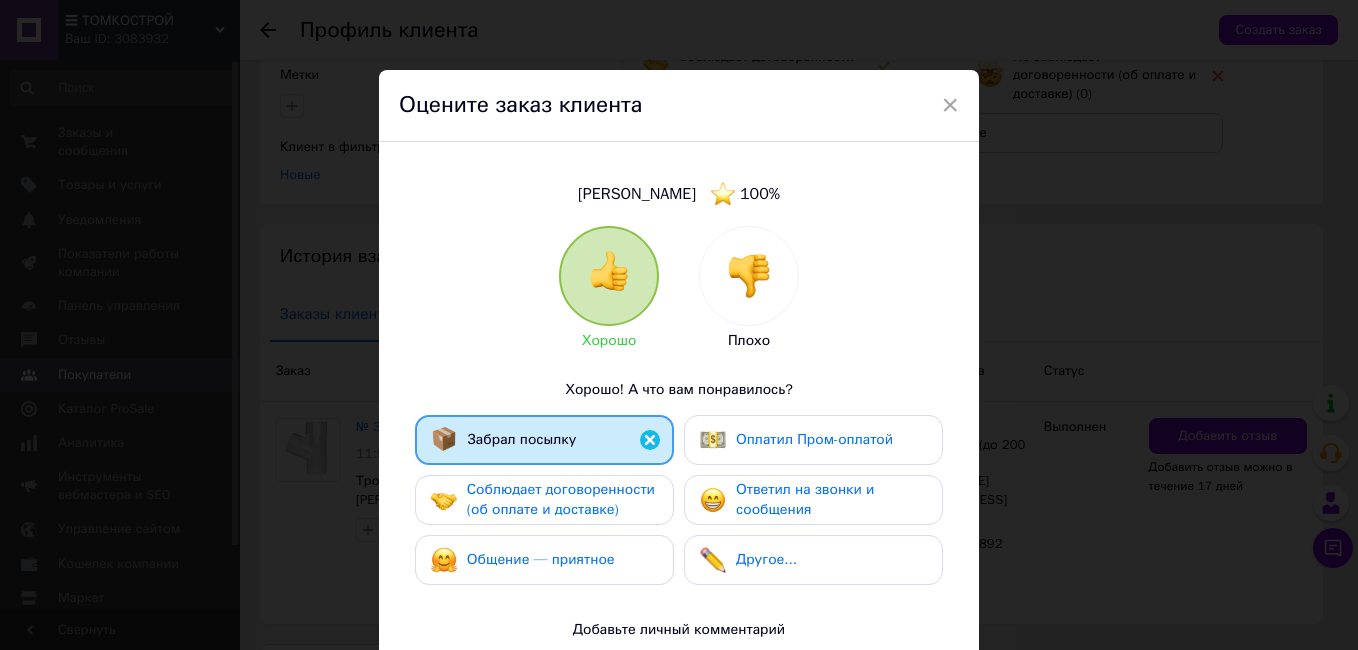 click on "Соблюдает договоренности (об оплате и доставке)" at bounding box center [561, 499] 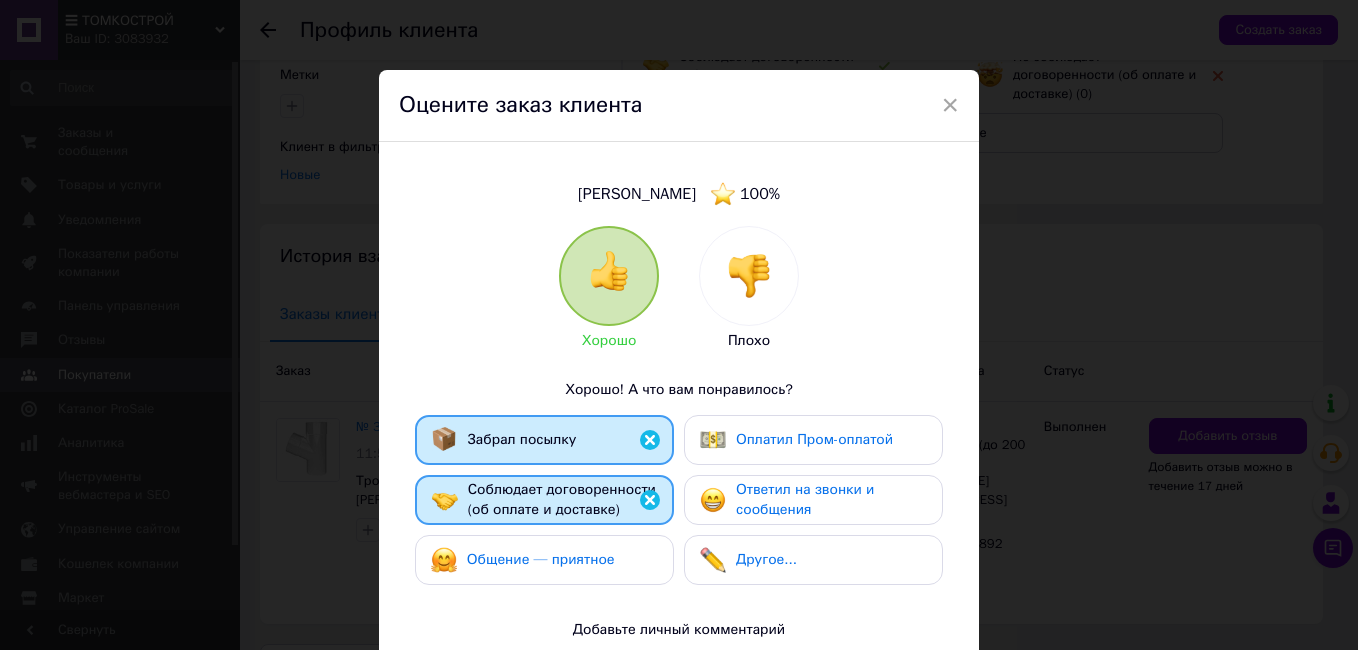 drag, startPoint x: 597, startPoint y: 532, endPoint x: 609, endPoint y: 554, distance: 25.059929 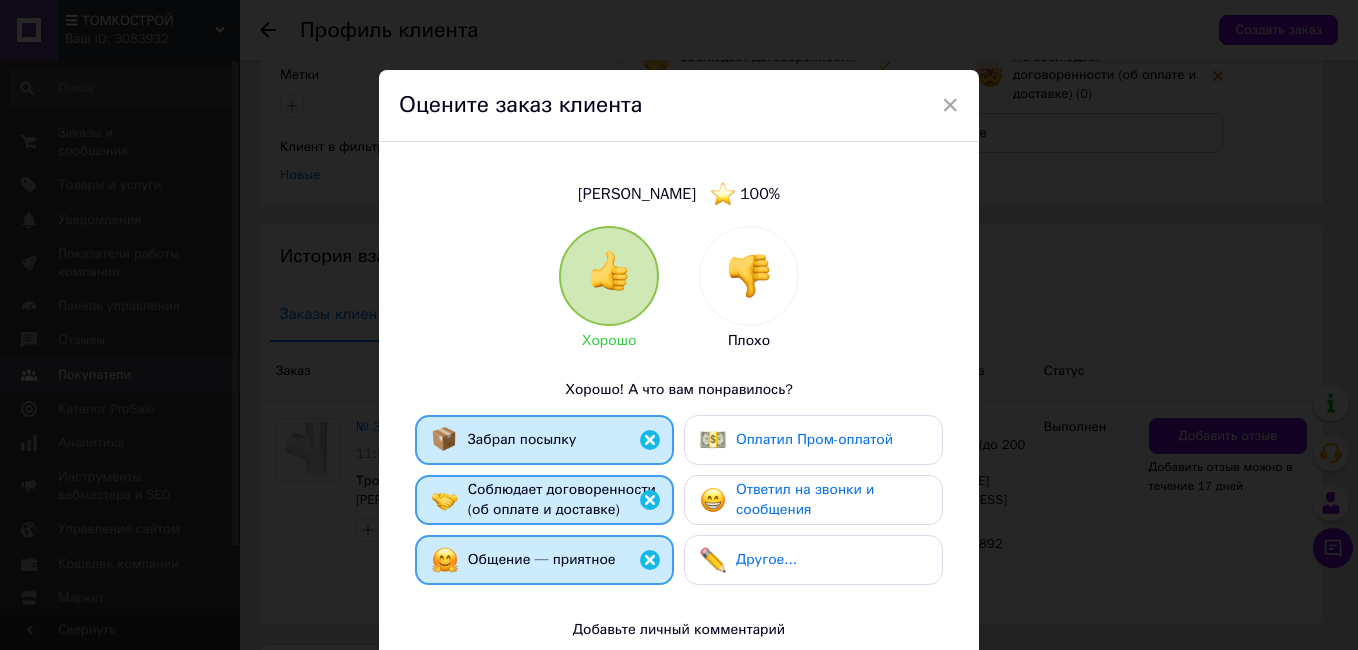 drag, startPoint x: 778, startPoint y: 495, endPoint x: 791, endPoint y: 460, distance: 37.336308 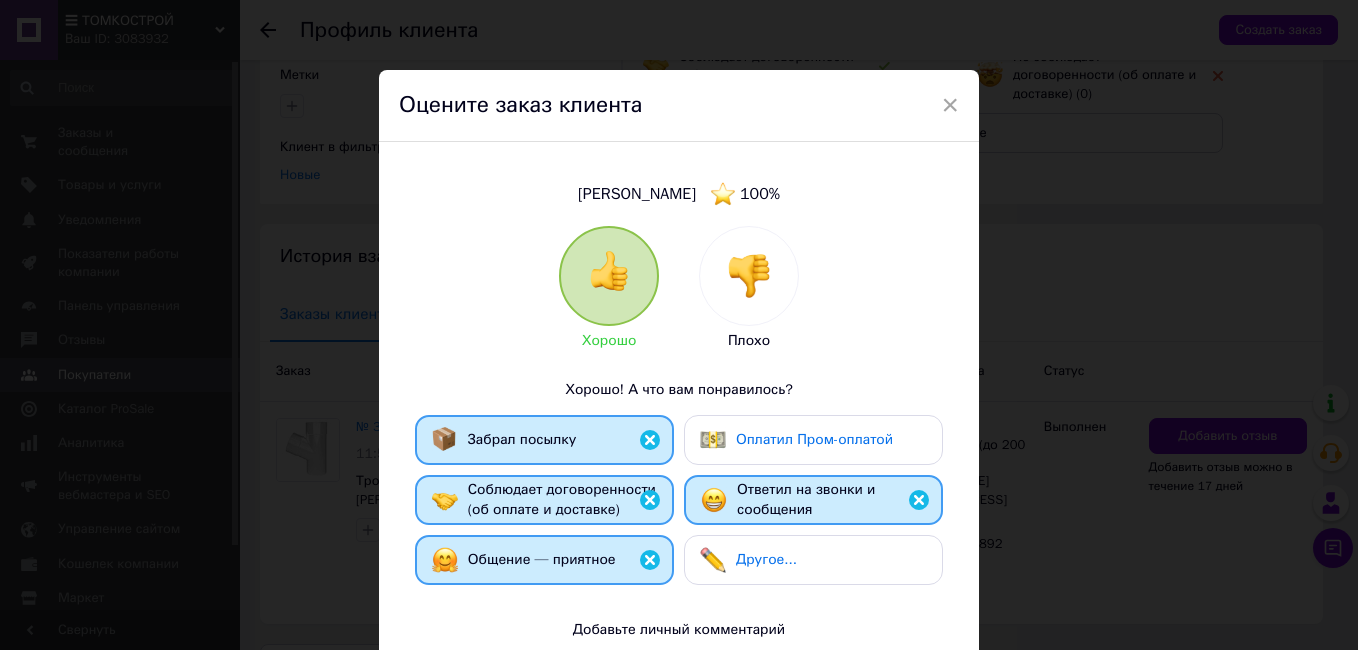 click on "Оплатил Пром-оплатой" at bounding box center [814, 439] 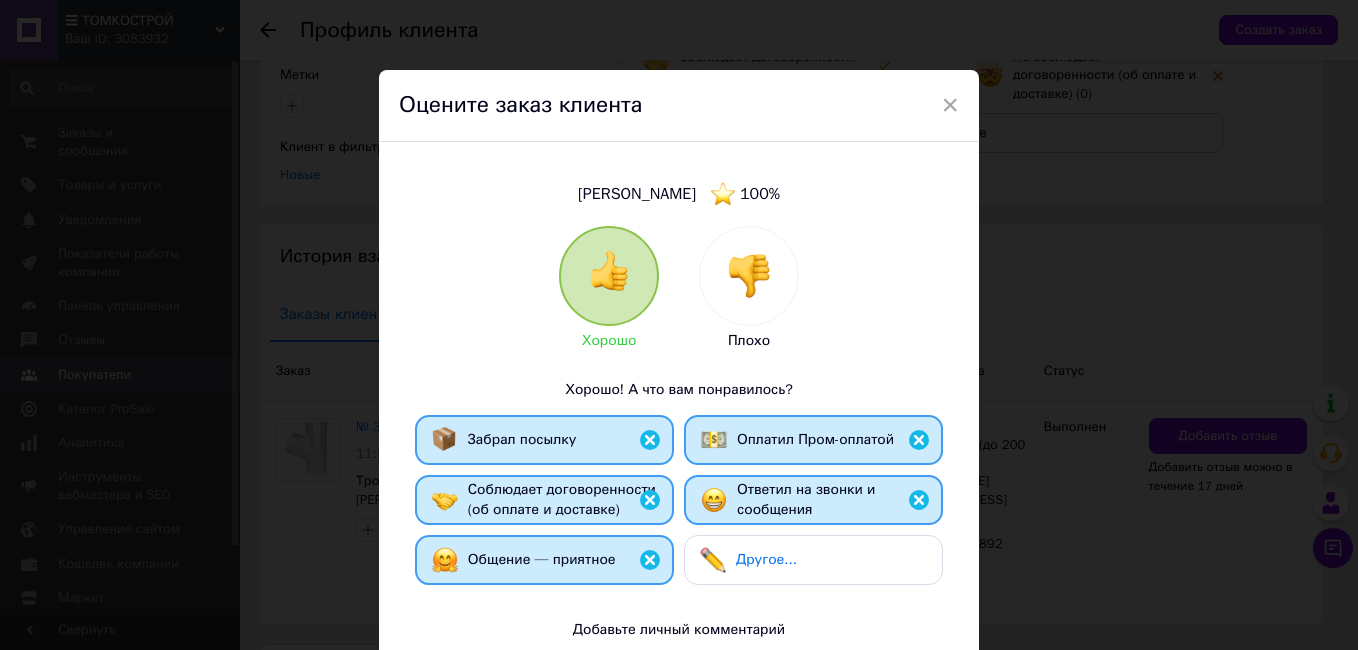 scroll, scrollTop: 332, scrollLeft: 0, axis: vertical 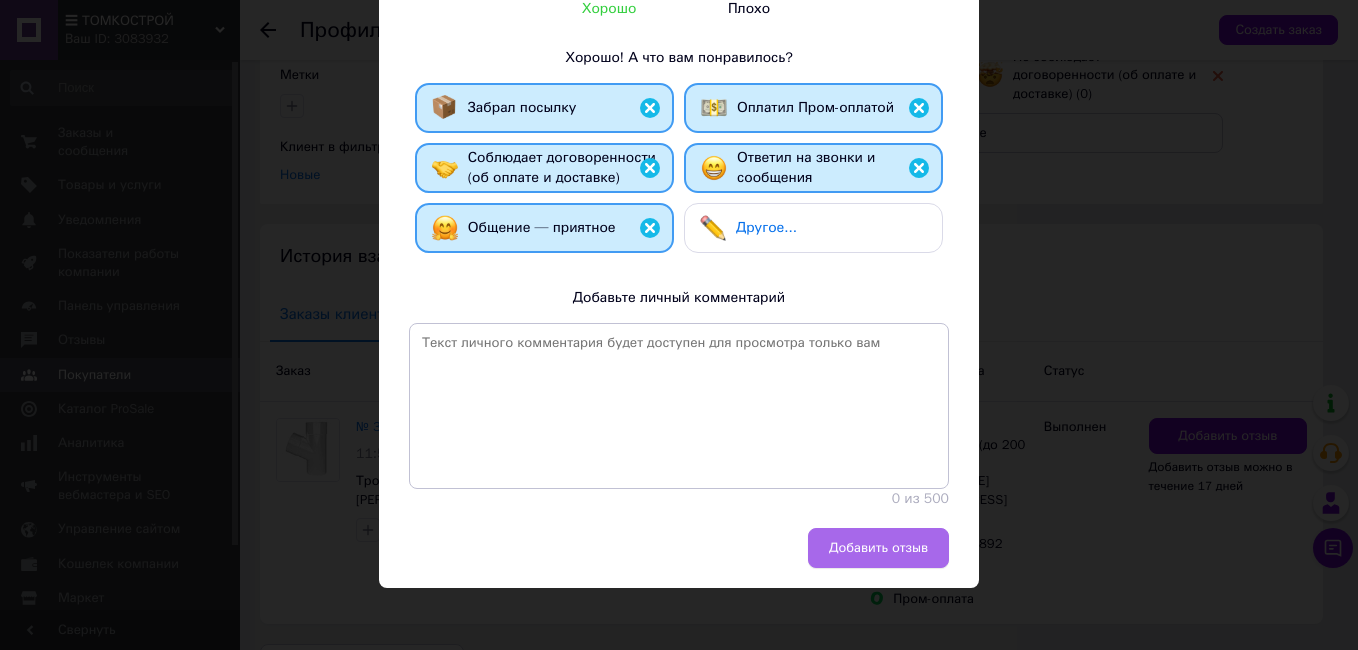 click on "Добавить отзыв" at bounding box center (878, 548) 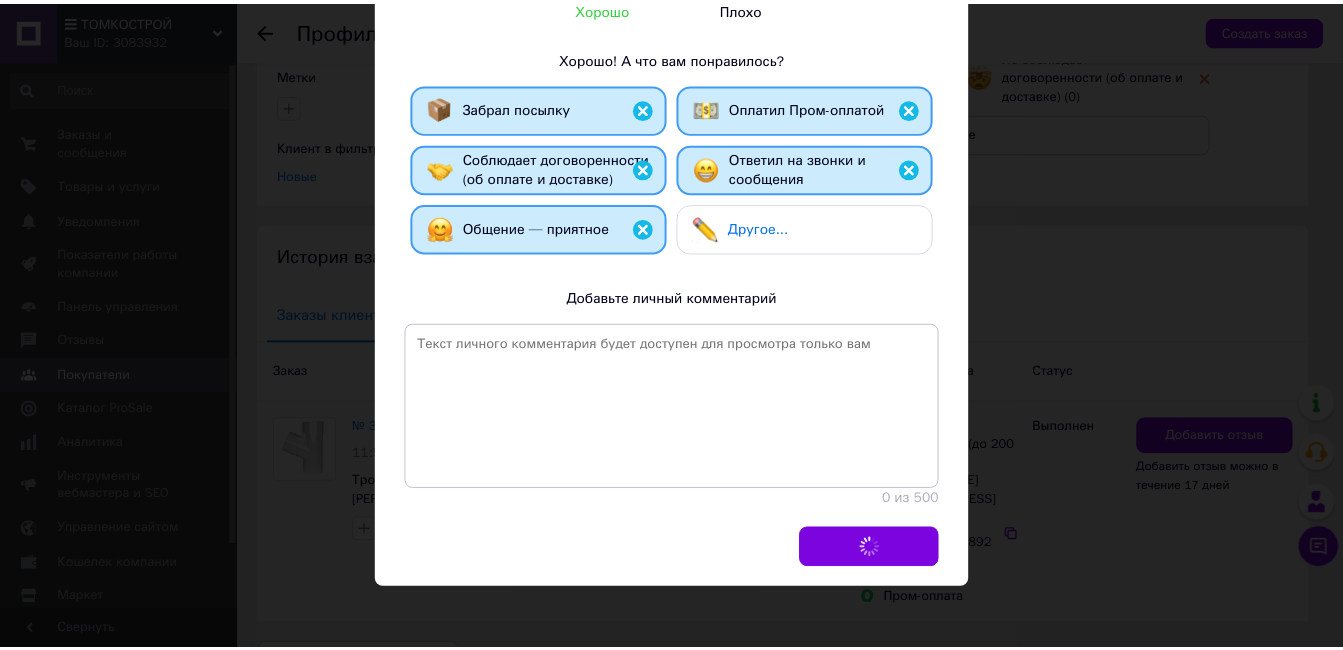 scroll, scrollTop: 0, scrollLeft: 0, axis: both 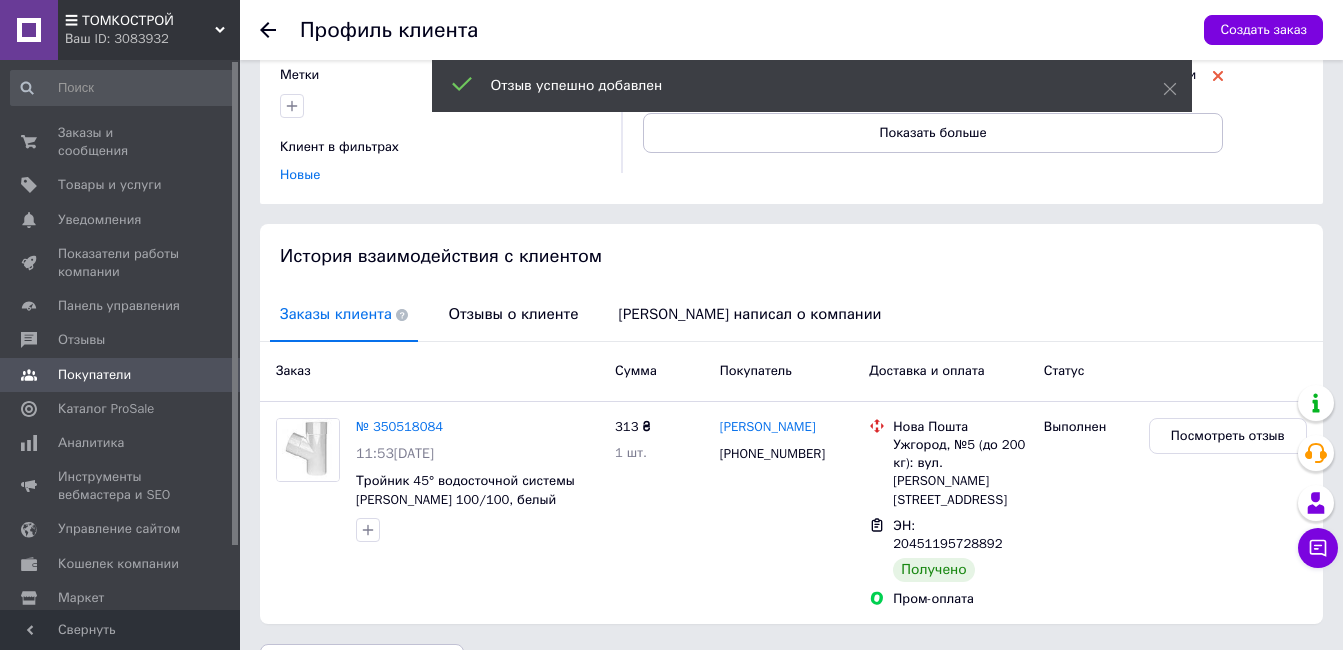 click 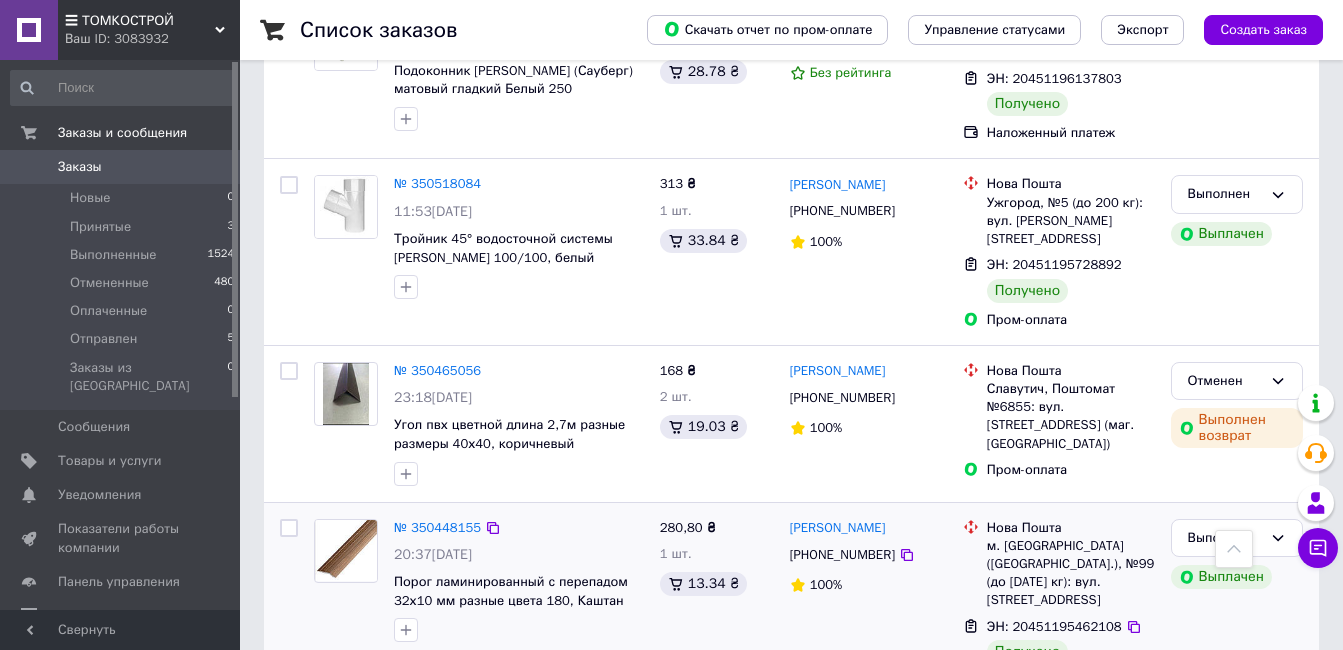 scroll, scrollTop: 4100, scrollLeft: 0, axis: vertical 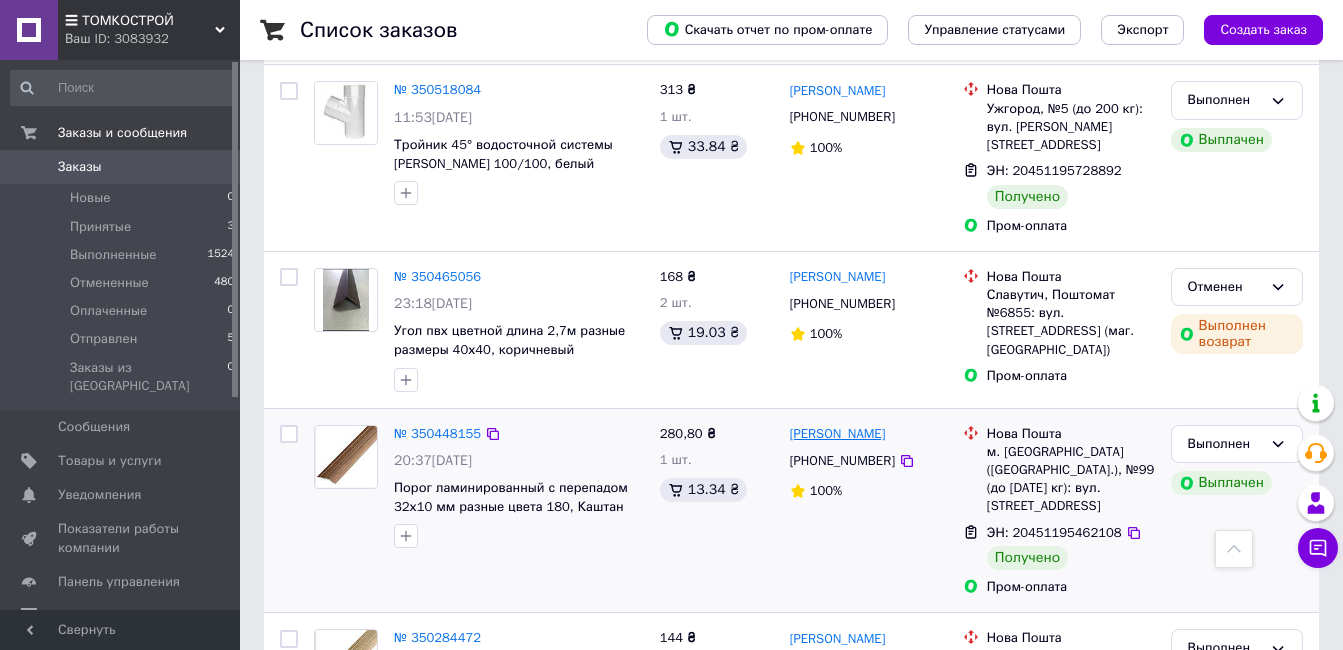 click on "[PERSON_NAME]" at bounding box center [838, 434] 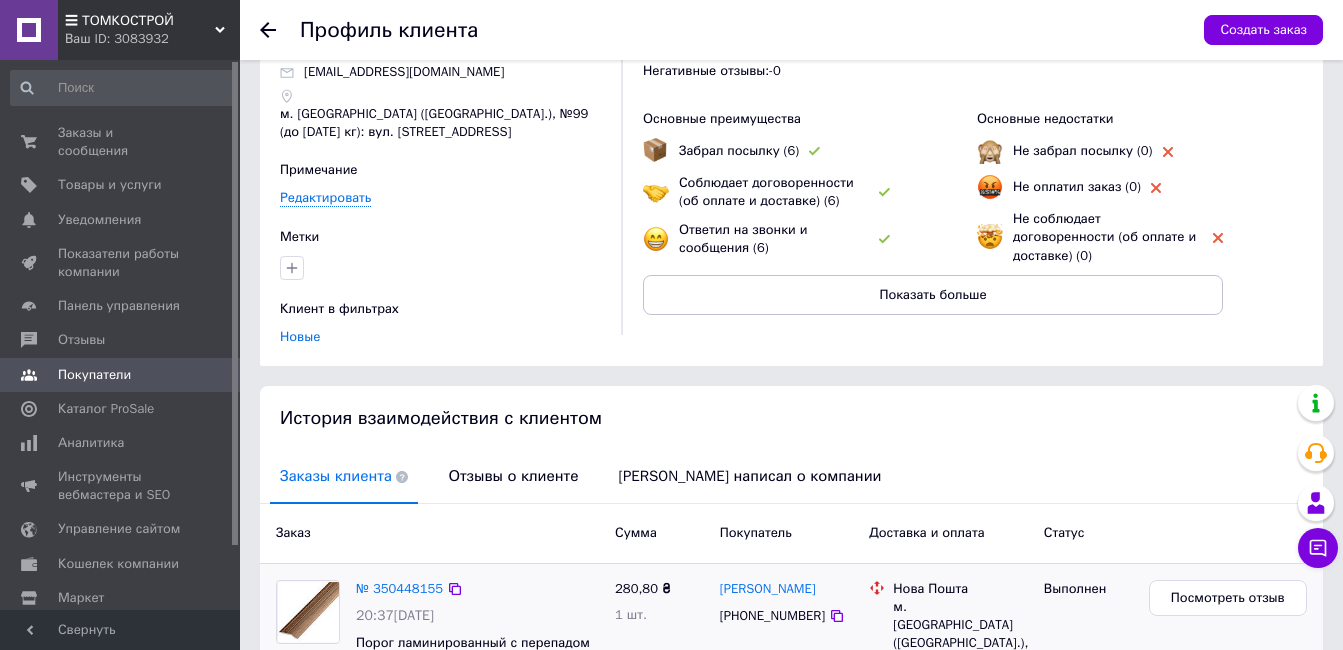 scroll, scrollTop: 298, scrollLeft: 0, axis: vertical 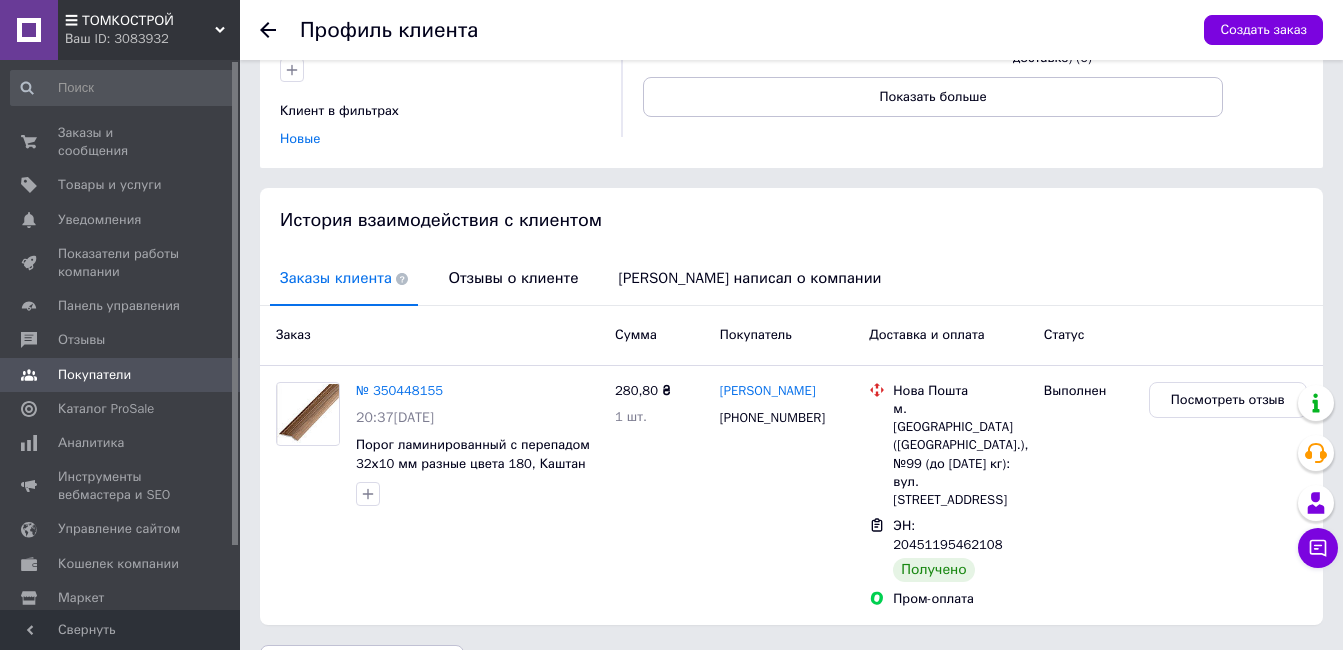 click 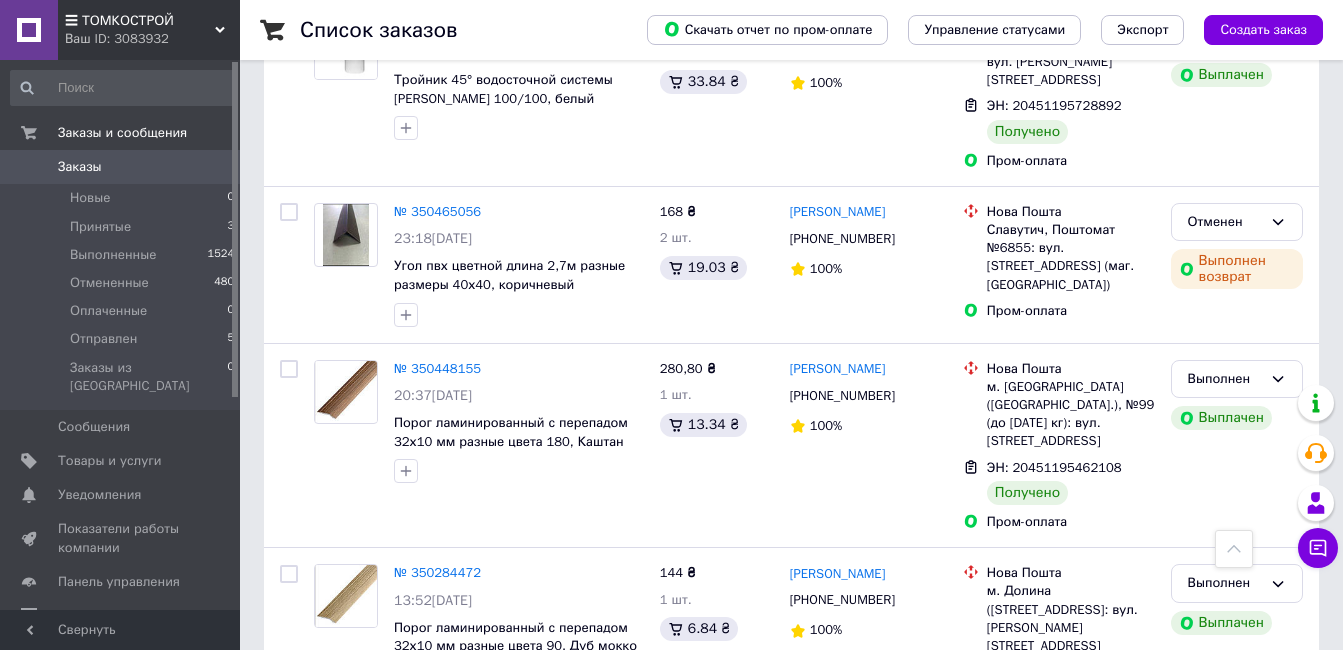 scroll, scrollTop: 4200, scrollLeft: 0, axis: vertical 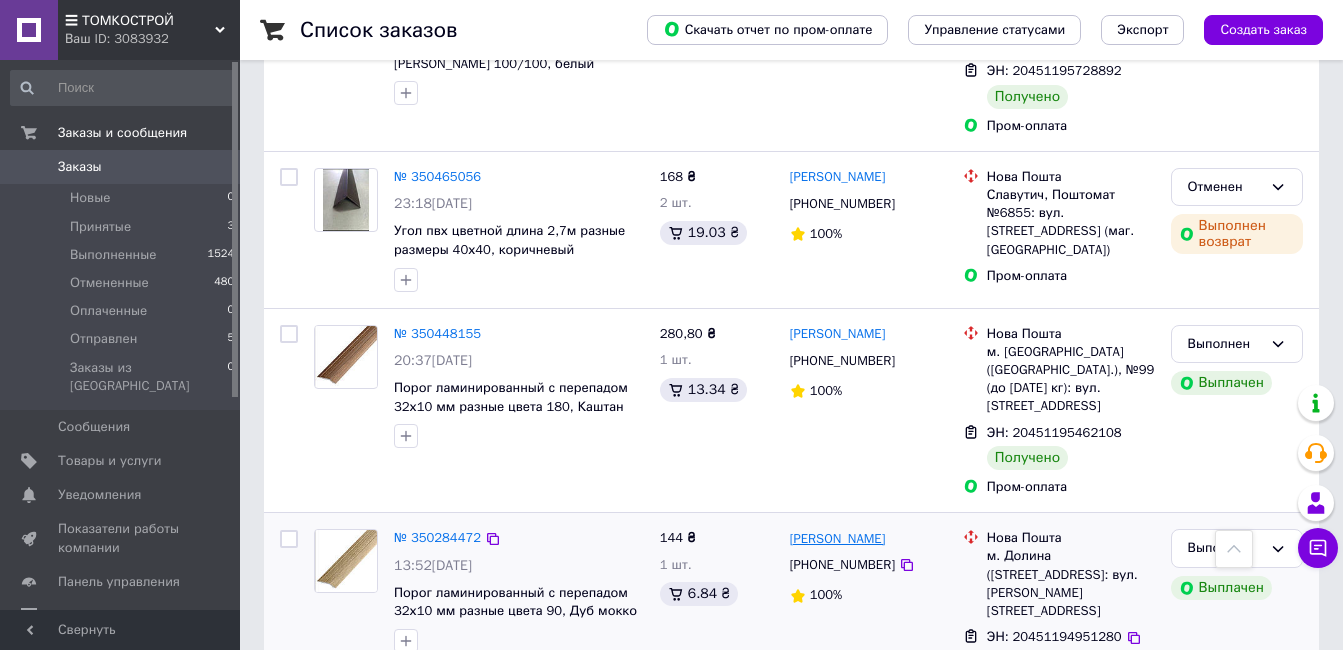 click on "[PERSON_NAME]" at bounding box center [838, 539] 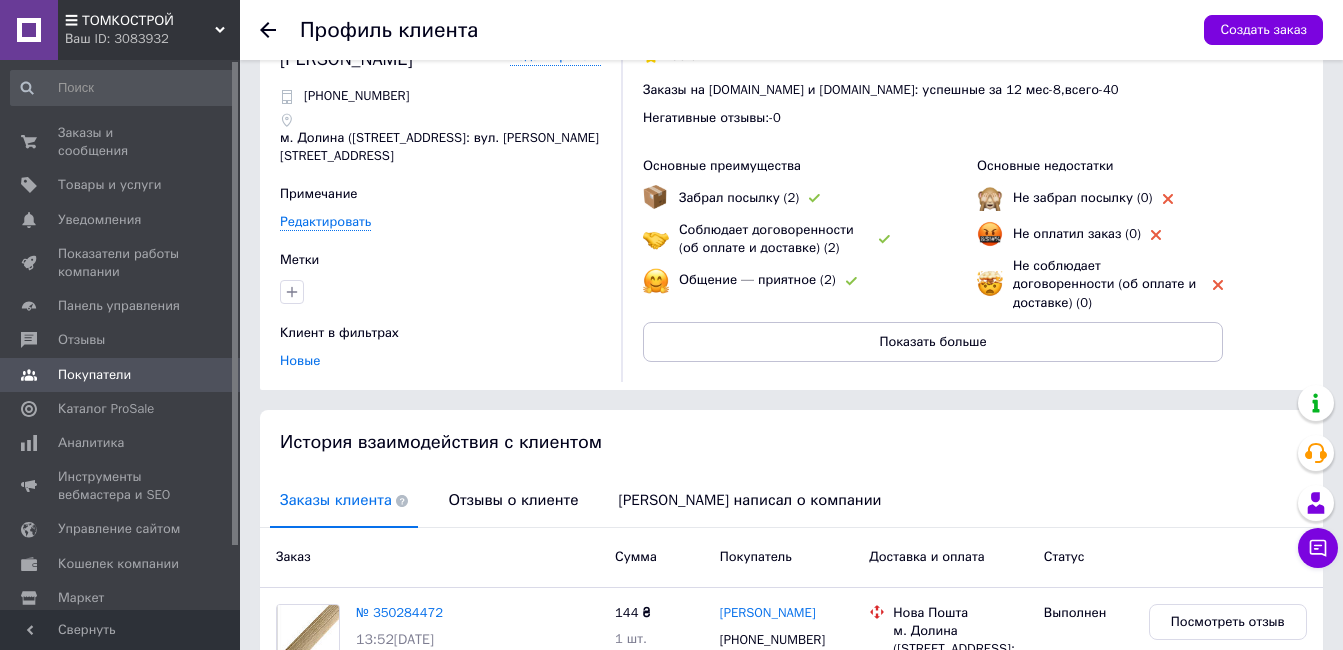scroll, scrollTop: 11, scrollLeft: 0, axis: vertical 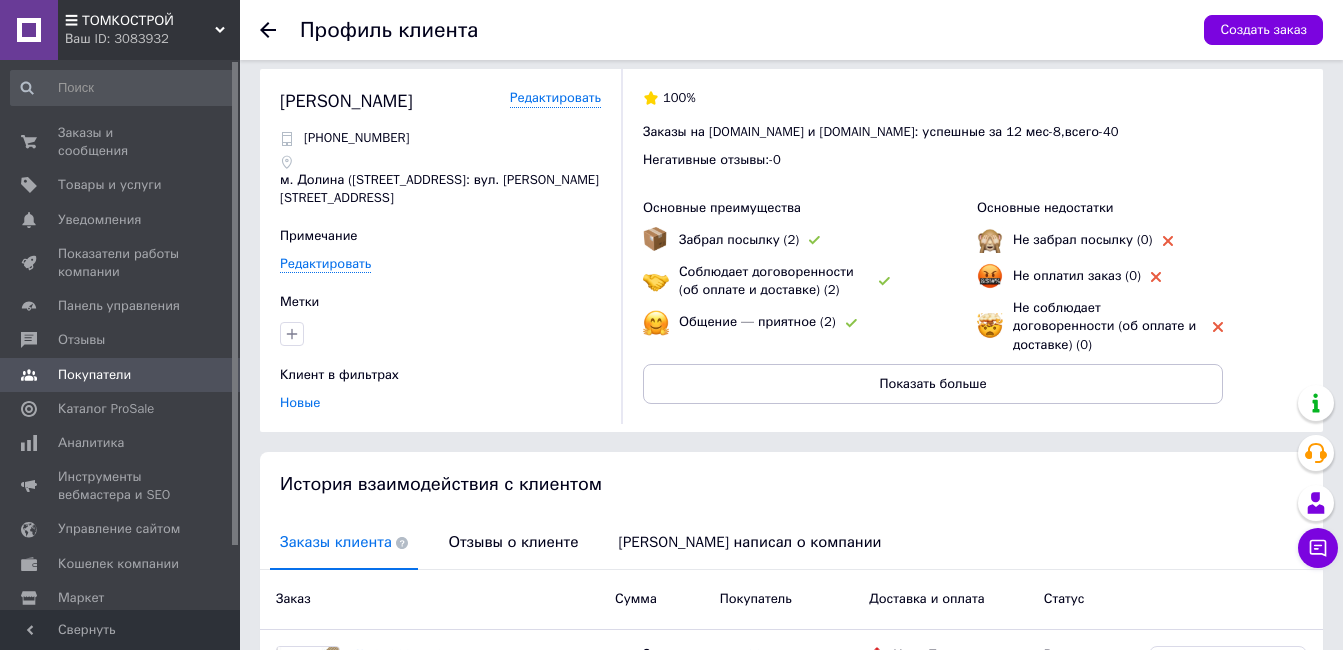 click at bounding box center [280, 30] 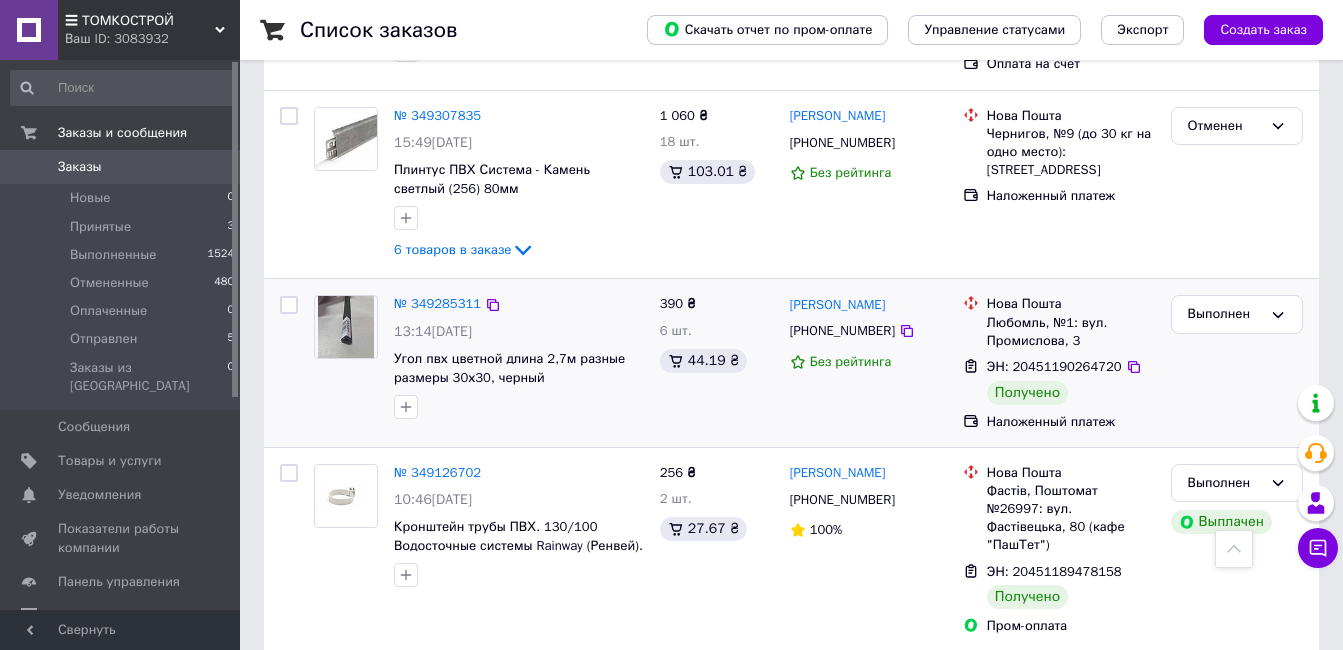 scroll, scrollTop: 6900, scrollLeft: 0, axis: vertical 